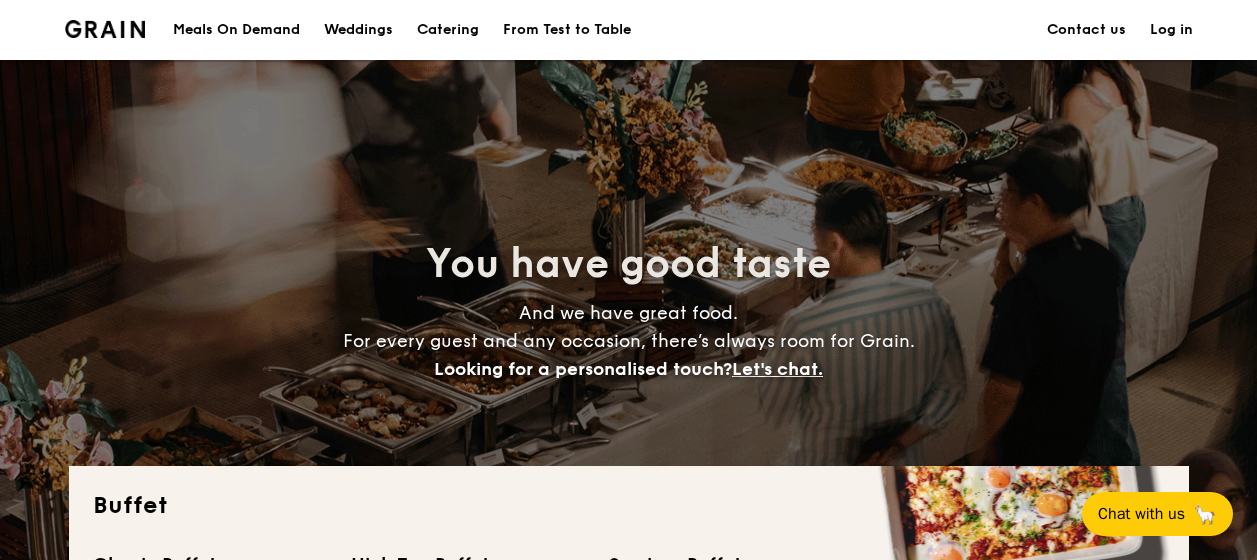scroll, scrollTop: 0, scrollLeft: 0, axis: both 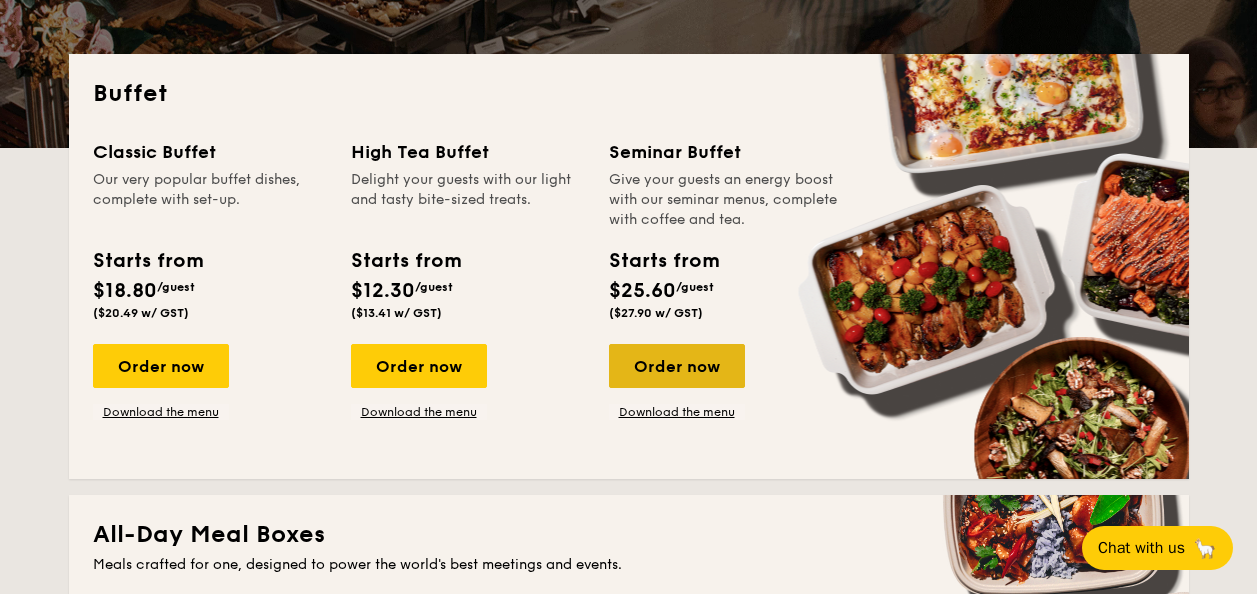 click on "Order now" at bounding box center [677, 366] 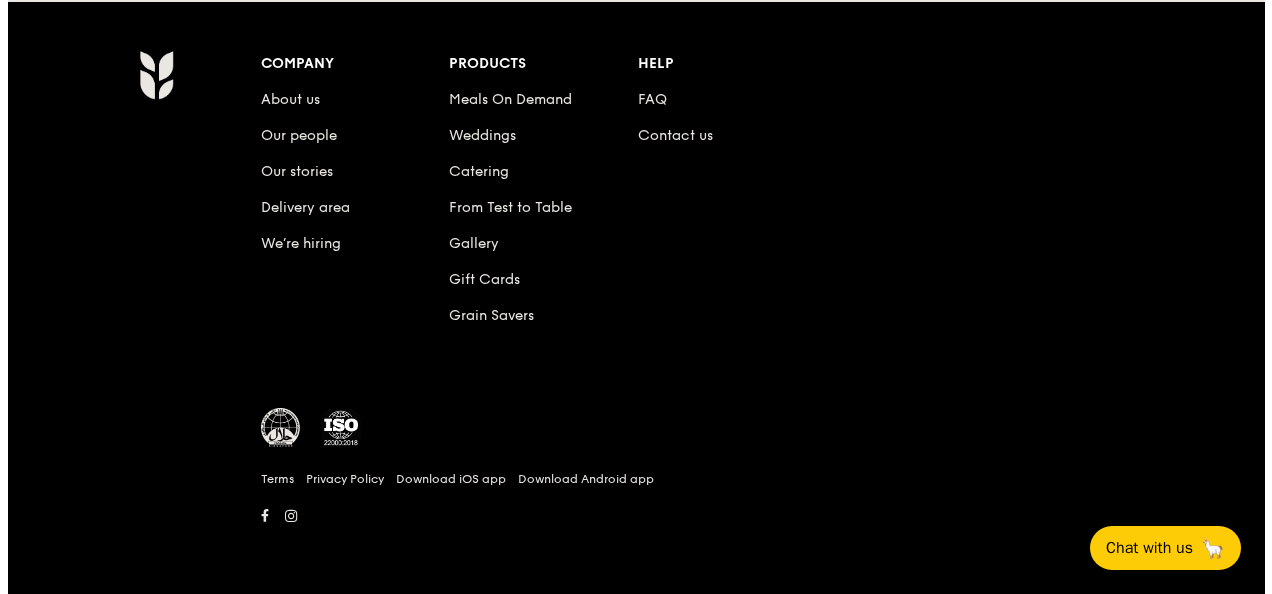 scroll, scrollTop: 0, scrollLeft: 0, axis: both 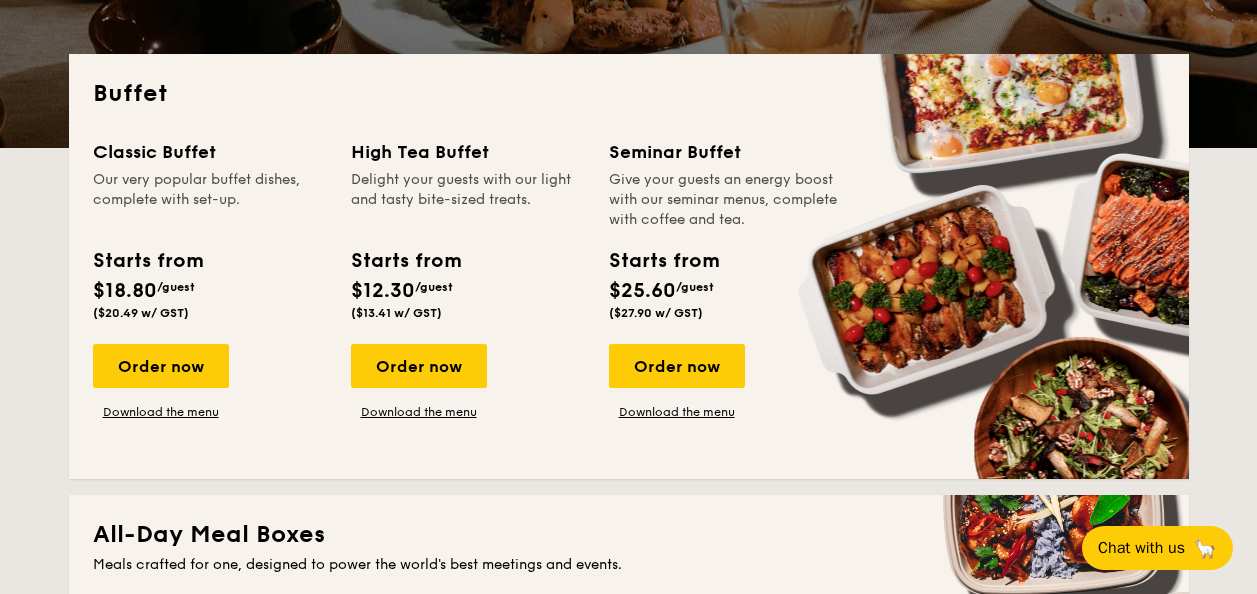 click on "Buffet
Classic Buffet
Our very popular buffet dishes, complete with set-up.
Starts from
$18.80
/guest
($20.49 w/ GST)
Order now
Download the menu
High Tea Buffet
Delight your guests with our light and tasty  bite-sized treats.
Starts from
$12.30
/guest
($13.41 w/ GST)
Order now
Download the menu
Seminar Buffet
Give your guests an energy boost with our seminar menus, complete with coffee and tea.
Starts from
$25.60
/guest
($27.90 w/ GST)
Order now
Download the menu
All-Day Meal Boxes Meals crafted for one, designed to power the world's best meetings and events.
Meals on Demand" at bounding box center [629, 1136] 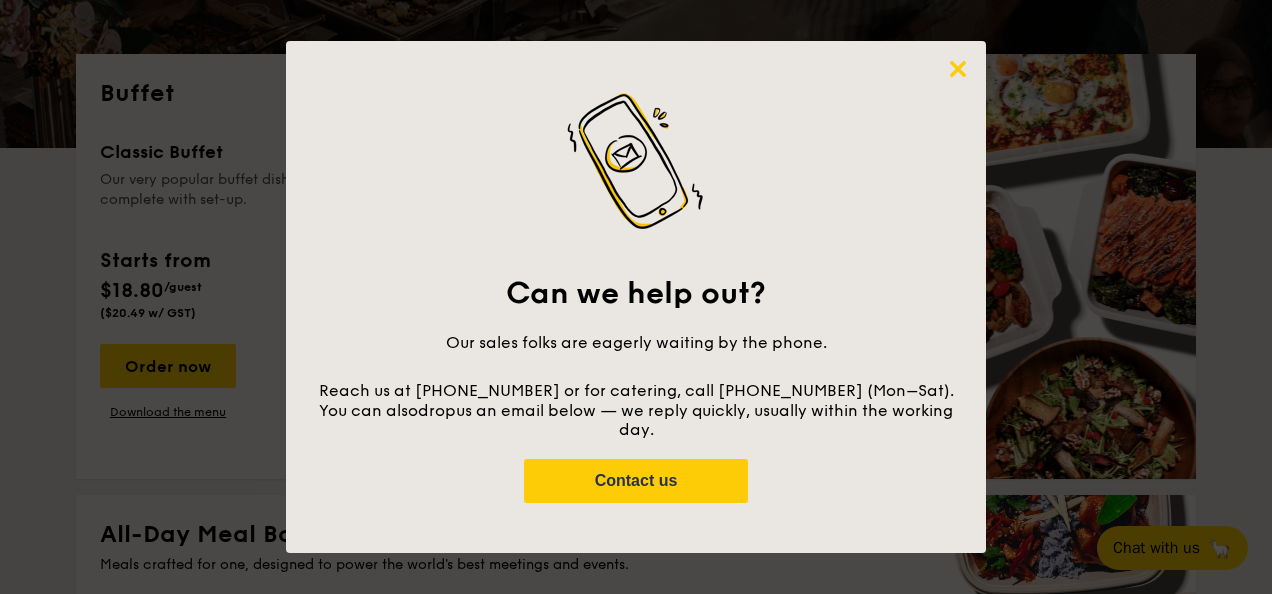click 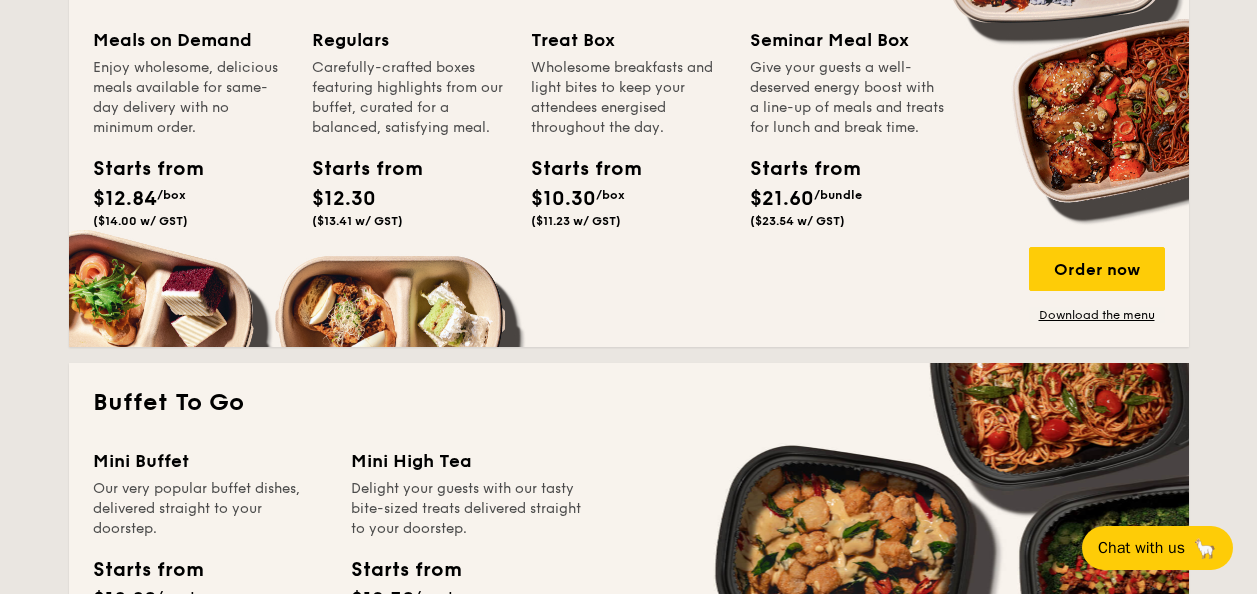 scroll, scrollTop: 987, scrollLeft: 0, axis: vertical 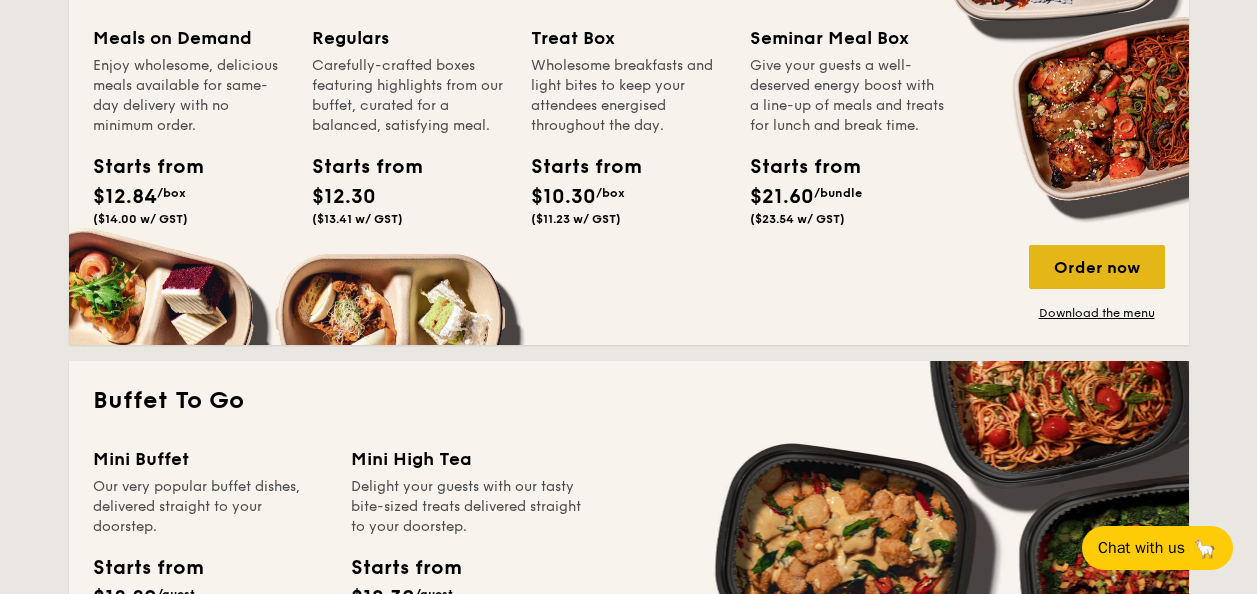 click on "Order now" at bounding box center (1097, 267) 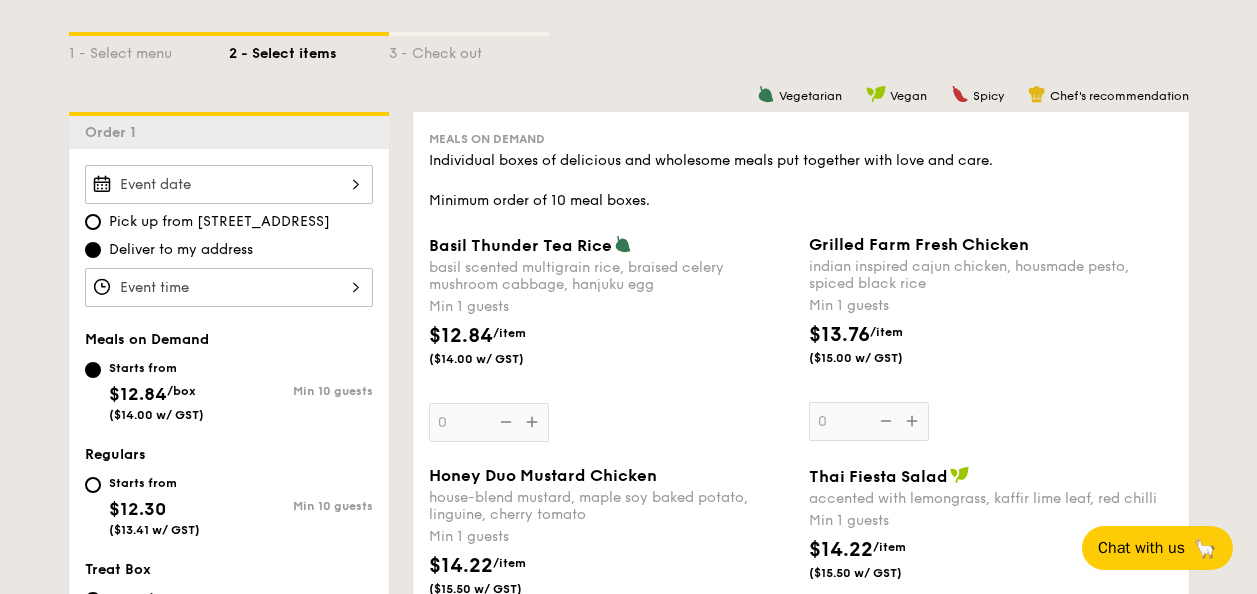 scroll, scrollTop: 454, scrollLeft: 0, axis: vertical 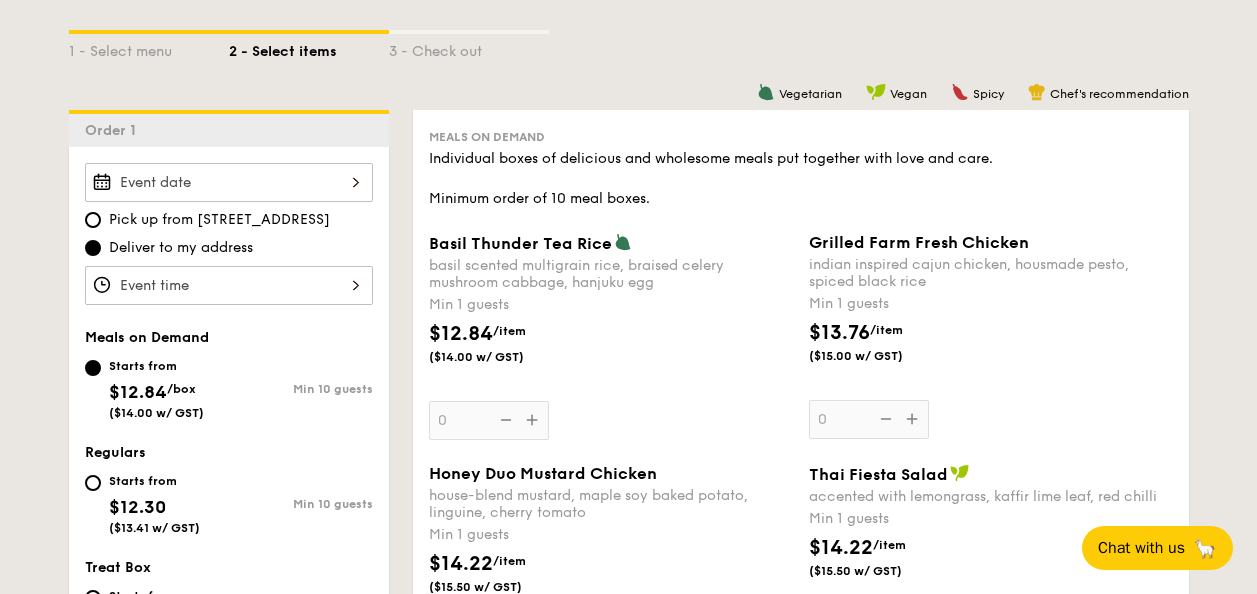 click on "Basil Thunder Tea Rice basil scented multigrain rice, braised celery mushroom cabbage, hanjuku egg
Min 1 guests
$12.84
/item
($14.00 w/ GST)
0" at bounding box center [229, 285] 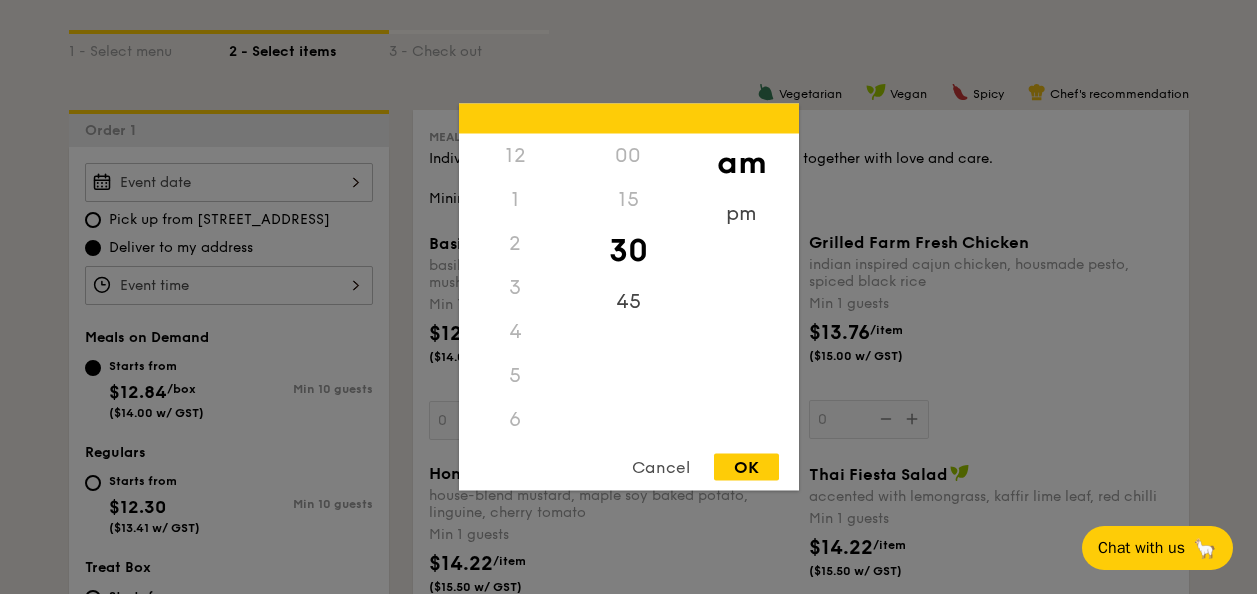 scroll, scrollTop: 220, scrollLeft: 0, axis: vertical 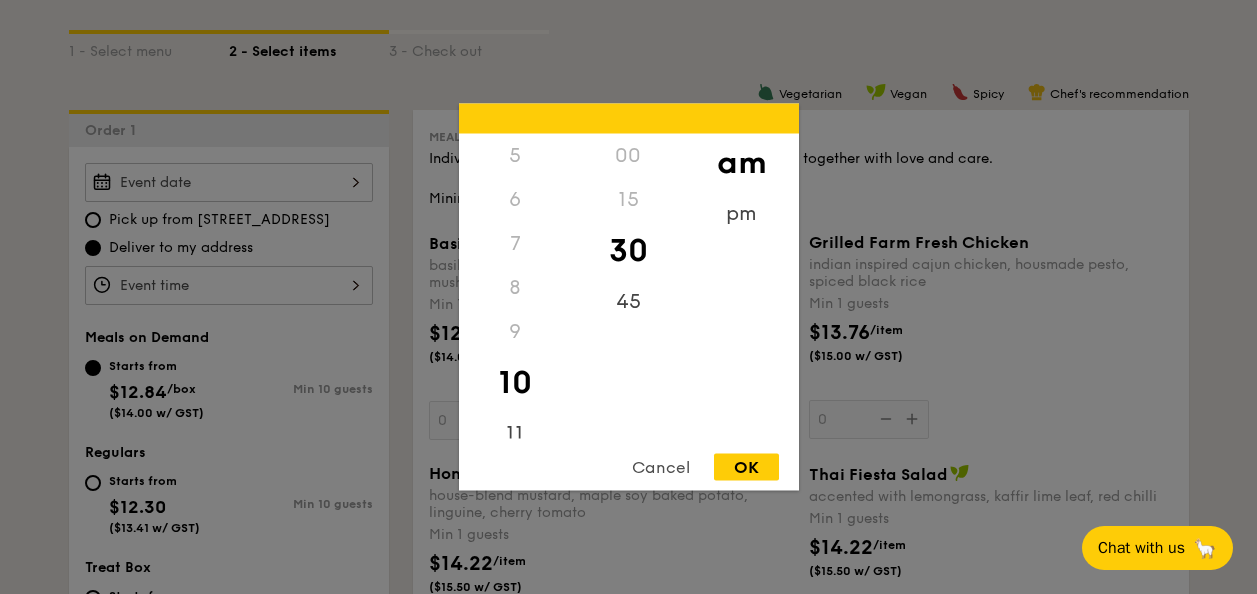 click at bounding box center [628, 297] 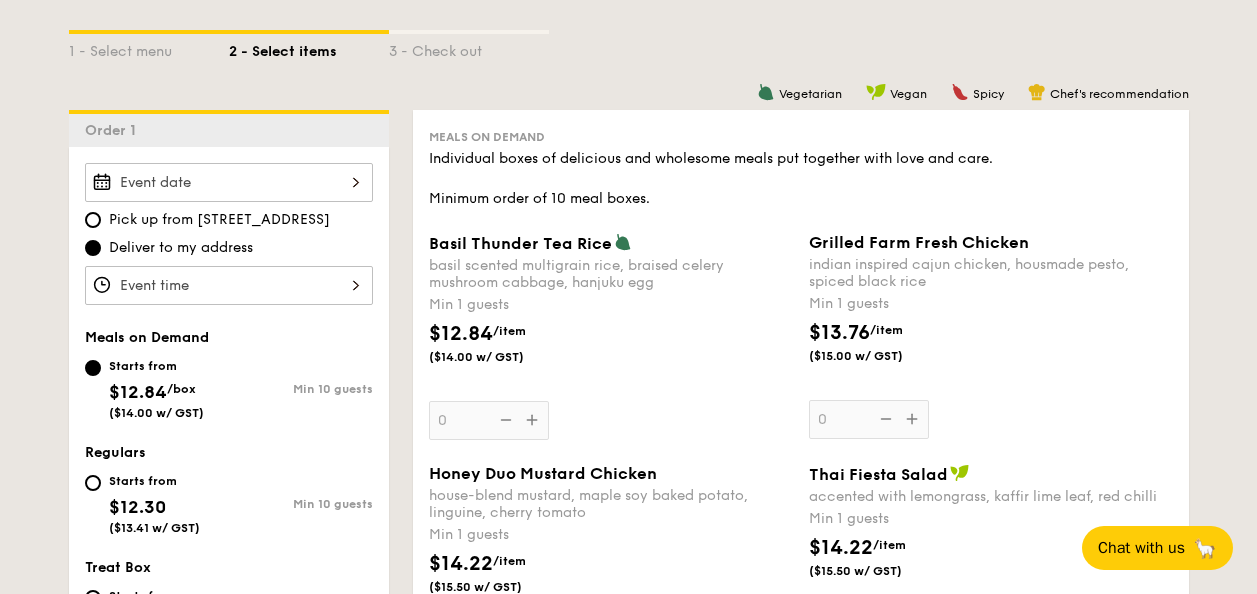click on "Basil Thunder Tea Rice basil scented multigrain rice, braised celery mushroom cabbage, hanjuku egg
Min 1 guests
$12.84
/item
($14.00 w/ GST)
0" at bounding box center (229, 182) 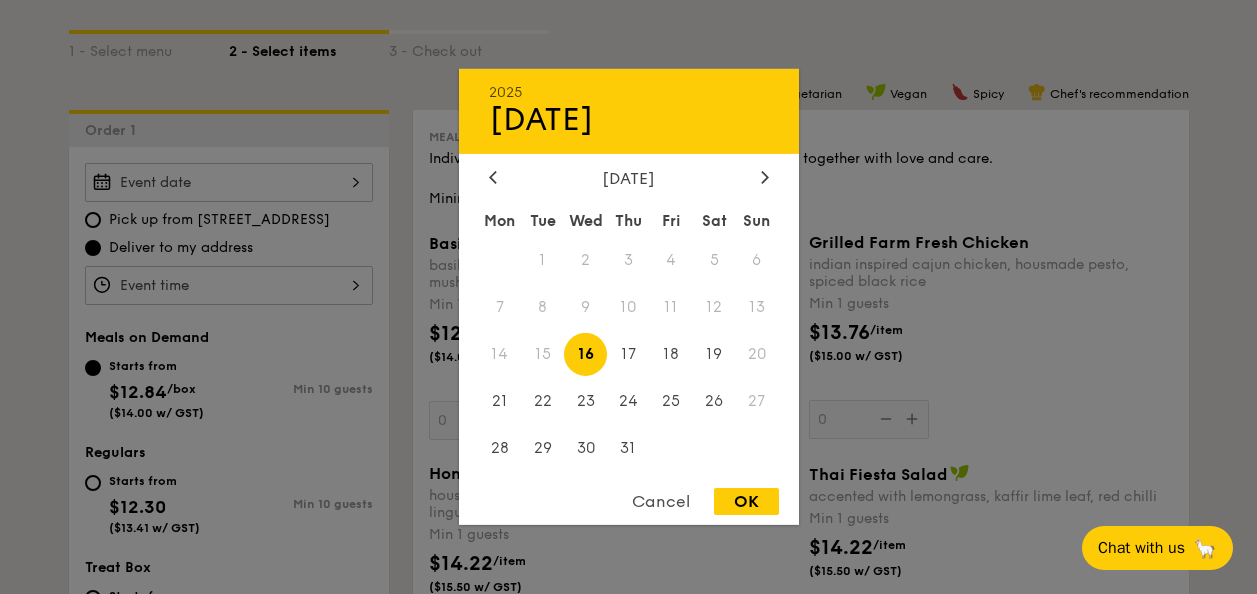 click on "16" at bounding box center [585, 354] 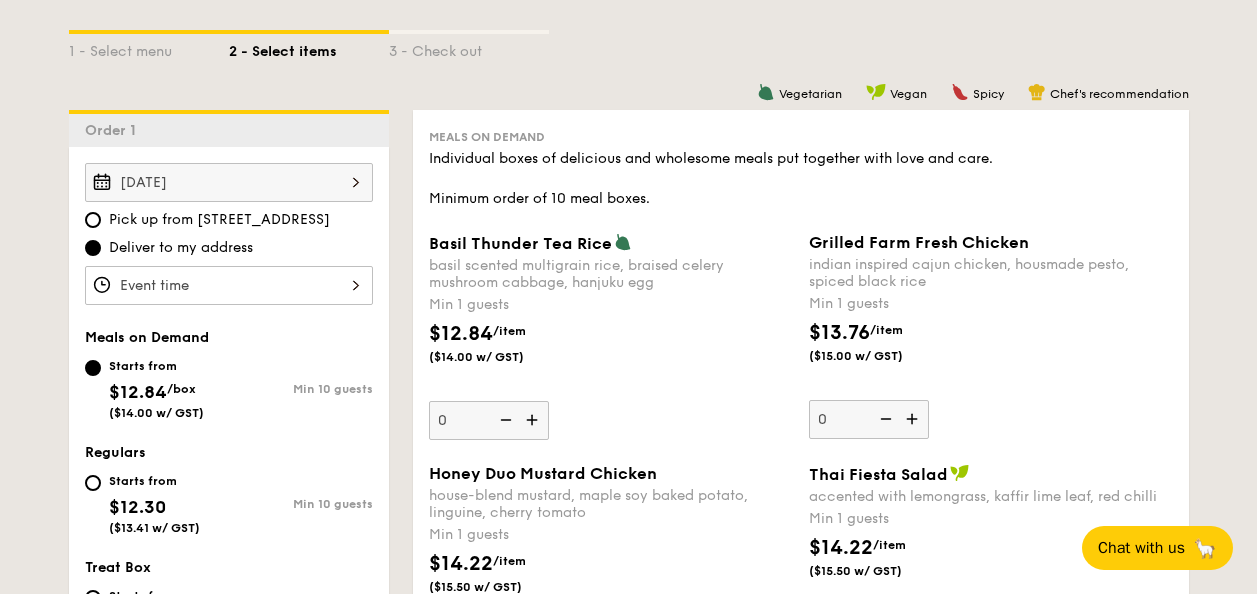 scroll, scrollTop: 220, scrollLeft: 0, axis: vertical 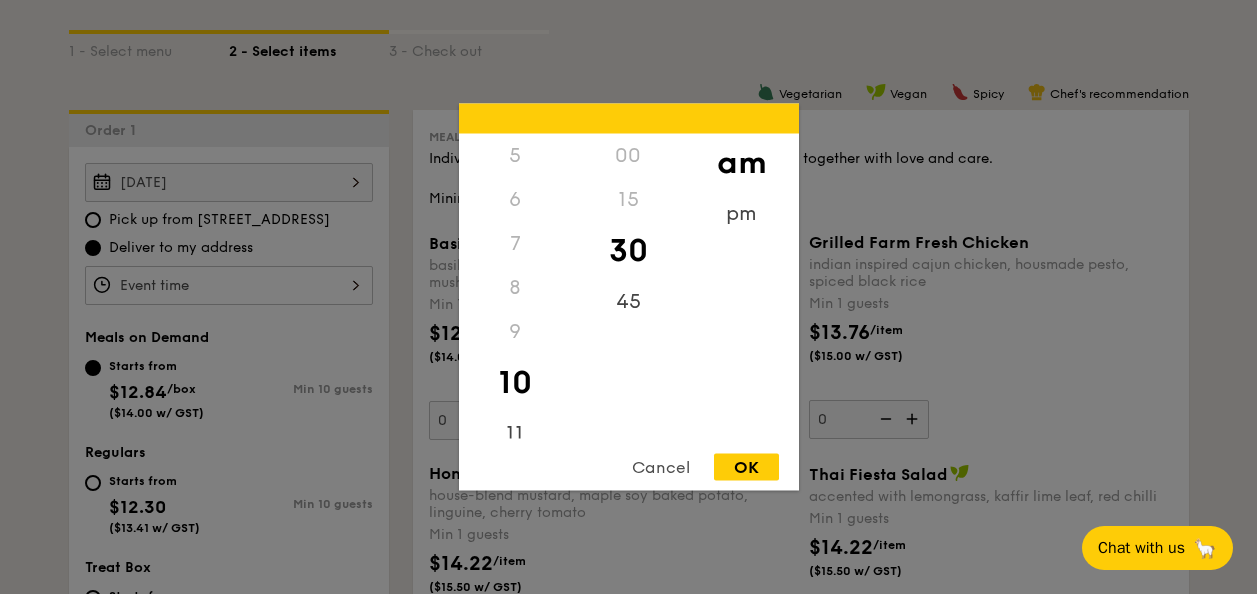 click at bounding box center (628, 297) 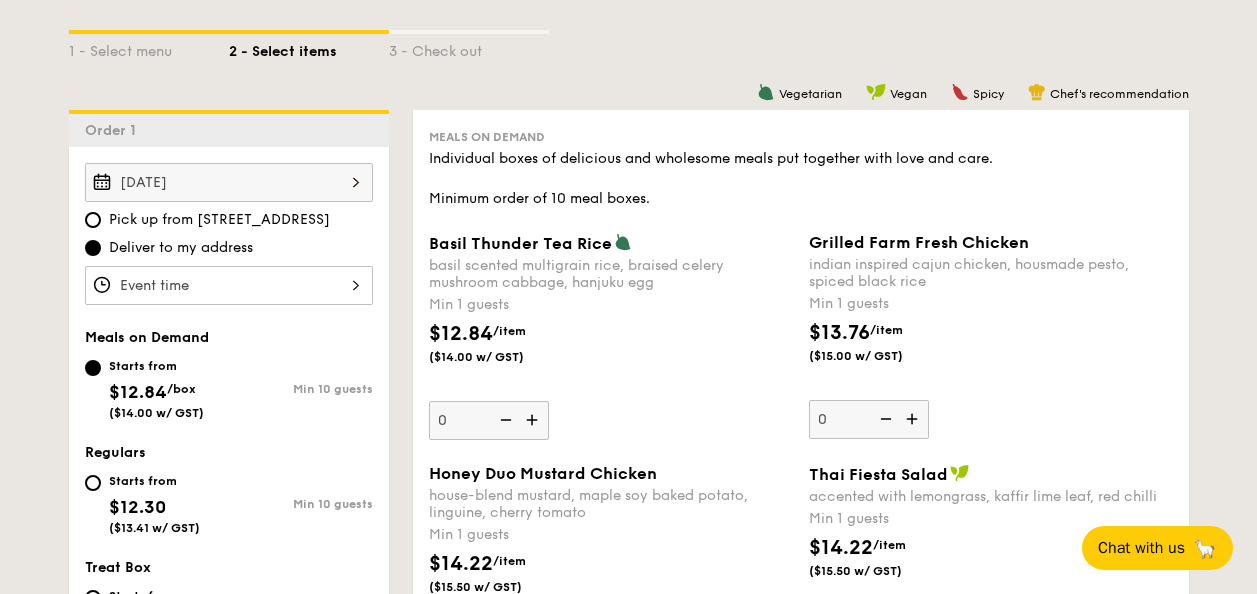 click on "Basil Thunder Tea Rice basil scented multigrain rice, braised celery mushroom cabbage, hanjuku egg
Min 1 guests
$12.84
/item
($14.00 w/ GST)
0" at bounding box center [229, 285] 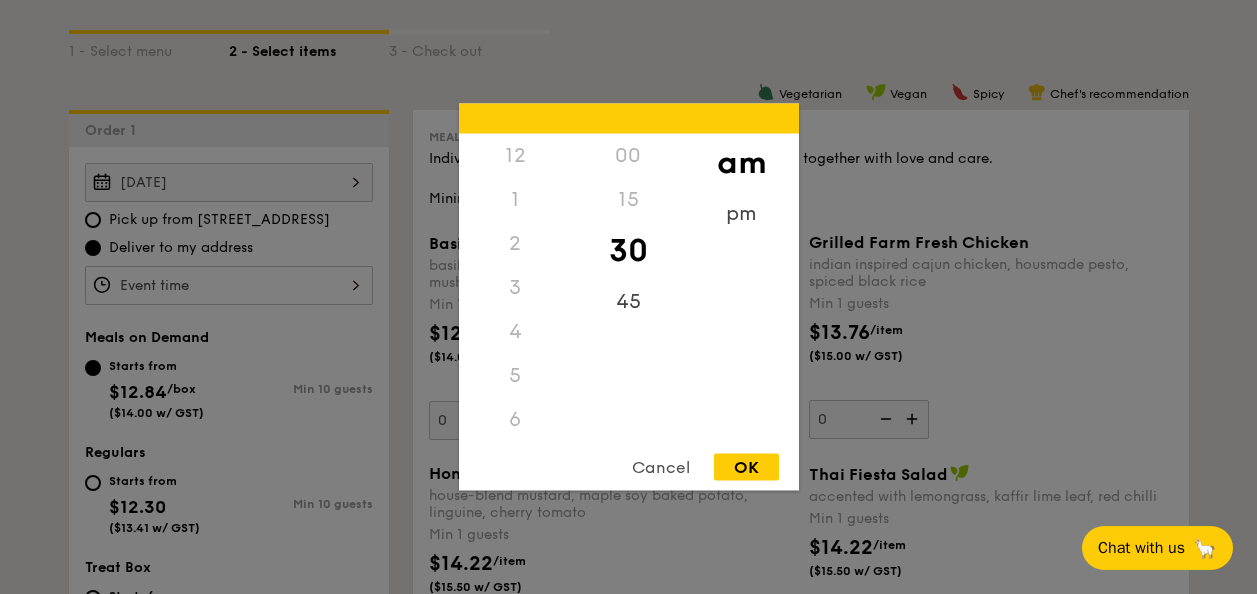 scroll, scrollTop: 220, scrollLeft: 0, axis: vertical 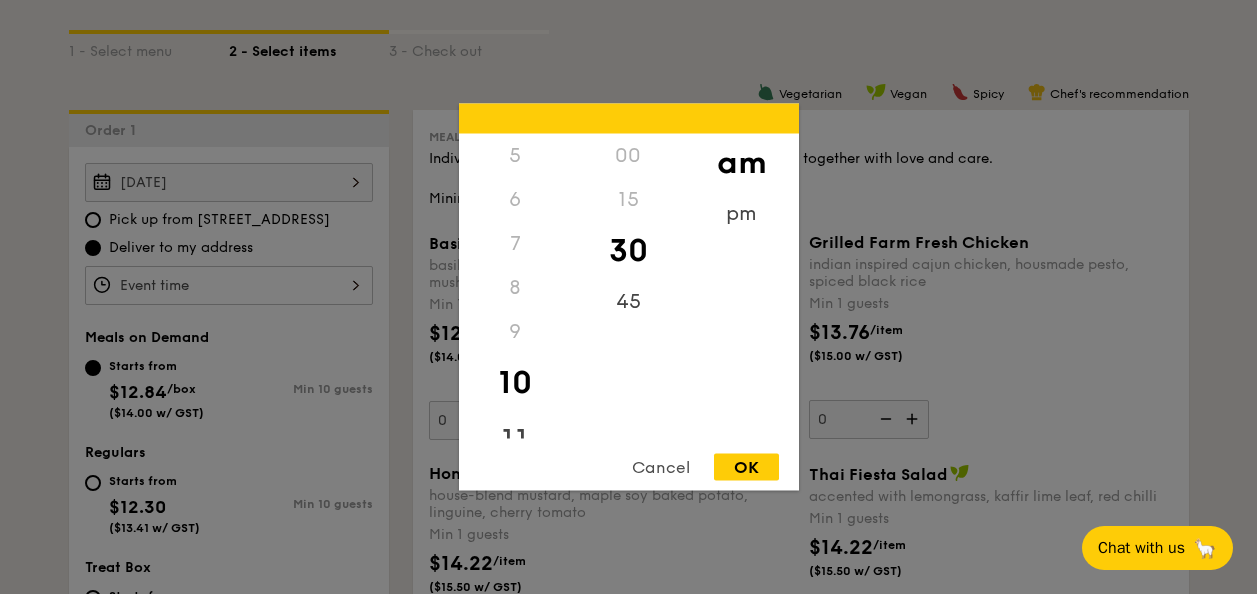 click on "11" at bounding box center (515, 441) 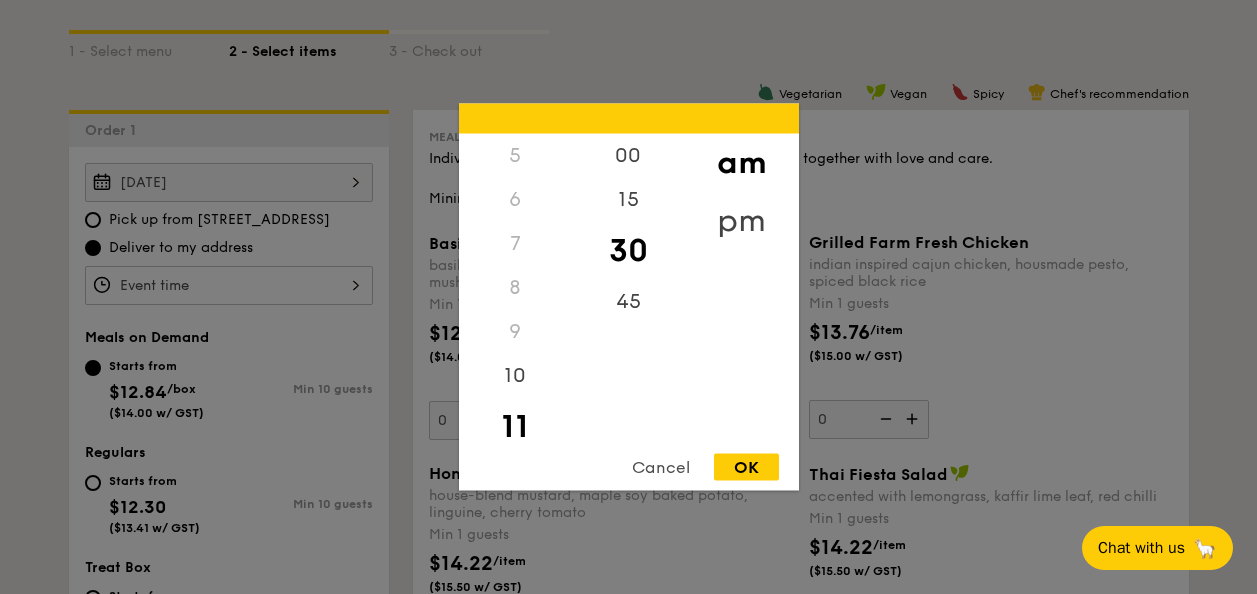 click on "pm" at bounding box center (741, 221) 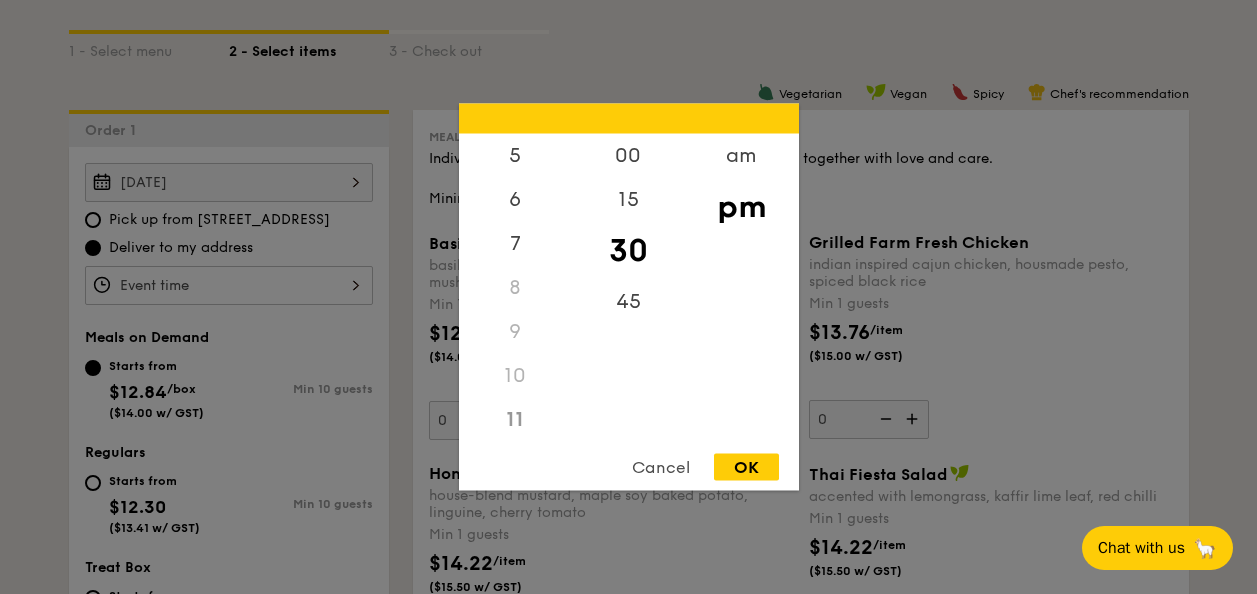 click on "OK" at bounding box center (746, 467) 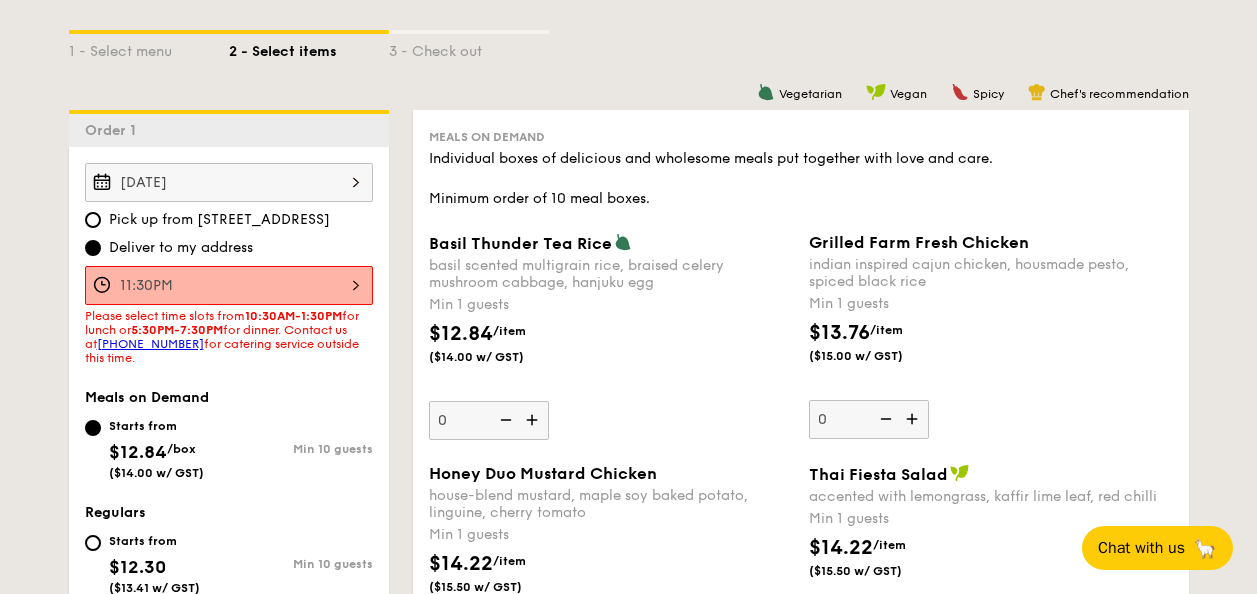 click on "11:30PM" at bounding box center [229, 285] 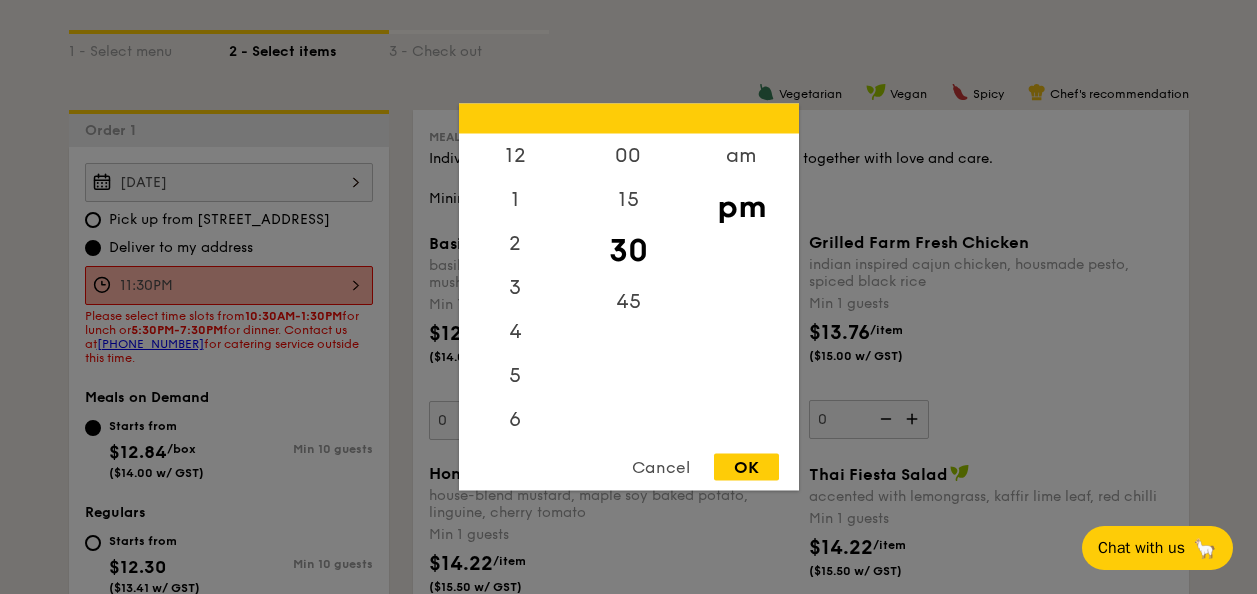 scroll, scrollTop: 223, scrollLeft: 0, axis: vertical 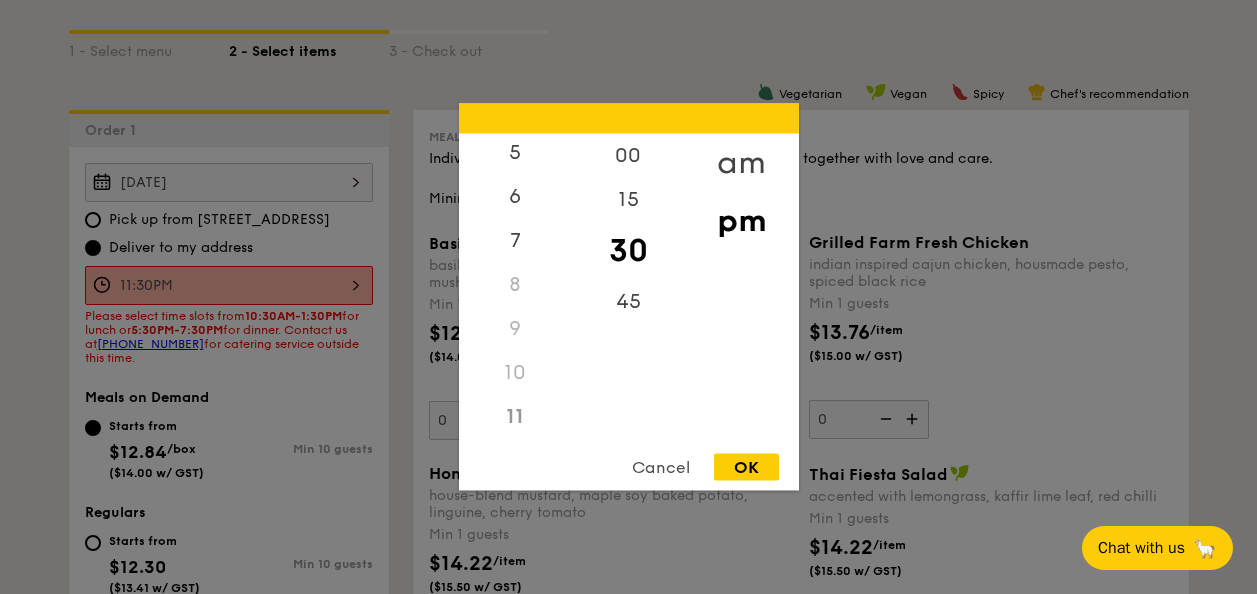 click on "am" at bounding box center [741, 163] 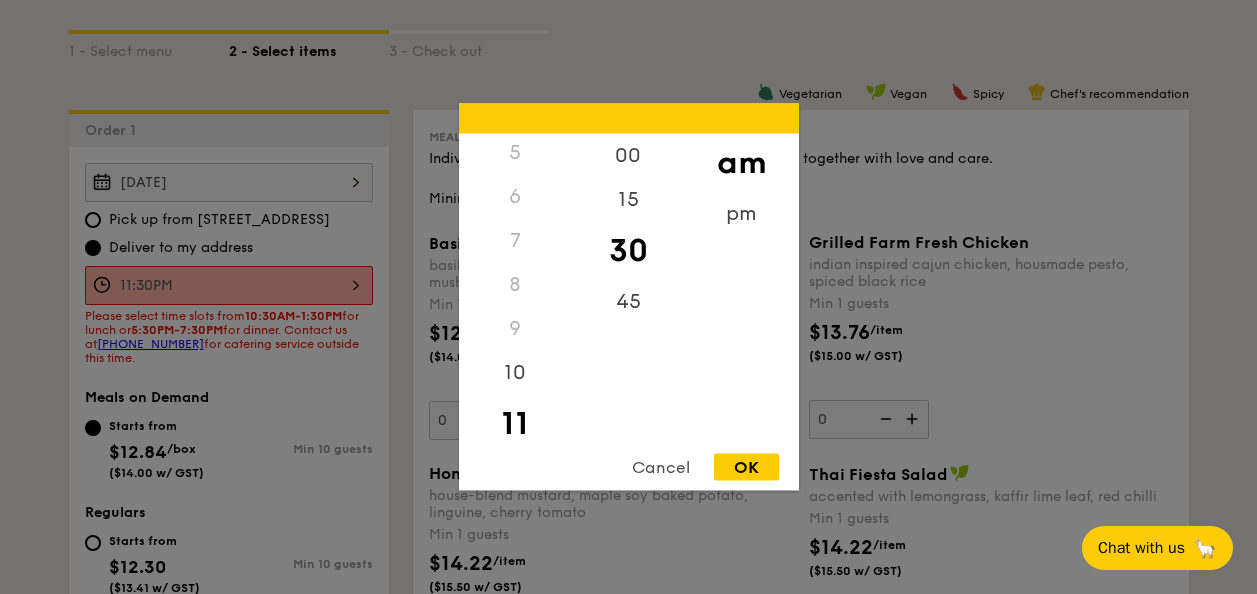 click on "OK" at bounding box center (746, 467) 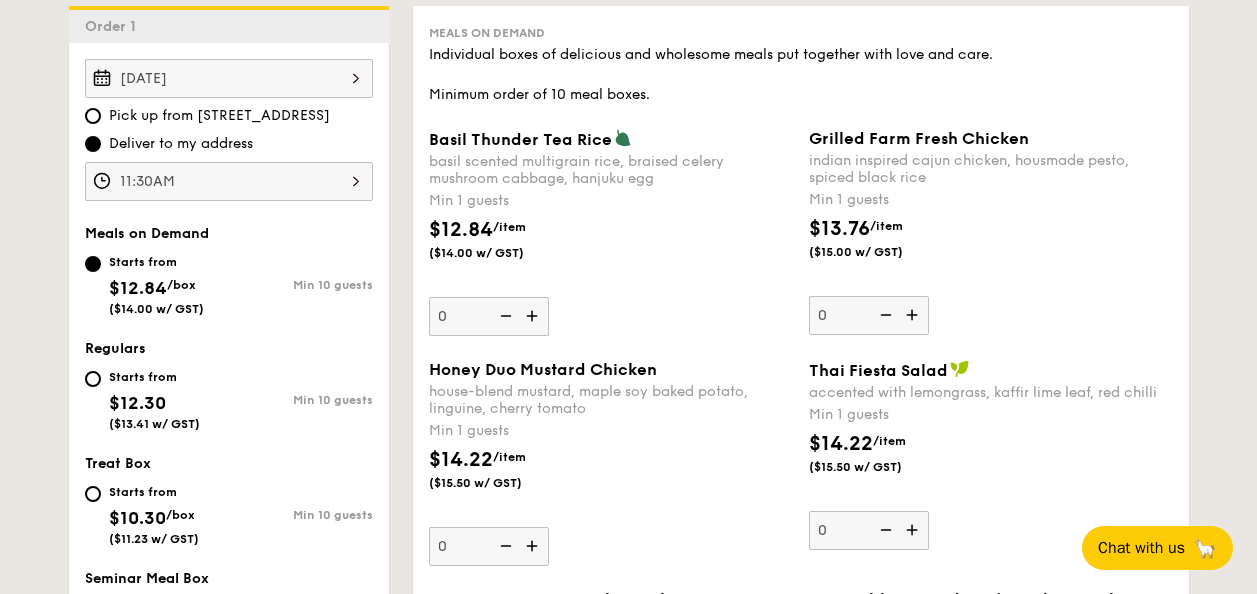 scroll, scrollTop: 559, scrollLeft: 0, axis: vertical 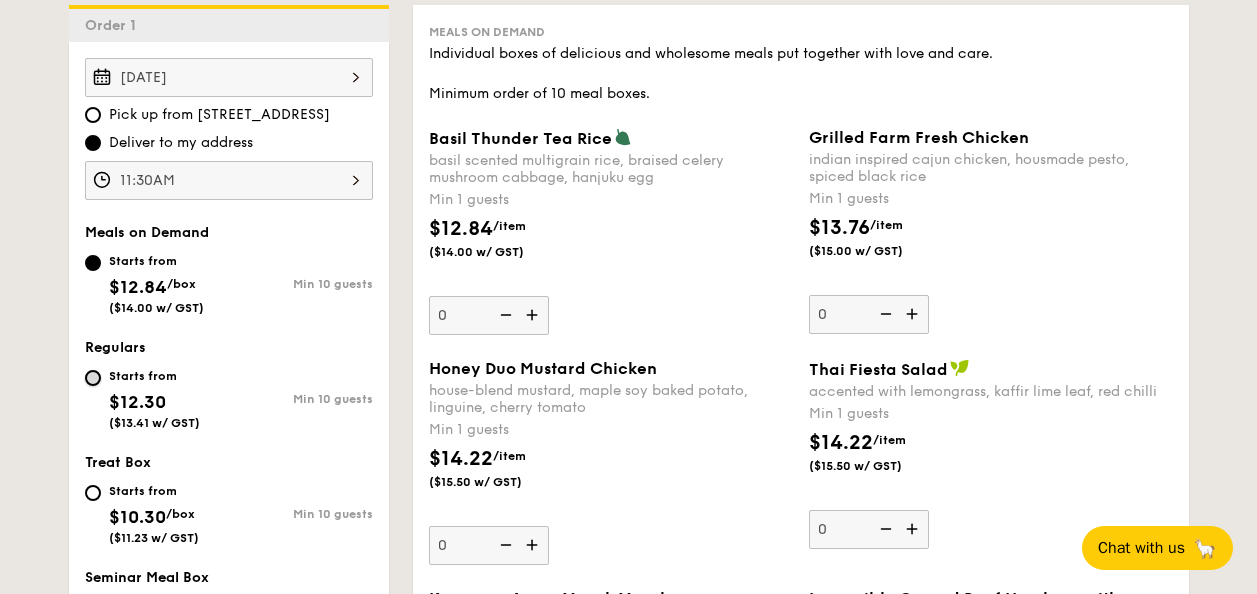 click on "Starts from
$12.30
($13.41 w/ GST)
Min 10 guests" at bounding box center (93, 378) 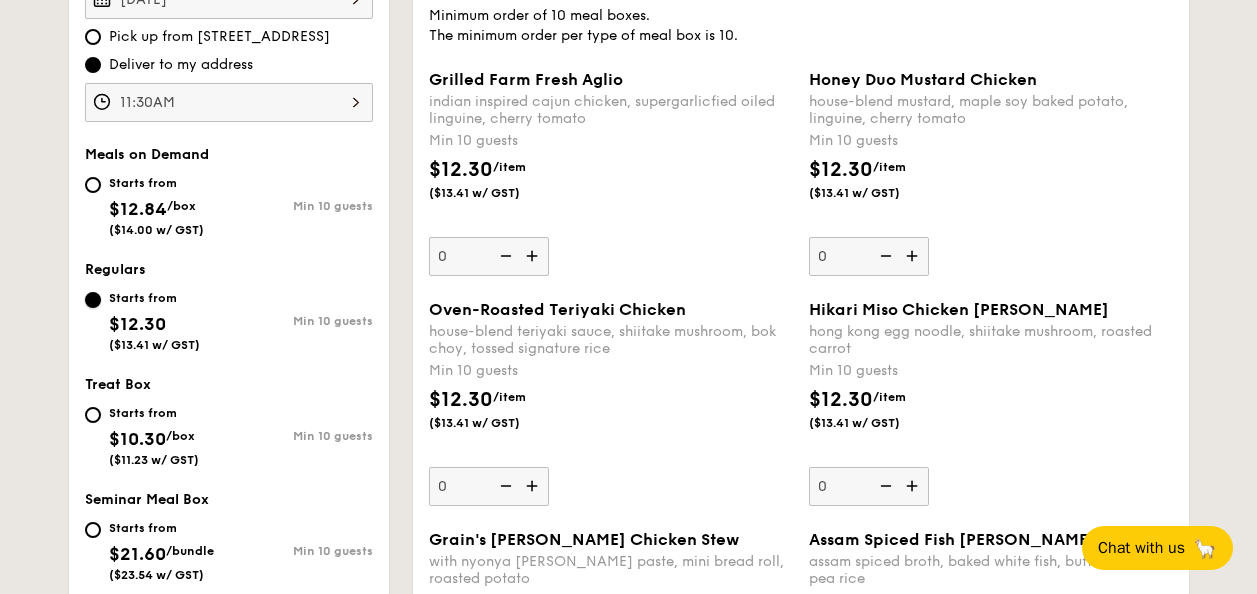 scroll, scrollTop: 635, scrollLeft: 0, axis: vertical 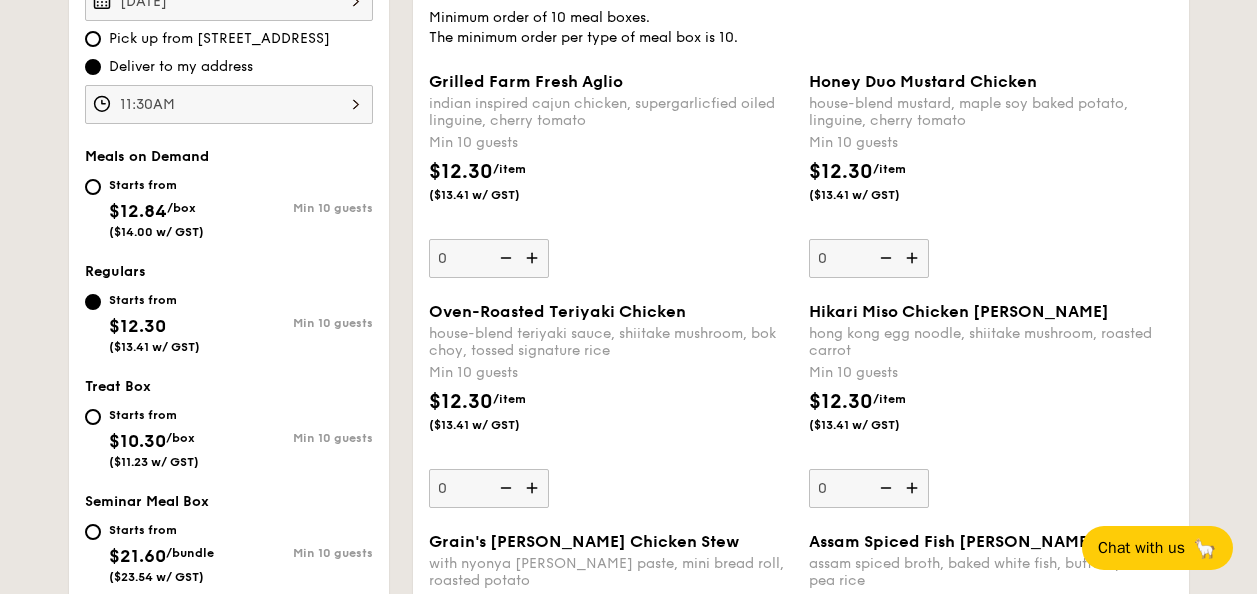 click at bounding box center [534, 488] 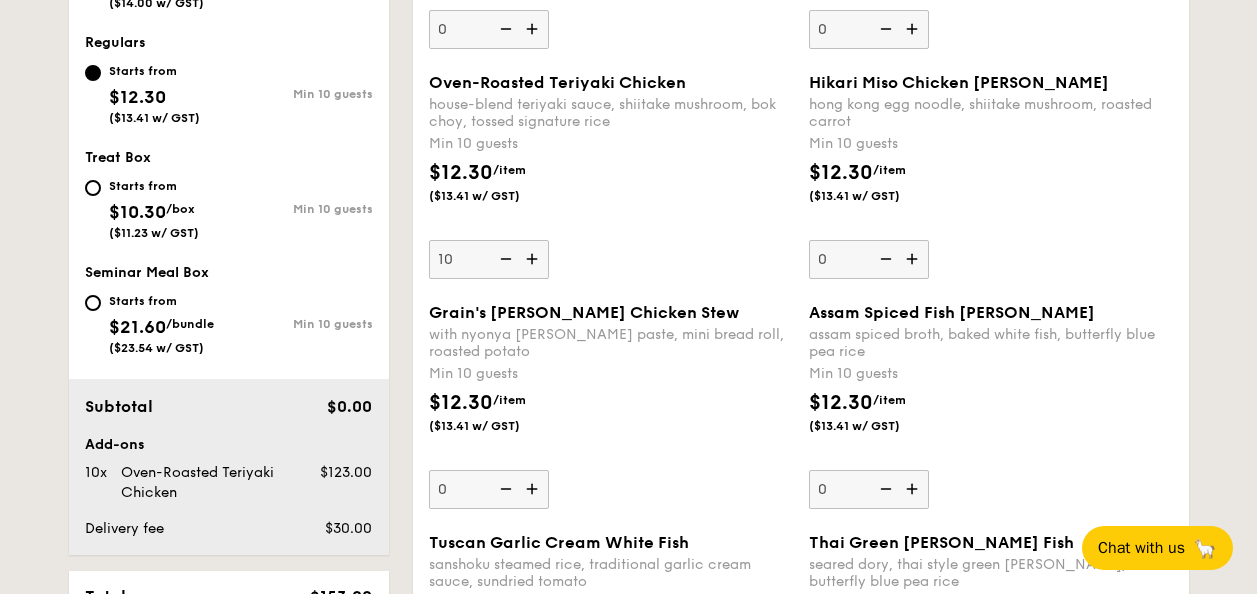 scroll, scrollTop: 862, scrollLeft: 0, axis: vertical 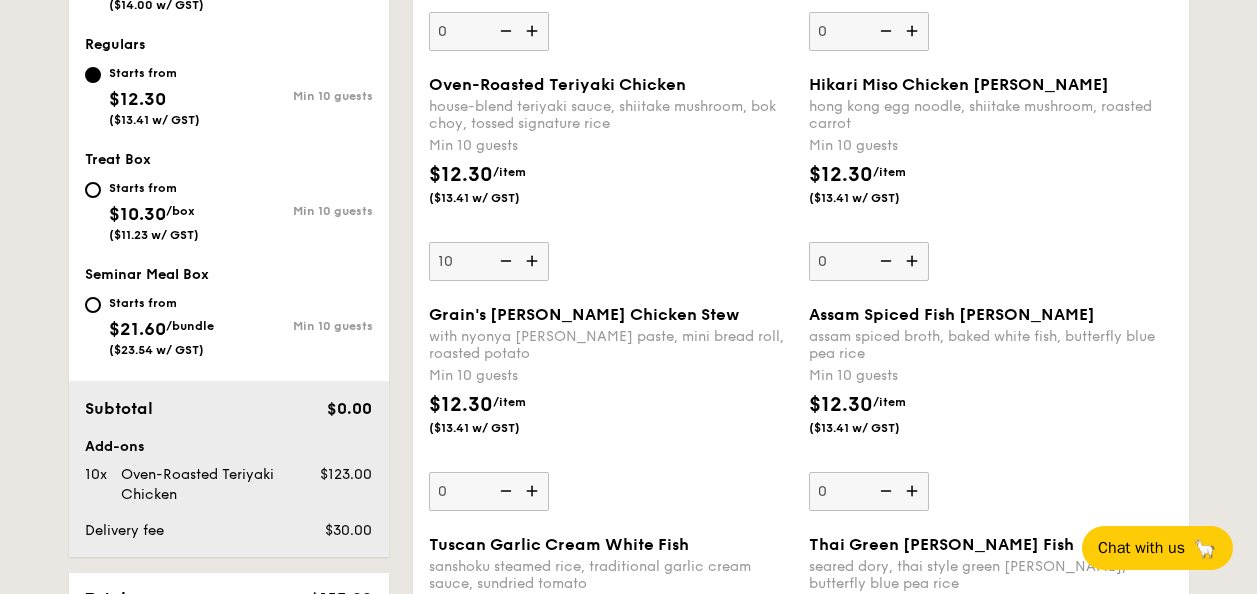 click at bounding box center [534, 491] 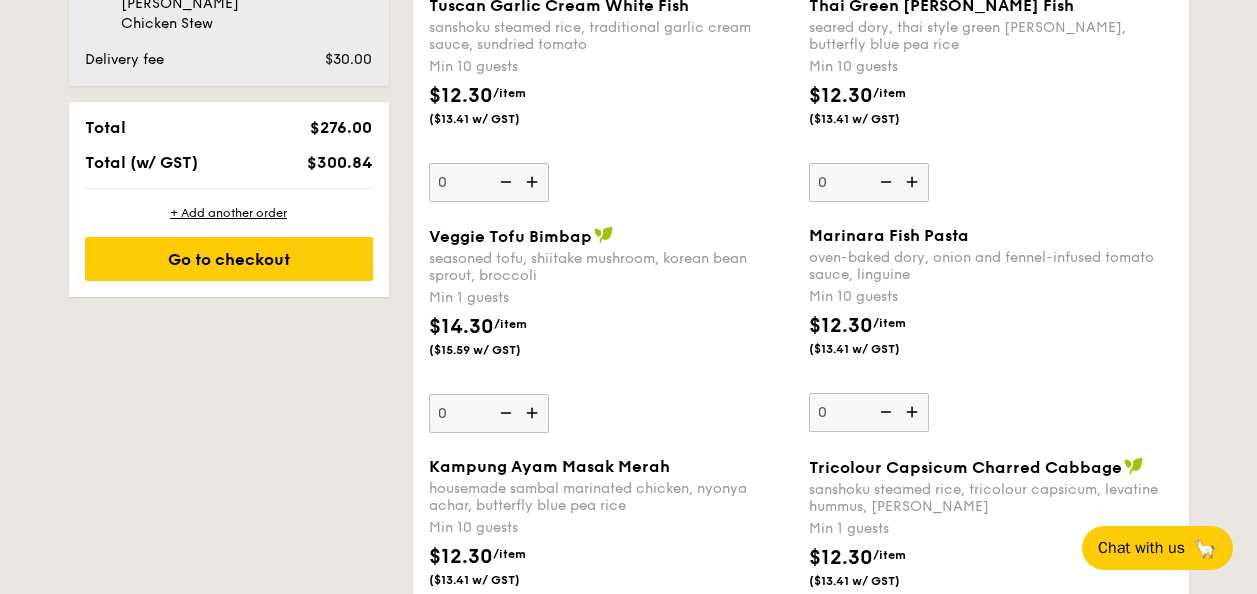 scroll, scrollTop: 1400, scrollLeft: 0, axis: vertical 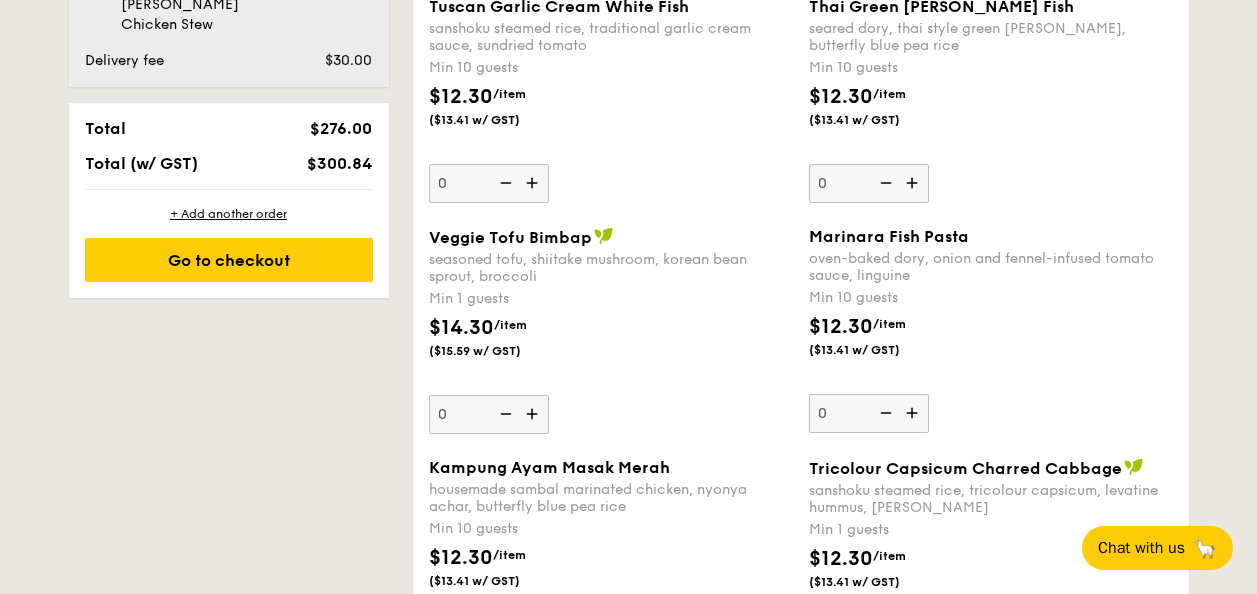 click at bounding box center (914, 183) 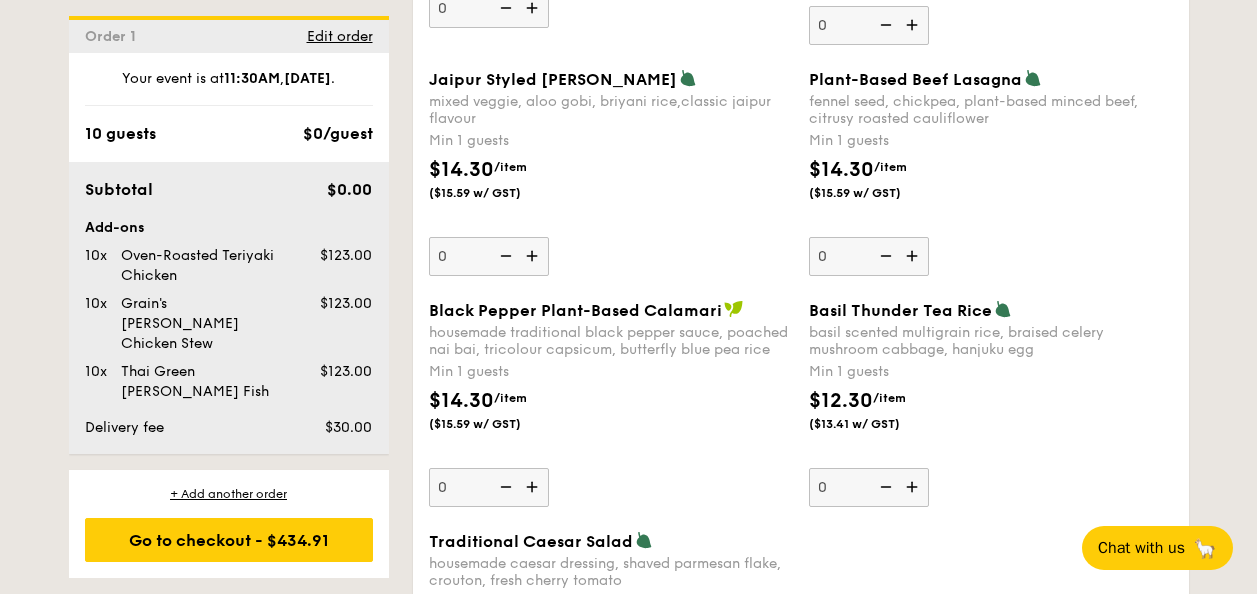 scroll, scrollTop: 2250, scrollLeft: 0, axis: vertical 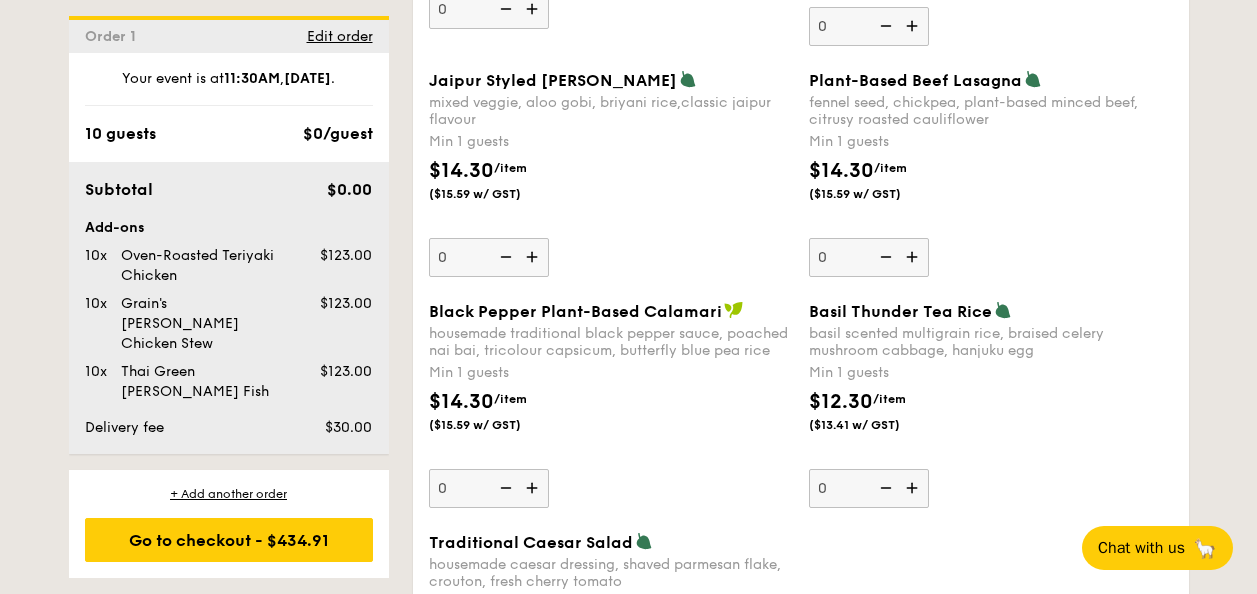 click at bounding box center [914, 257] 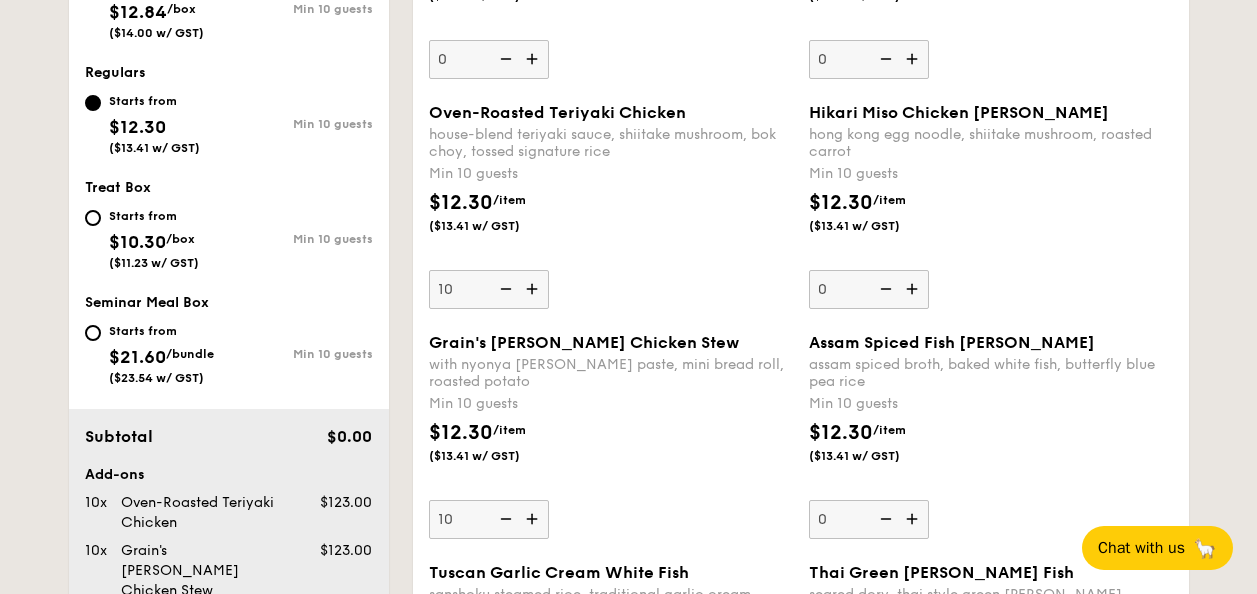 scroll, scrollTop: 833, scrollLeft: 0, axis: vertical 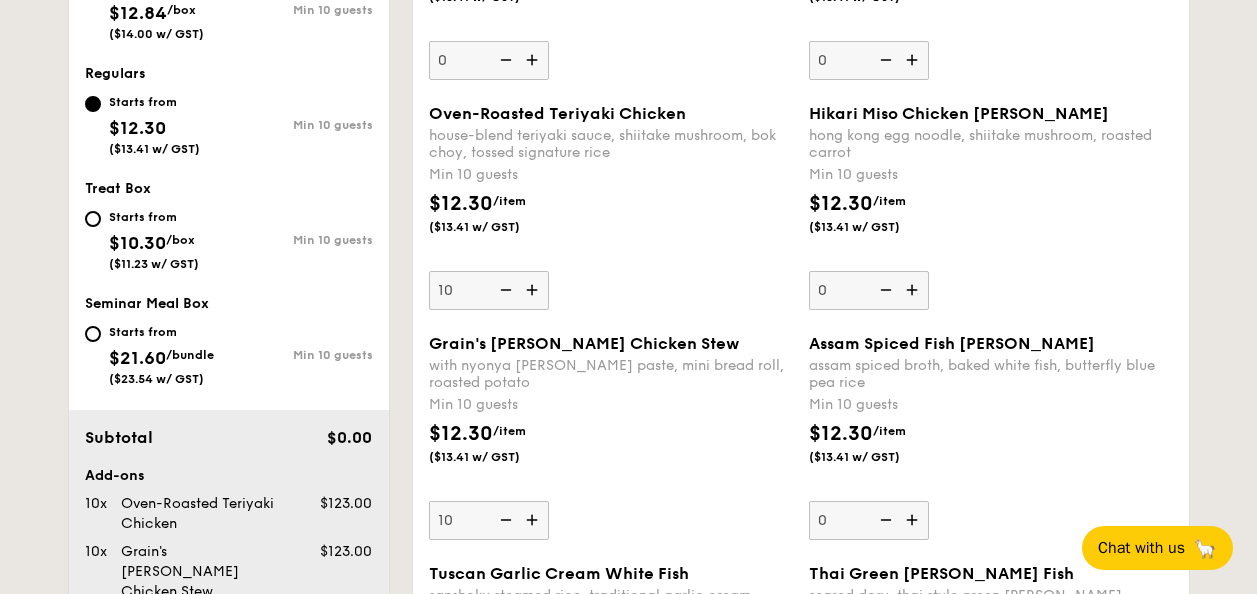 click at bounding box center [534, 290] 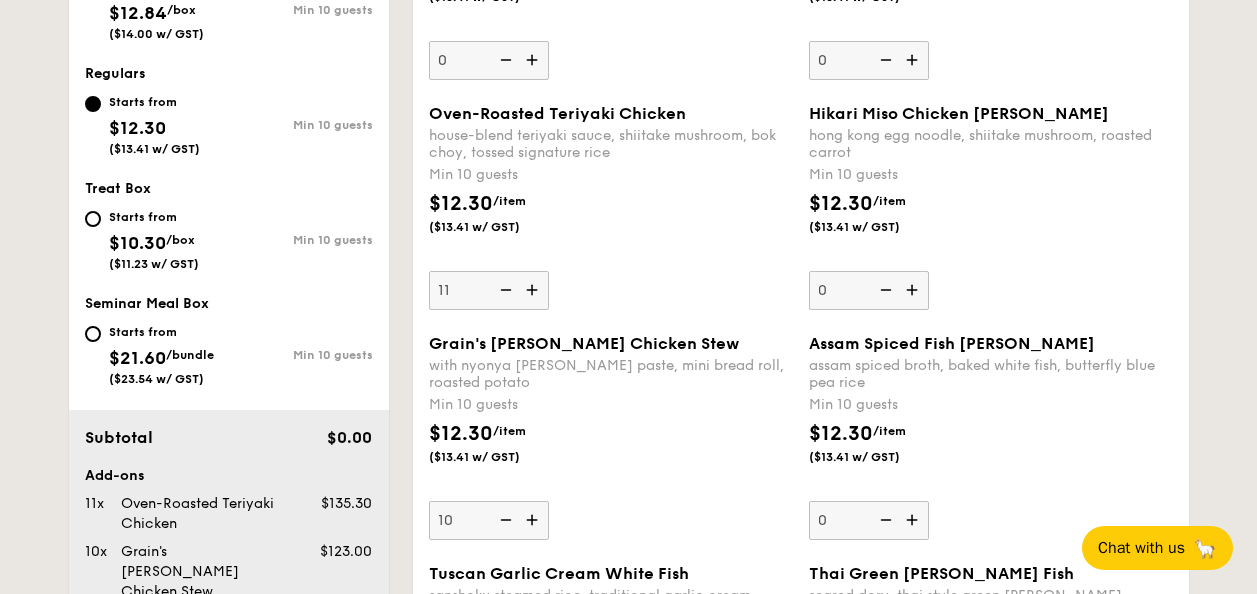 click at bounding box center (534, 290) 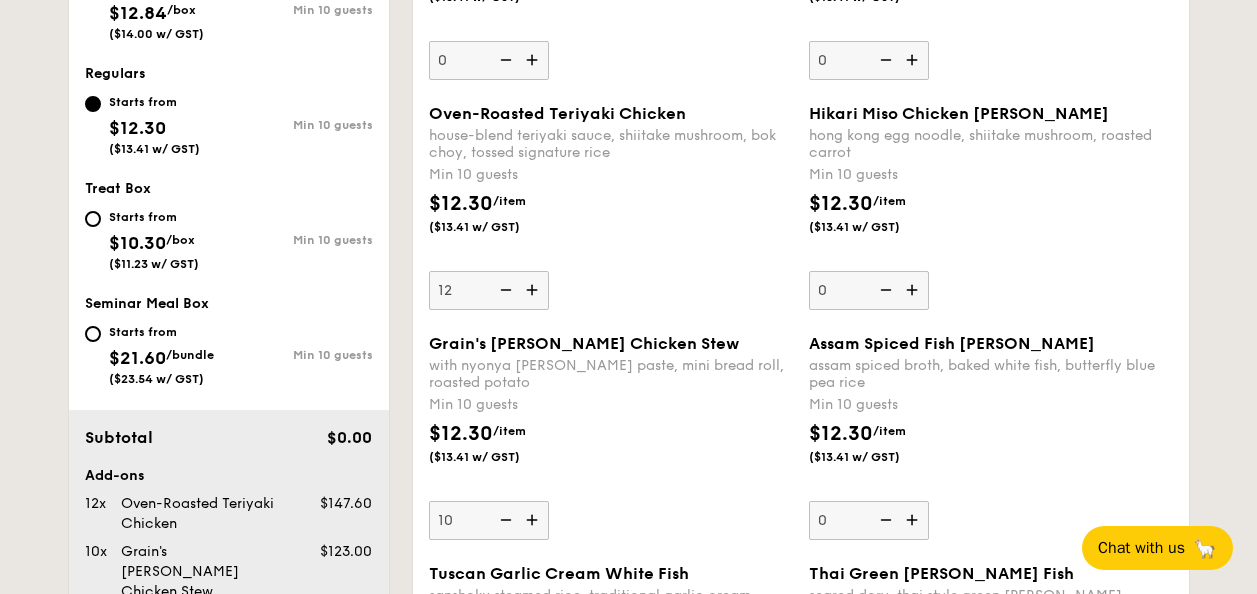 click at bounding box center [534, 290] 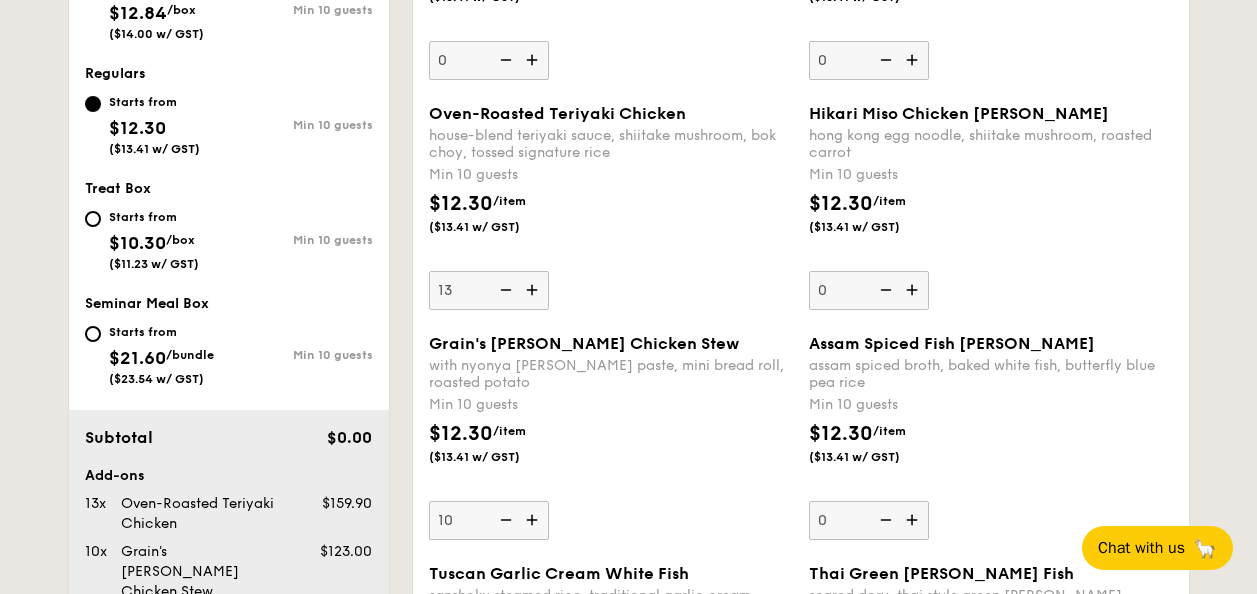 click at bounding box center (534, 290) 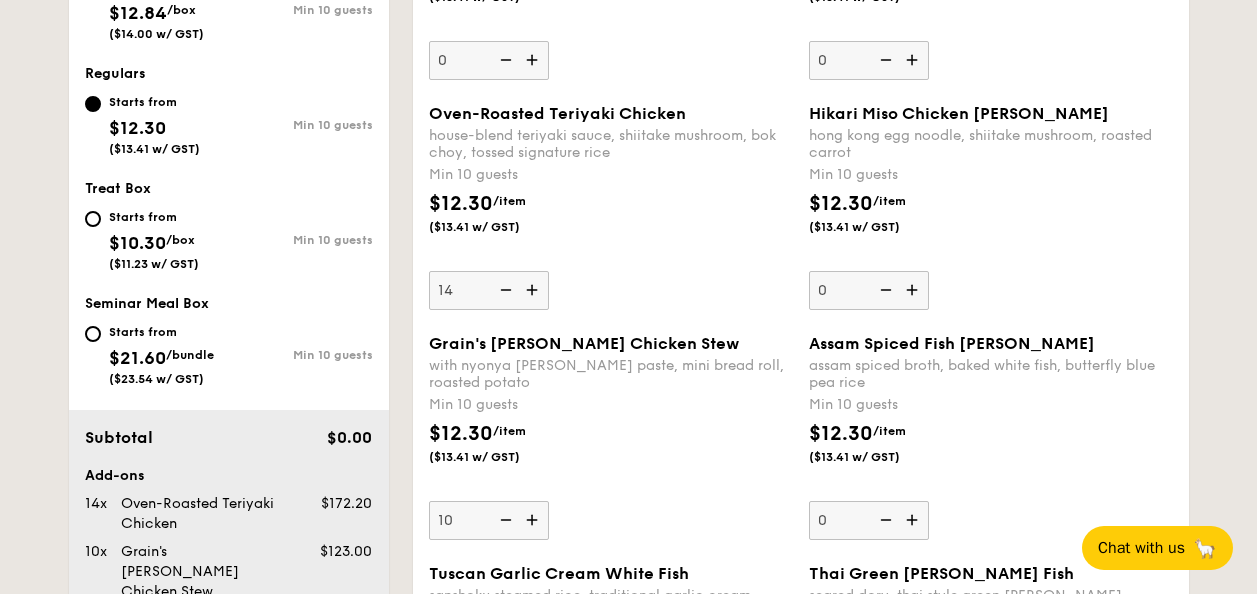 click at bounding box center (534, 290) 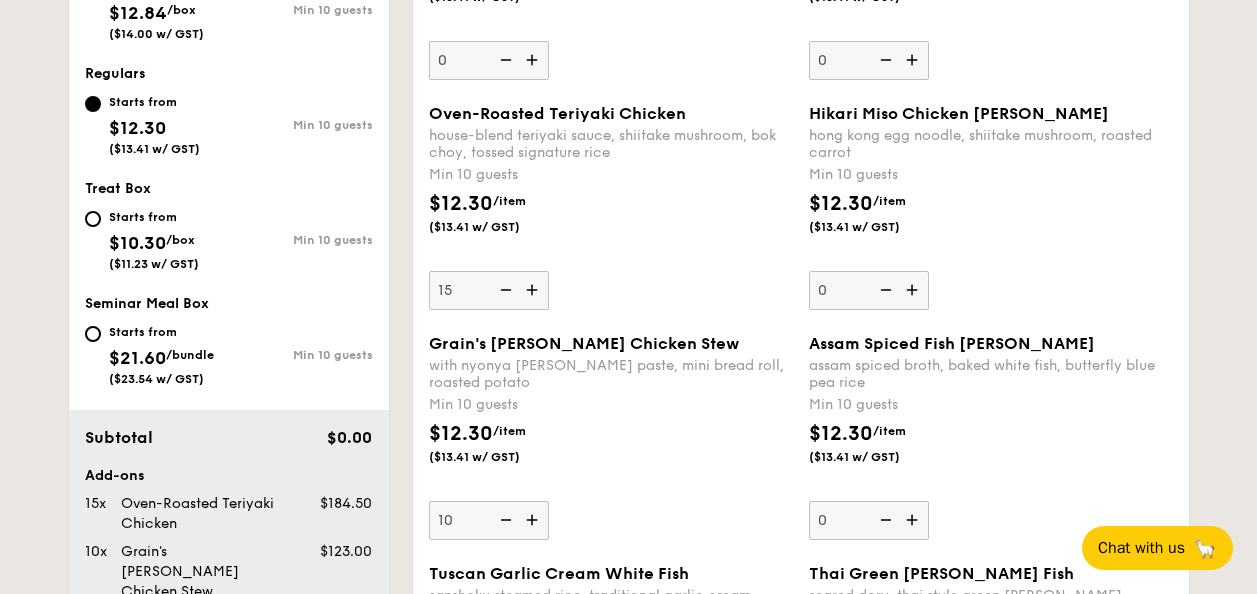 click at bounding box center [534, 290] 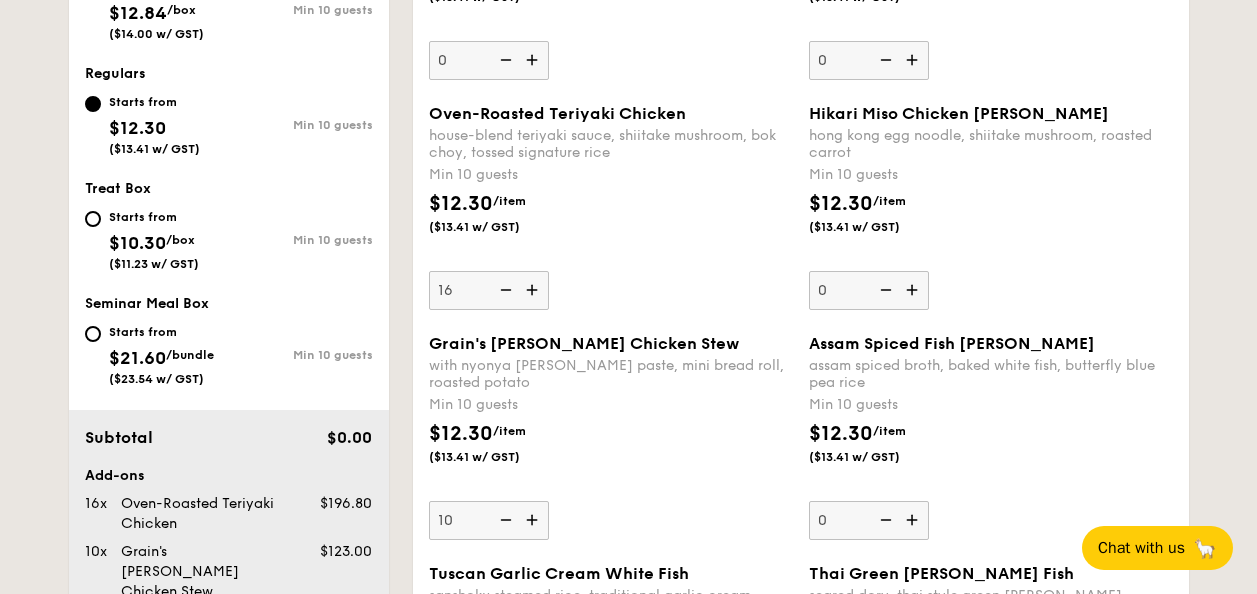 click at bounding box center [534, 290] 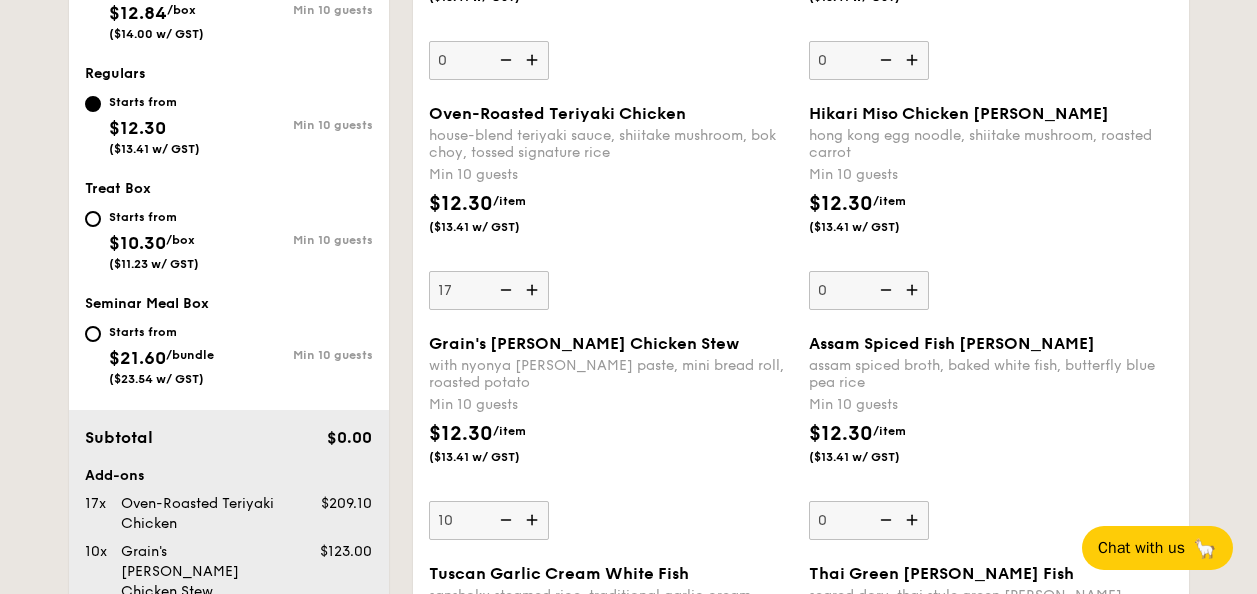 click at bounding box center (534, 290) 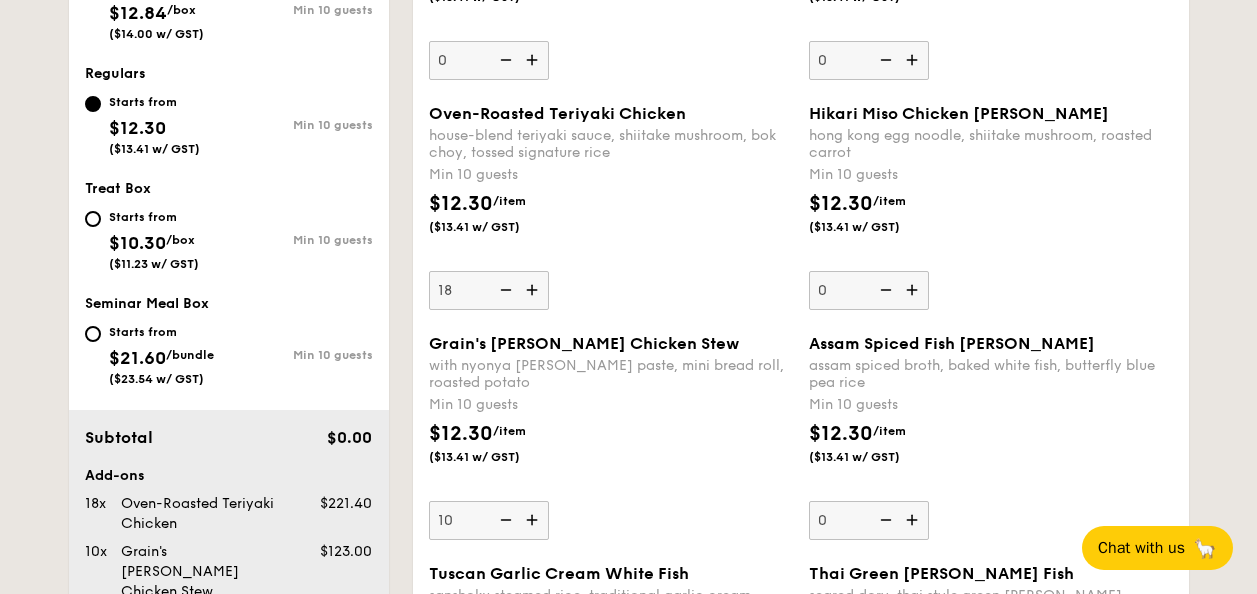 click at bounding box center (534, 290) 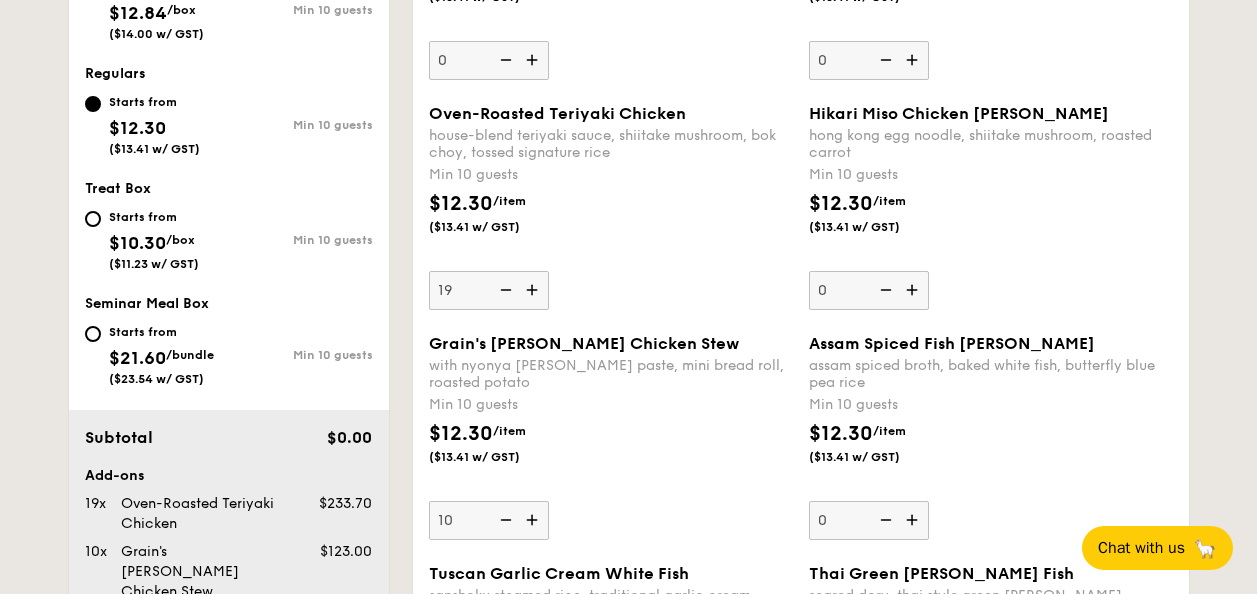 click on "Oven-Roasted Teriyaki Chicken house-blend teriyaki sauce, shiitake mushroom, bok choy, tossed signature rice
Min 10 guests
$12.30
/item
($13.41 w/ GST)
19" at bounding box center [611, 207] 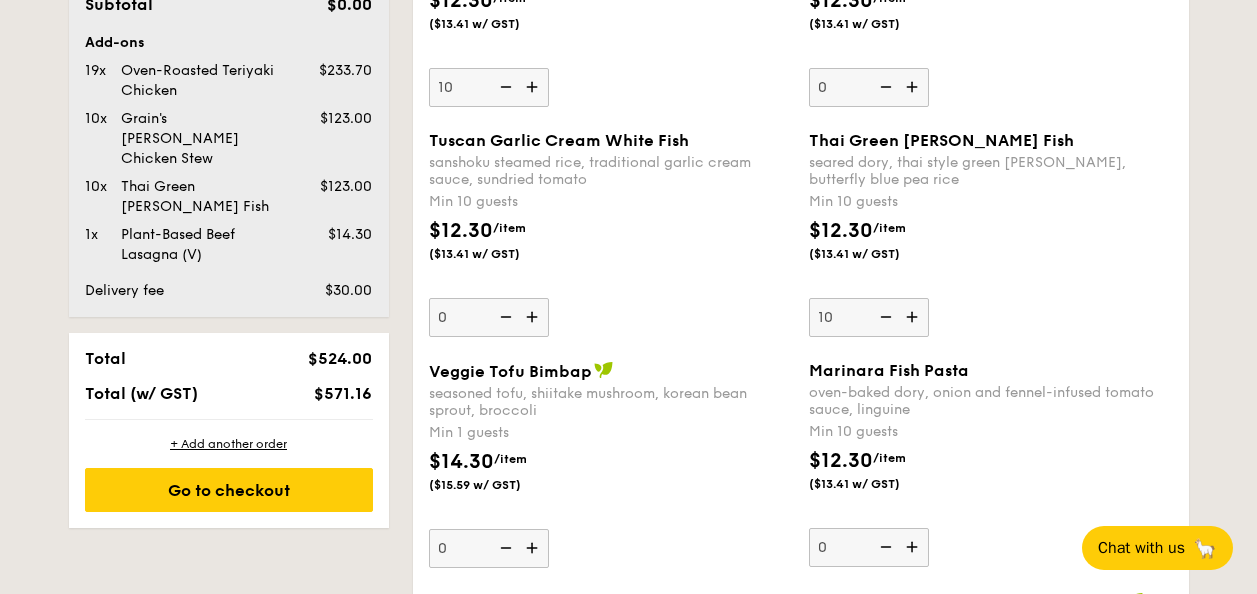 scroll, scrollTop: 1264, scrollLeft: 0, axis: vertical 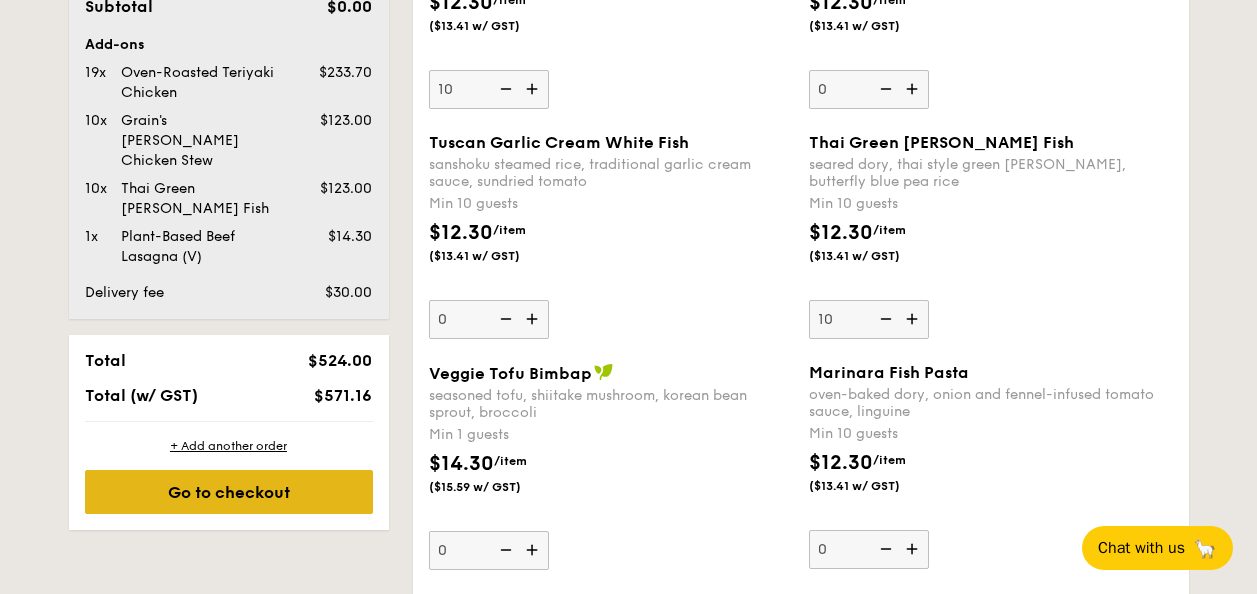 click on "Go to checkout" at bounding box center [229, 492] 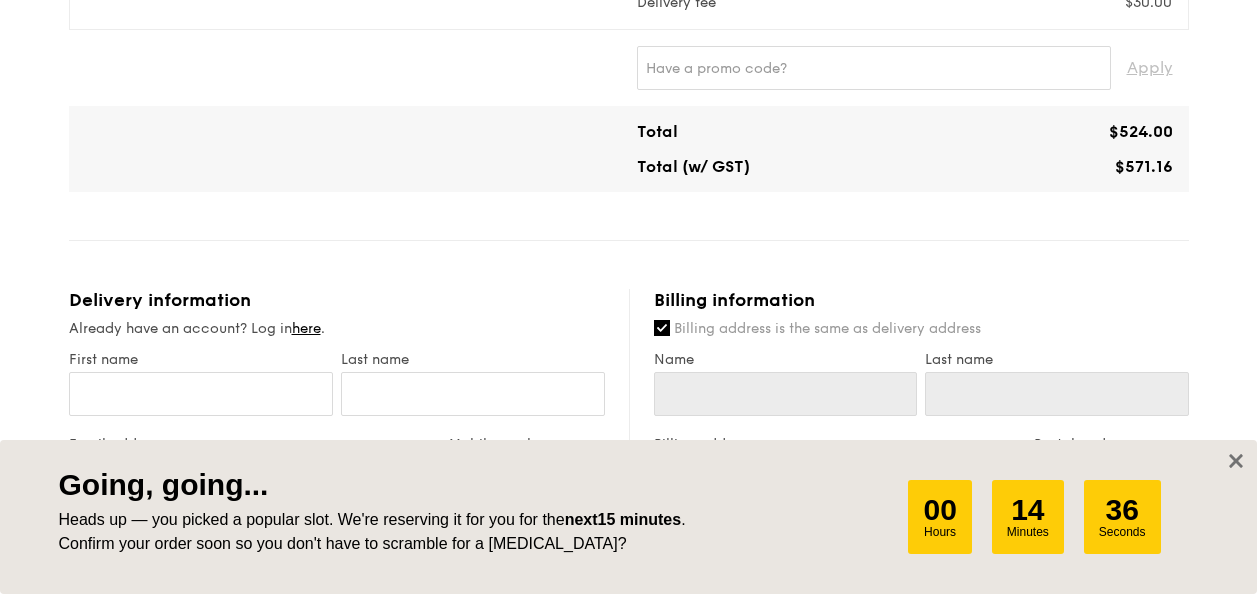 scroll, scrollTop: 605, scrollLeft: 0, axis: vertical 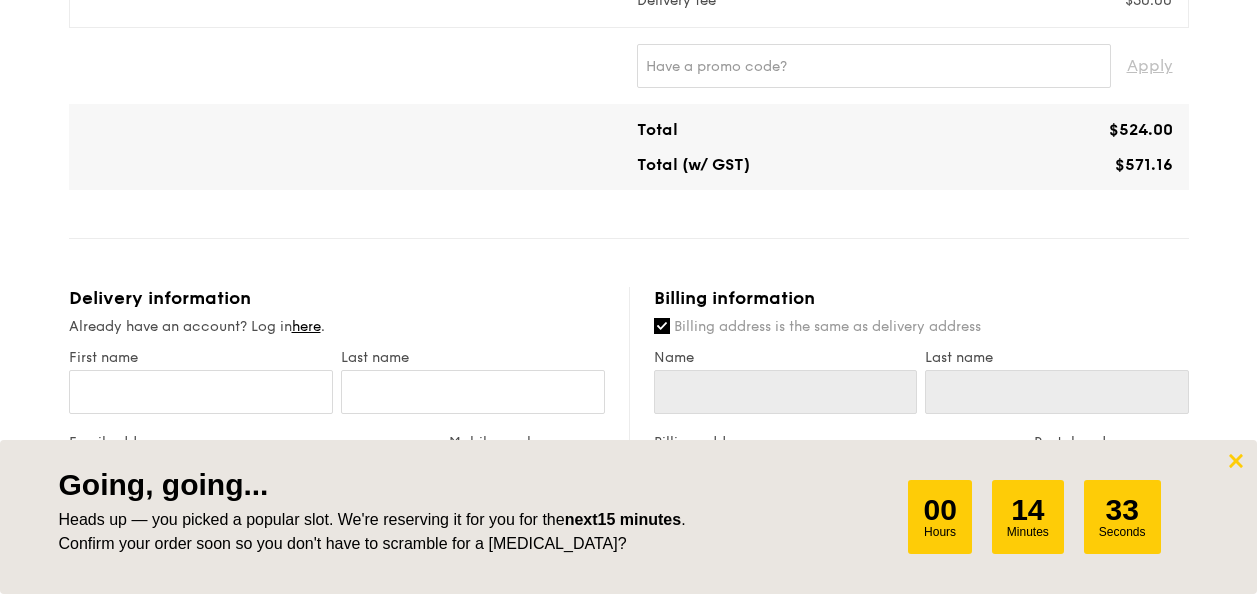 click 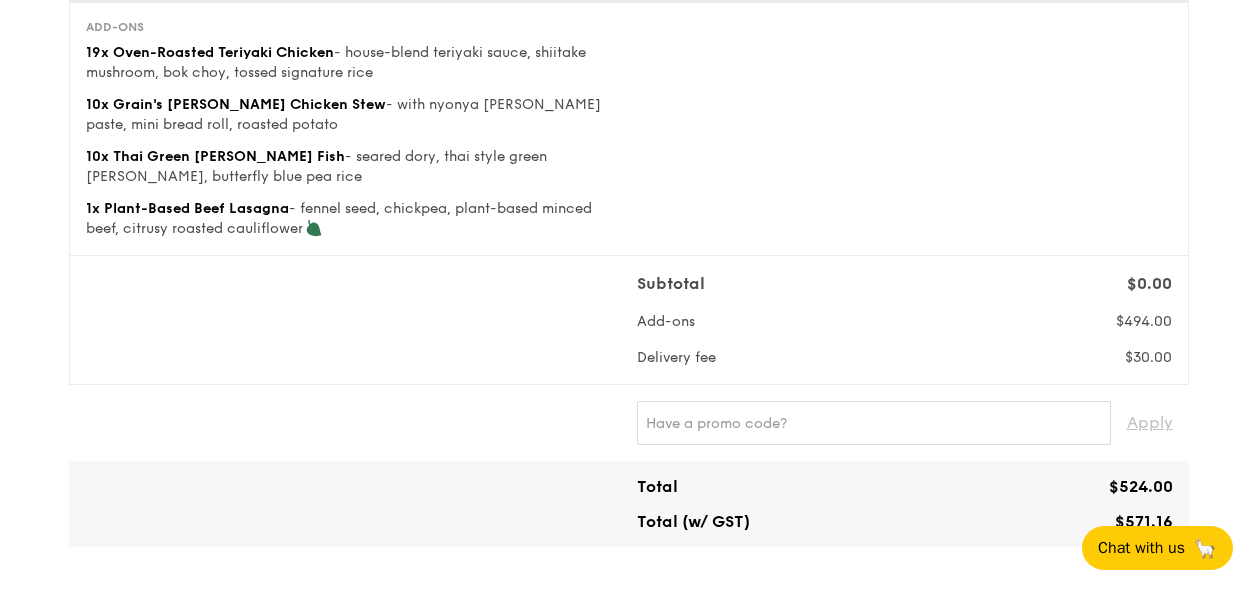 scroll, scrollTop: 0, scrollLeft: 0, axis: both 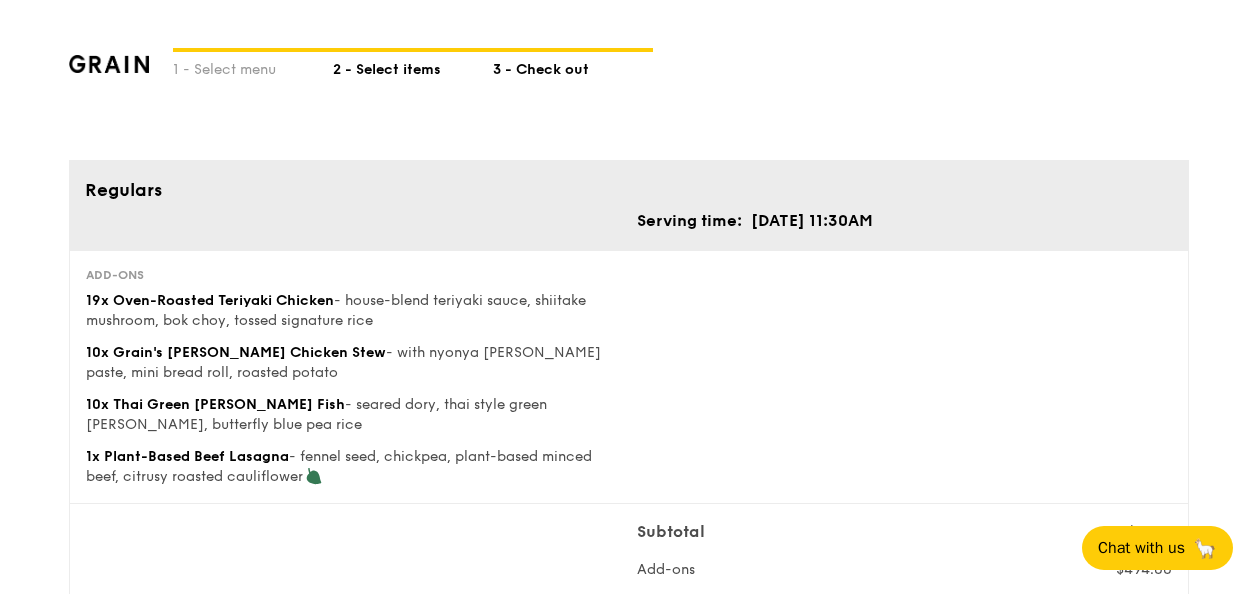 click on "2 - Select items" at bounding box center (413, 66) 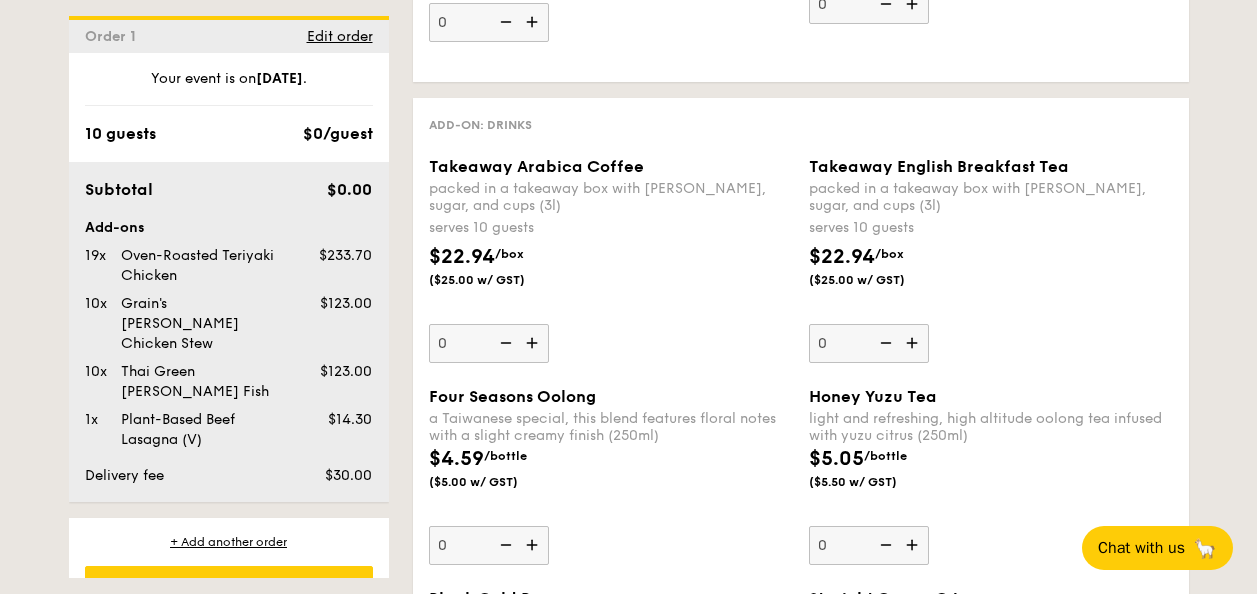 scroll, scrollTop: 3988, scrollLeft: 0, axis: vertical 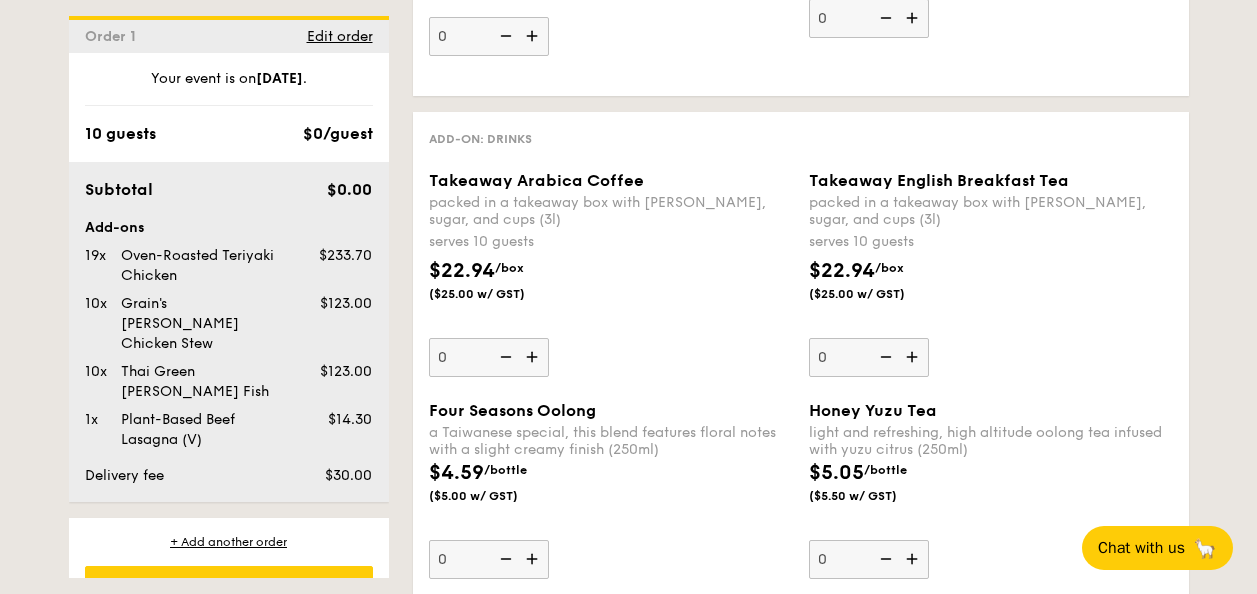click on "$22.94
/box
($25.00 w/ GST)" at bounding box center [611, 291] 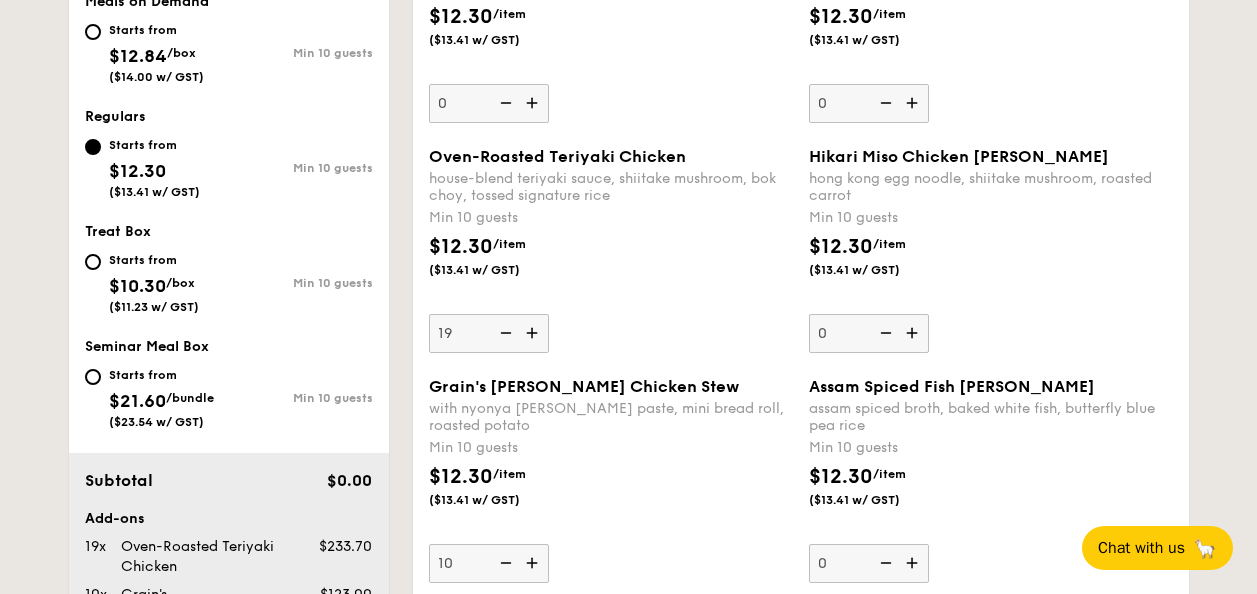 scroll, scrollTop: 791, scrollLeft: 0, axis: vertical 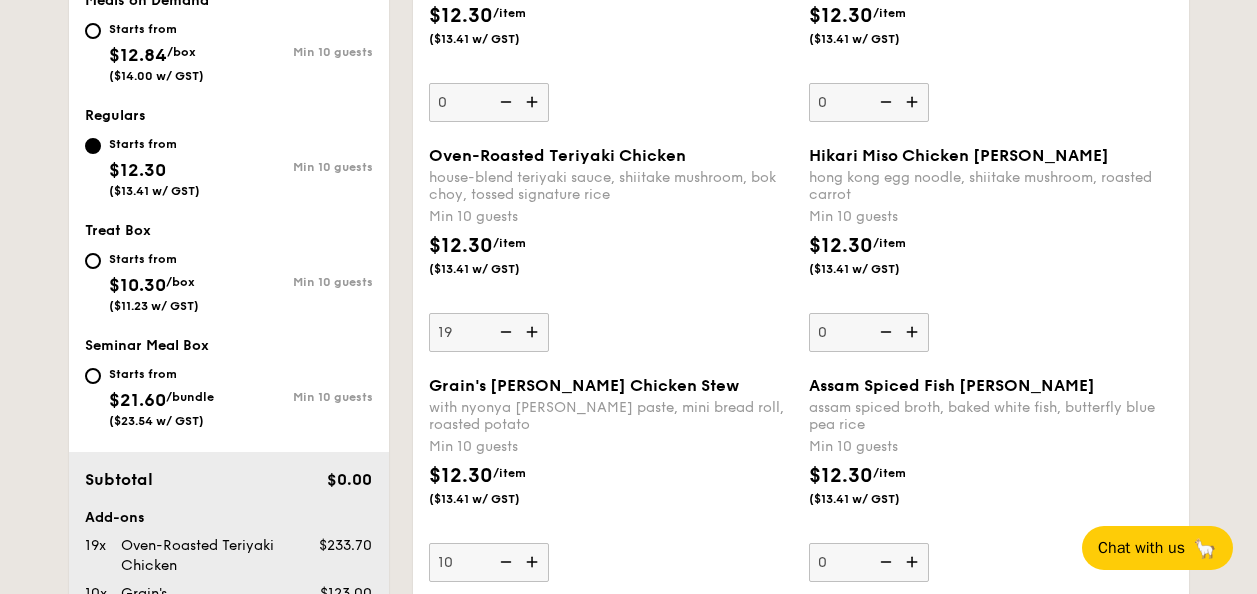 click at bounding box center [504, 332] 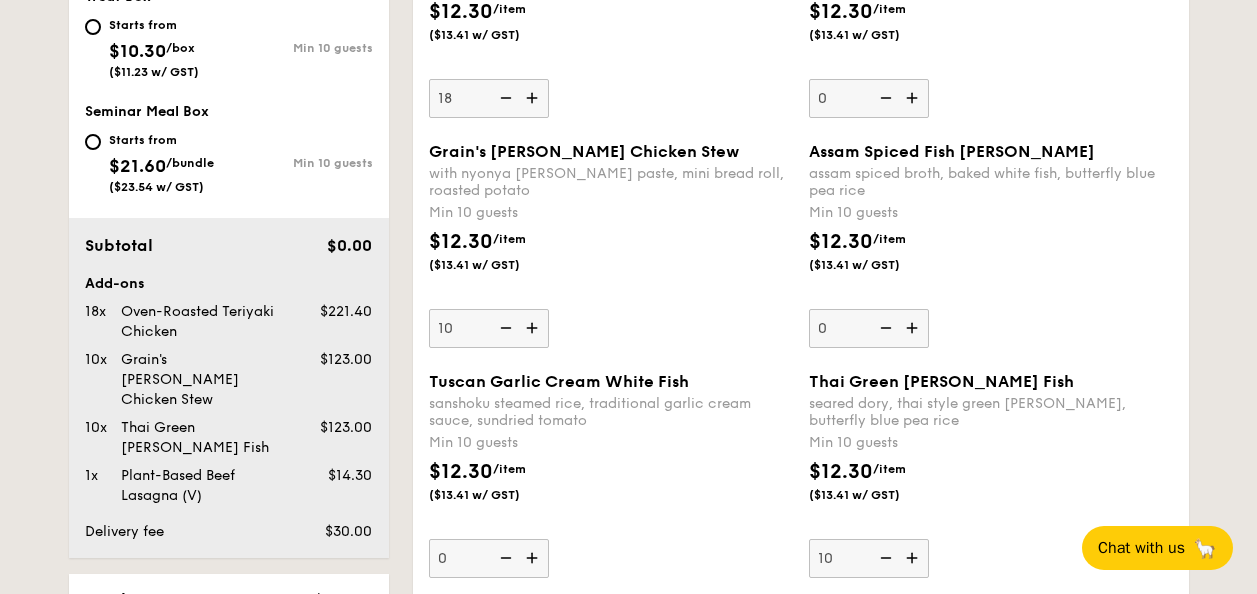scroll, scrollTop: 1026, scrollLeft: 0, axis: vertical 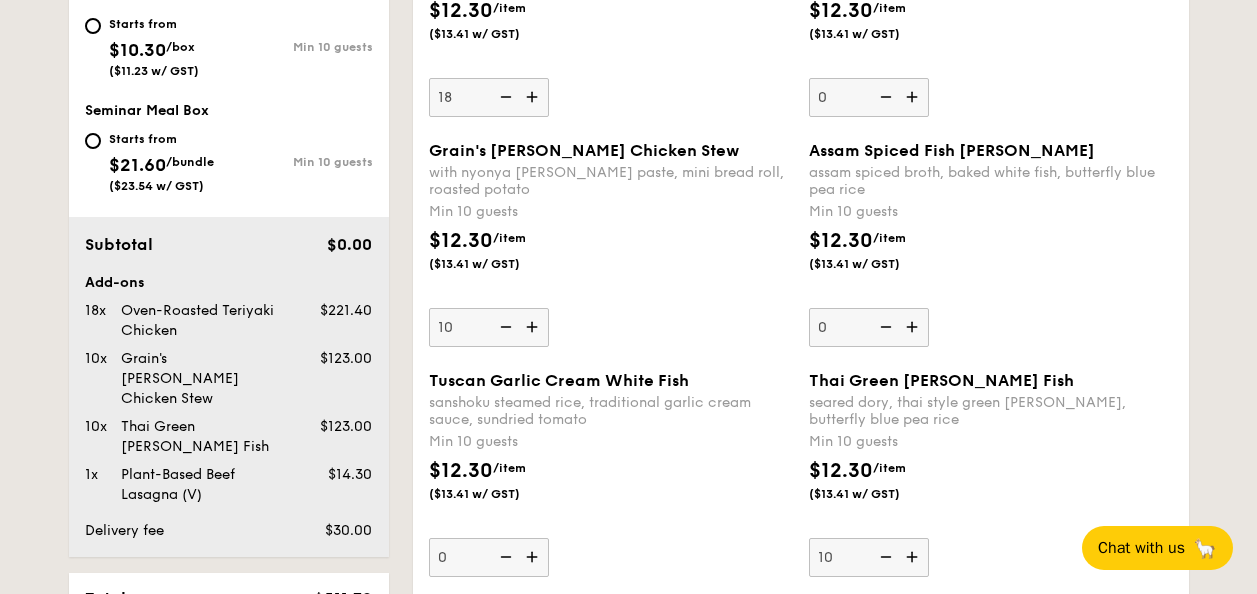 click at bounding box center [504, 97] 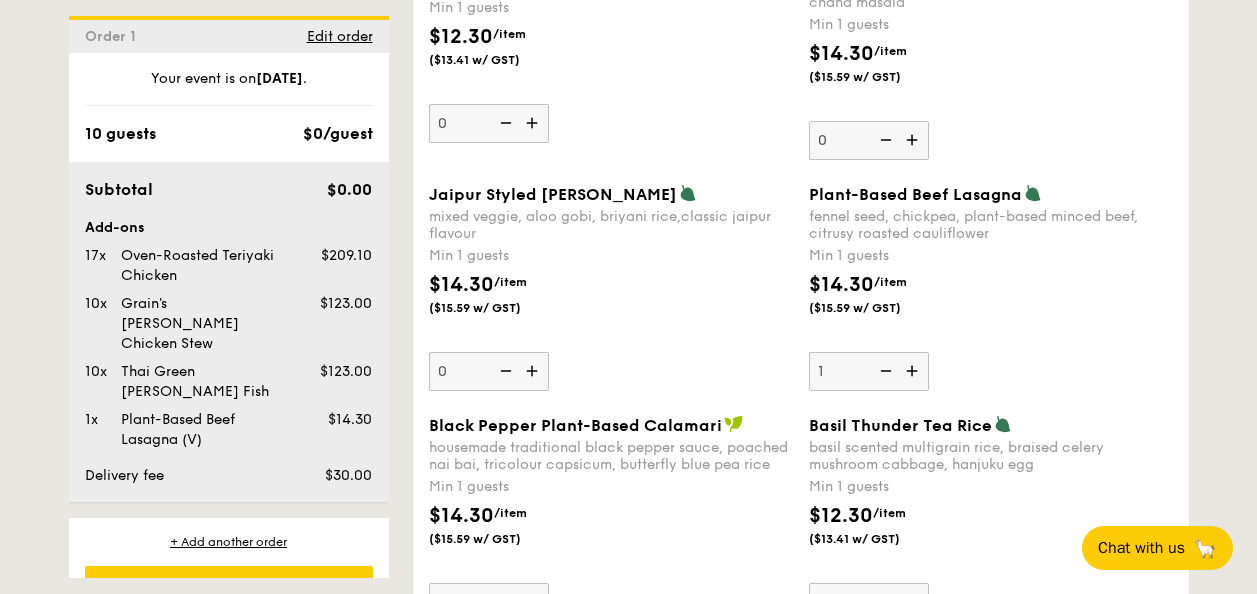 scroll, scrollTop: 2134, scrollLeft: 0, axis: vertical 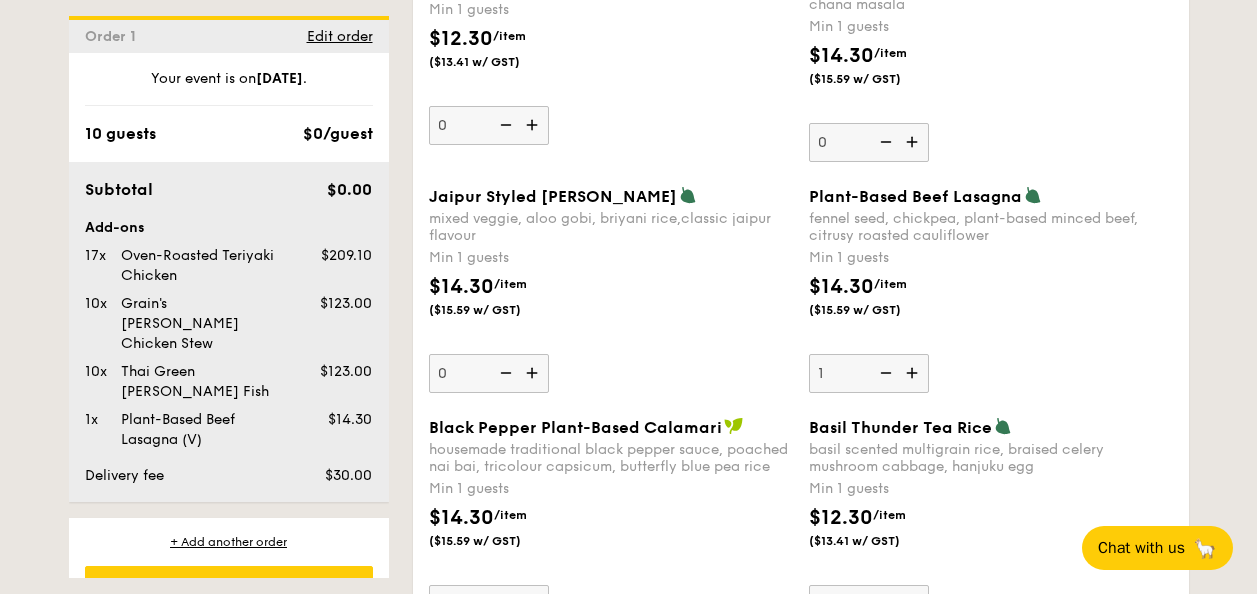 click at bounding box center [914, 373] 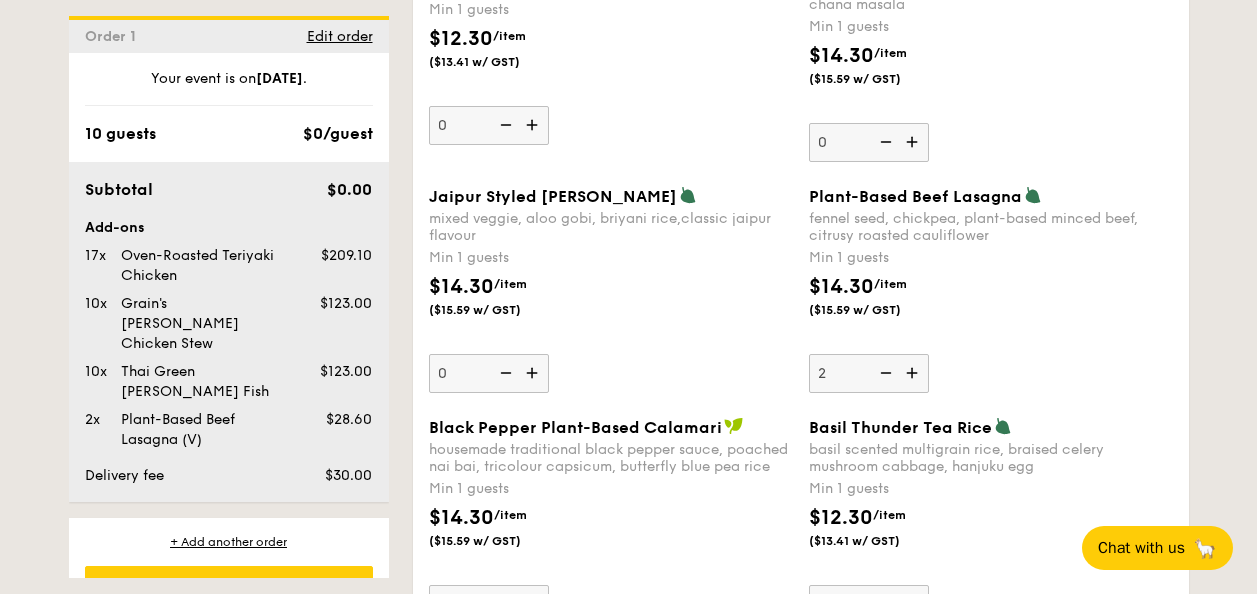 click at bounding box center [914, 373] 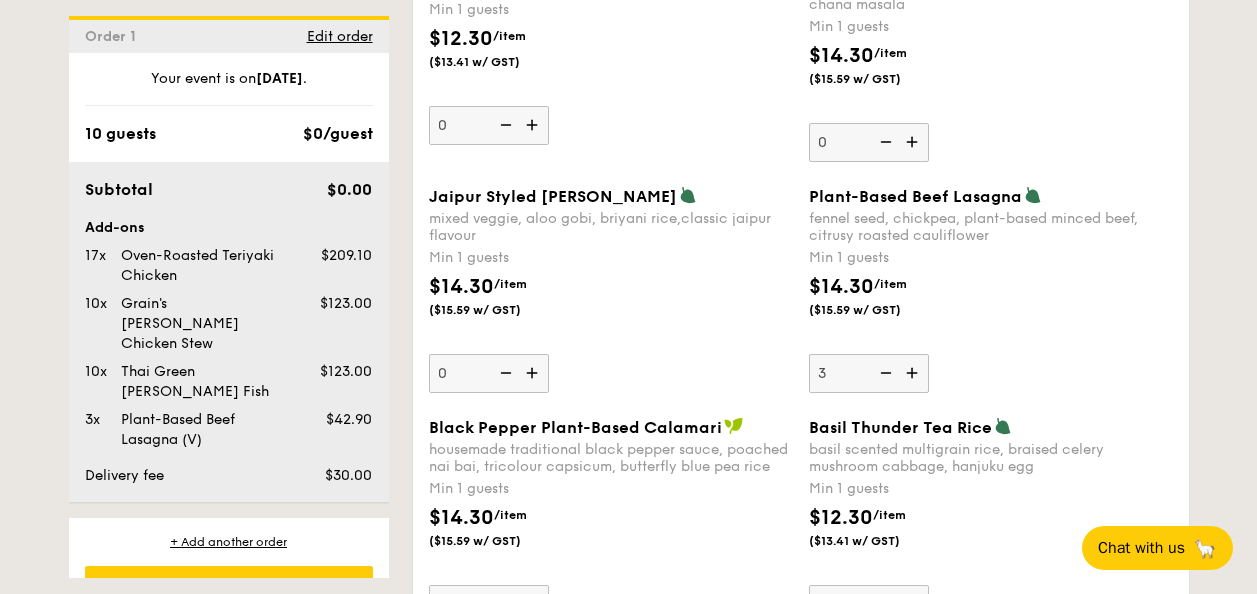 click on "Plant-Based Beef Lasagna  fennel seed, chickpea, plant-based minced beef, citrusy roasted cauliflower
Min 1 guests
$14.30
/item
($15.59 w/ GST)
3" at bounding box center (991, 289) 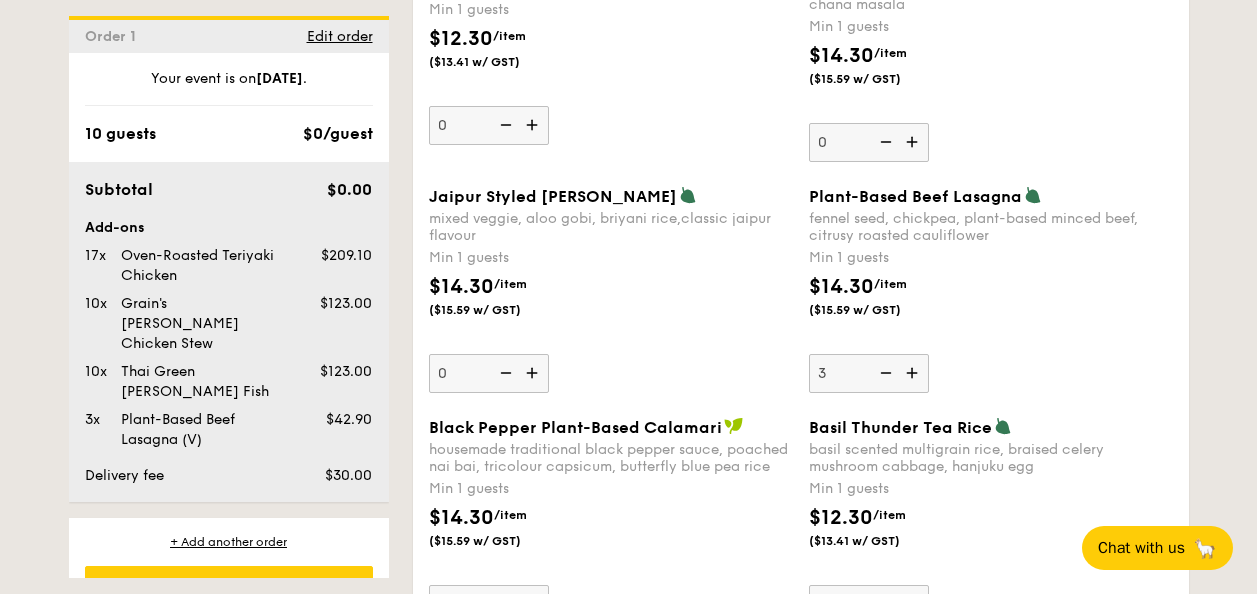 scroll, scrollTop: 10, scrollLeft: 0, axis: vertical 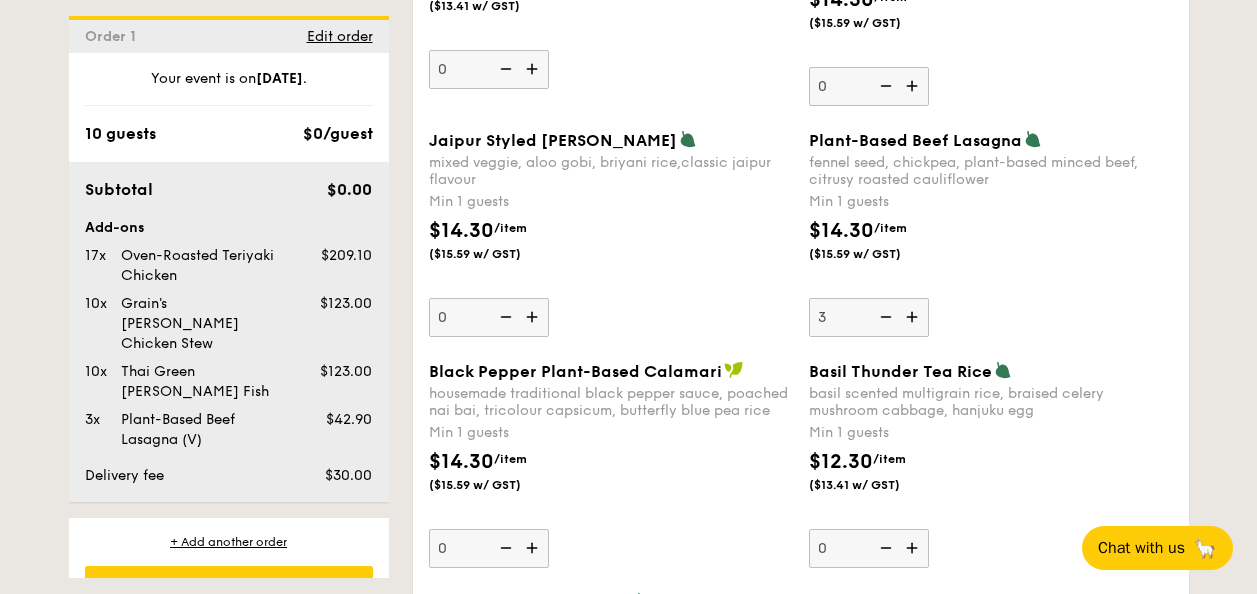 click at bounding box center (884, 317) 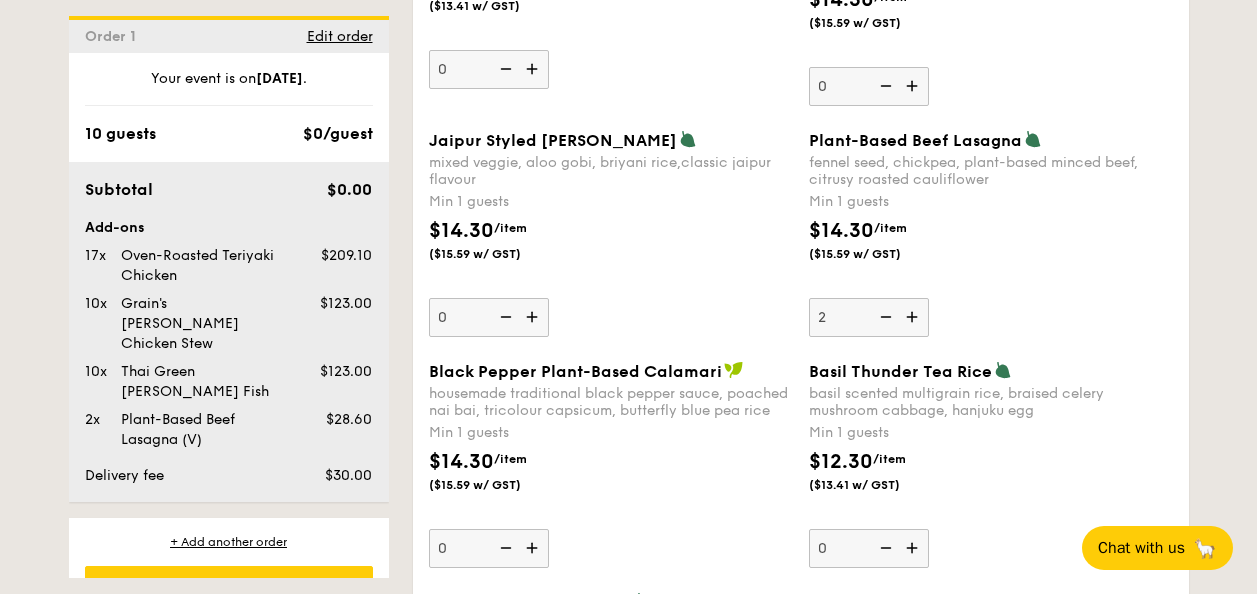 click at bounding box center (914, 548) 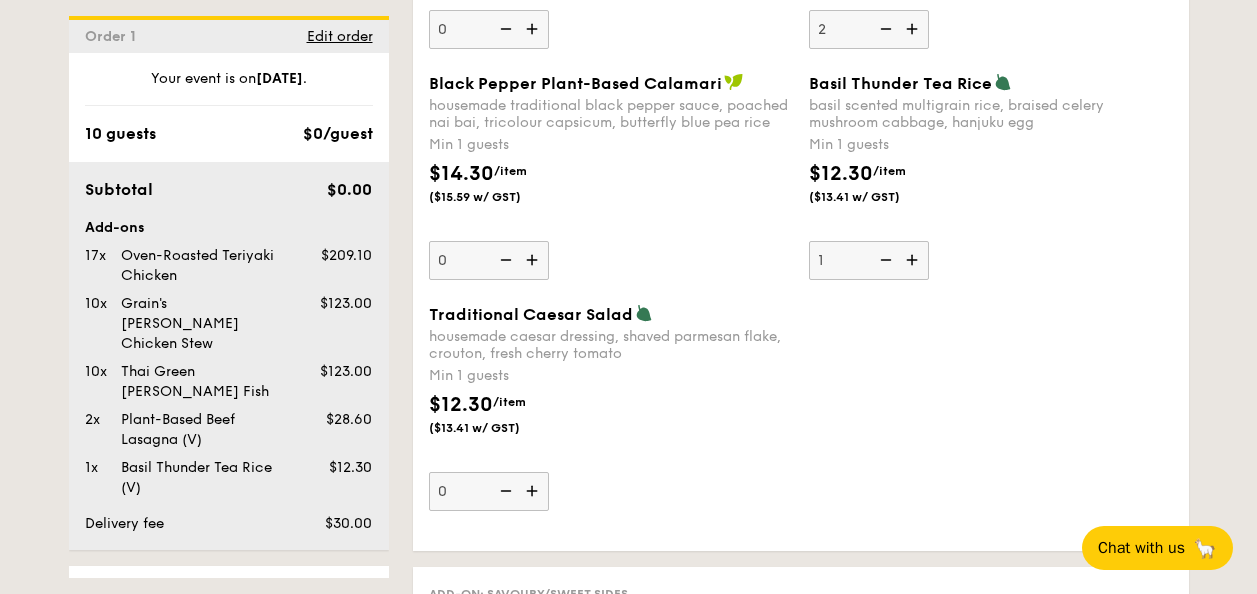 scroll, scrollTop: 2484, scrollLeft: 0, axis: vertical 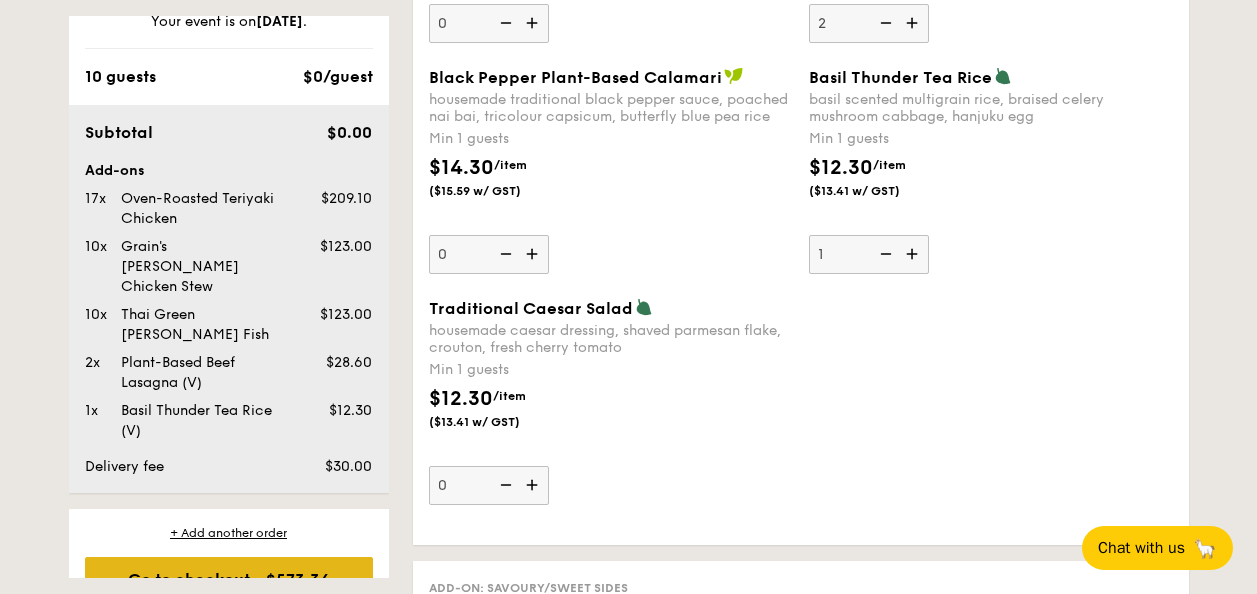 click on "Go to checkout
- $573.34" at bounding box center (229, 579) 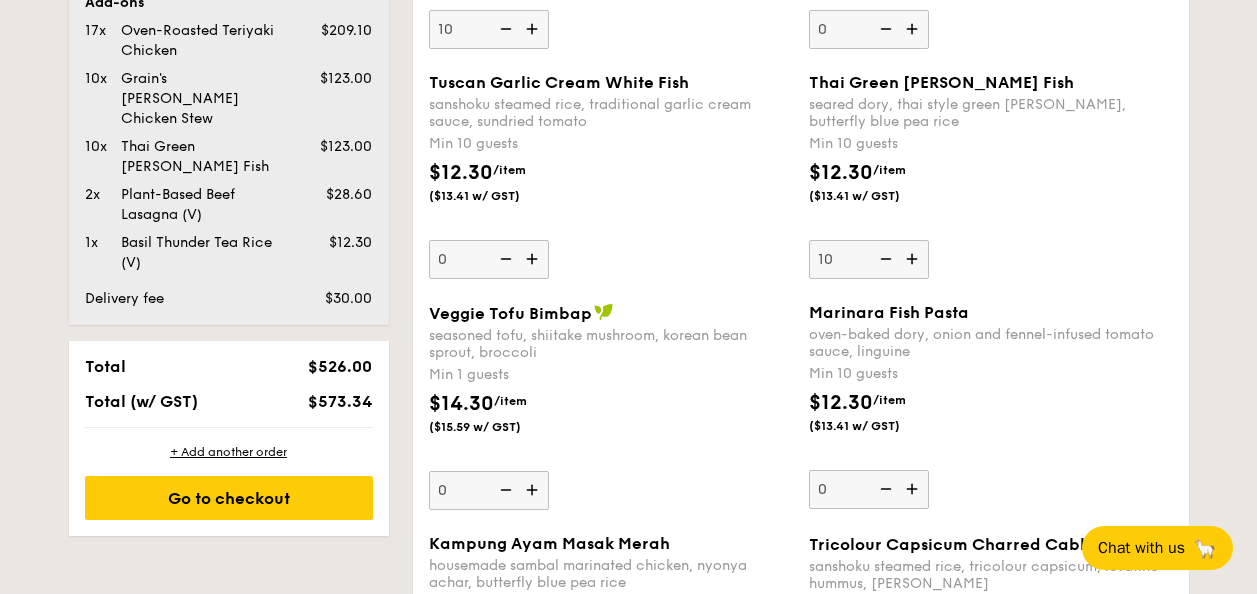 scroll, scrollTop: 534, scrollLeft: 0, axis: vertical 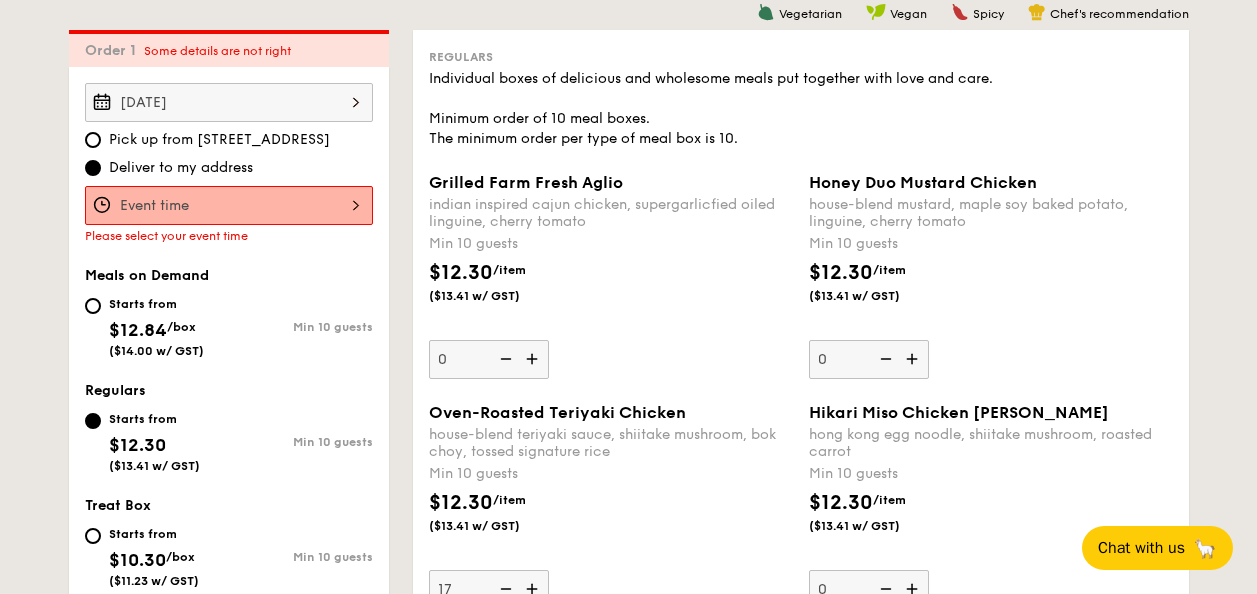 click on "Grilled Farm Fresh Aglio indian inspired cajun chicken, supergarlicfied oiled linguine, cherry tomato
Min 10 guests
$12.30
/item
($13.41 w/ GST)
0" at bounding box center (229, 205) 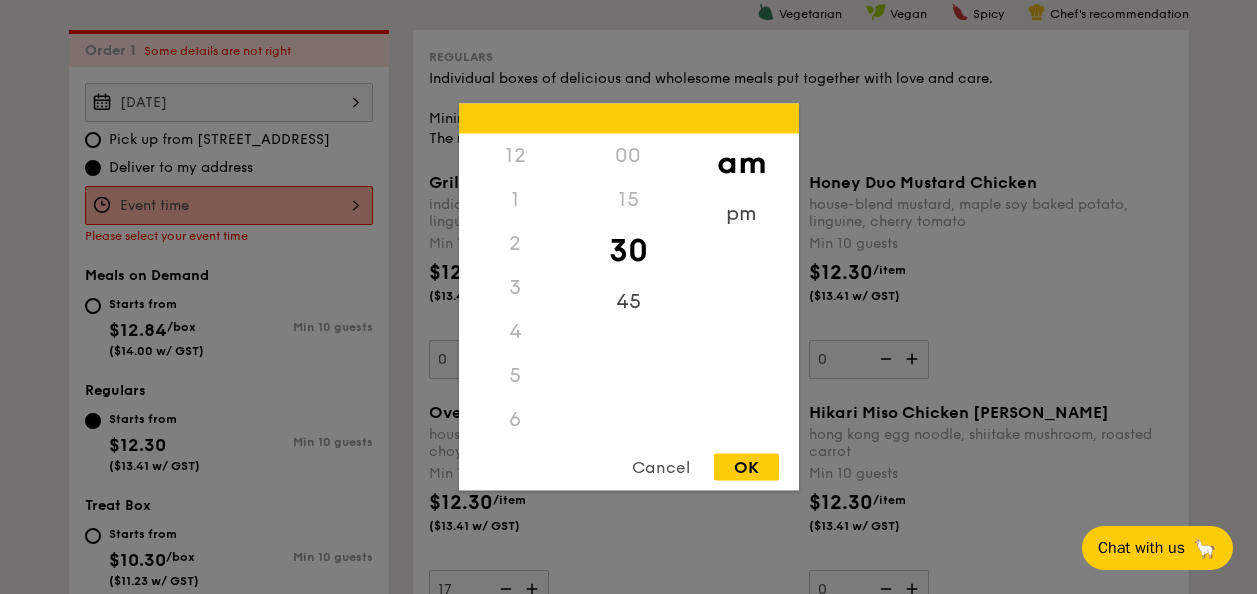 scroll, scrollTop: 220, scrollLeft: 0, axis: vertical 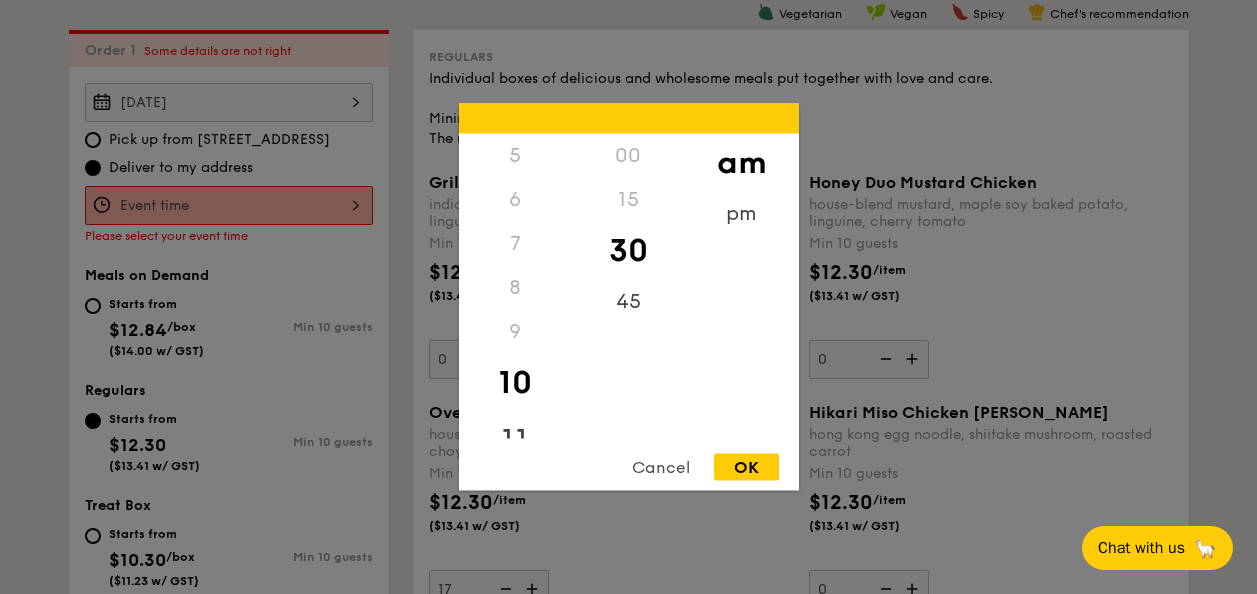 click on "11" at bounding box center [515, 441] 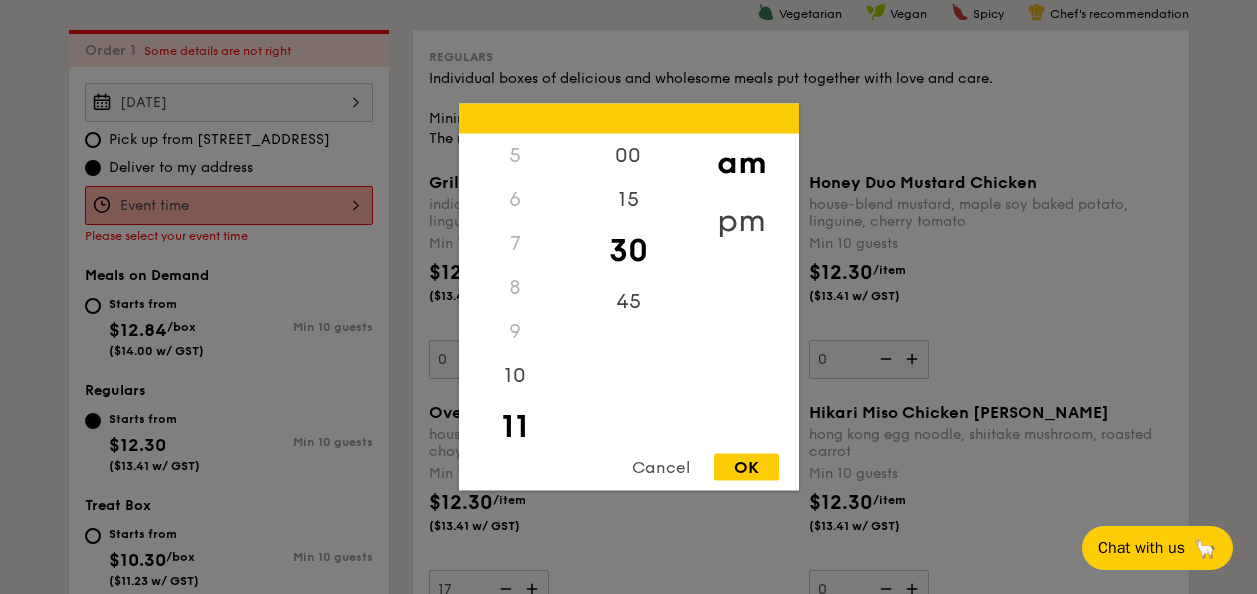 click on "pm" at bounding box center [741, 221] 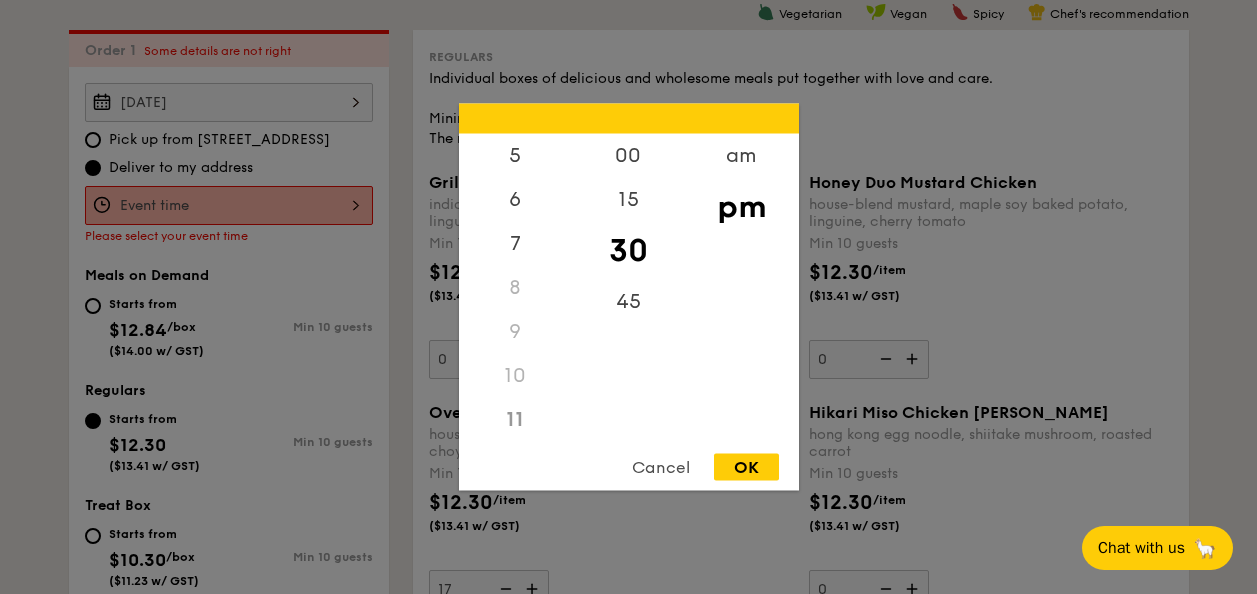 click on "OK" at bounding box center (746, 467) 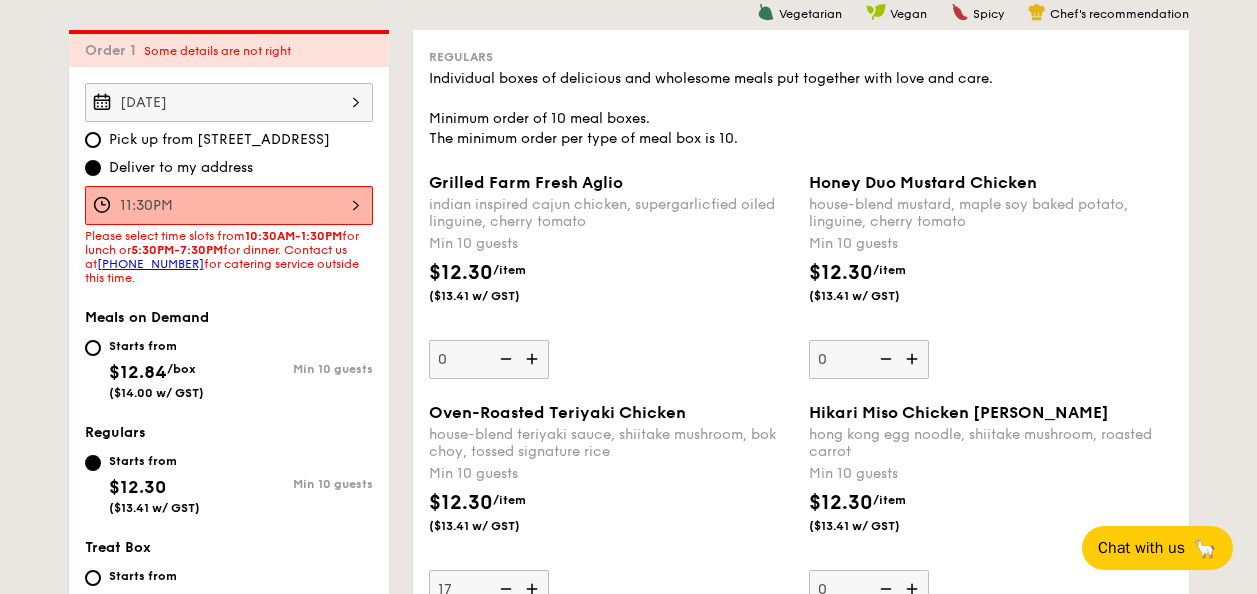 click on "11:30PM" at bounding box center [229, 205] 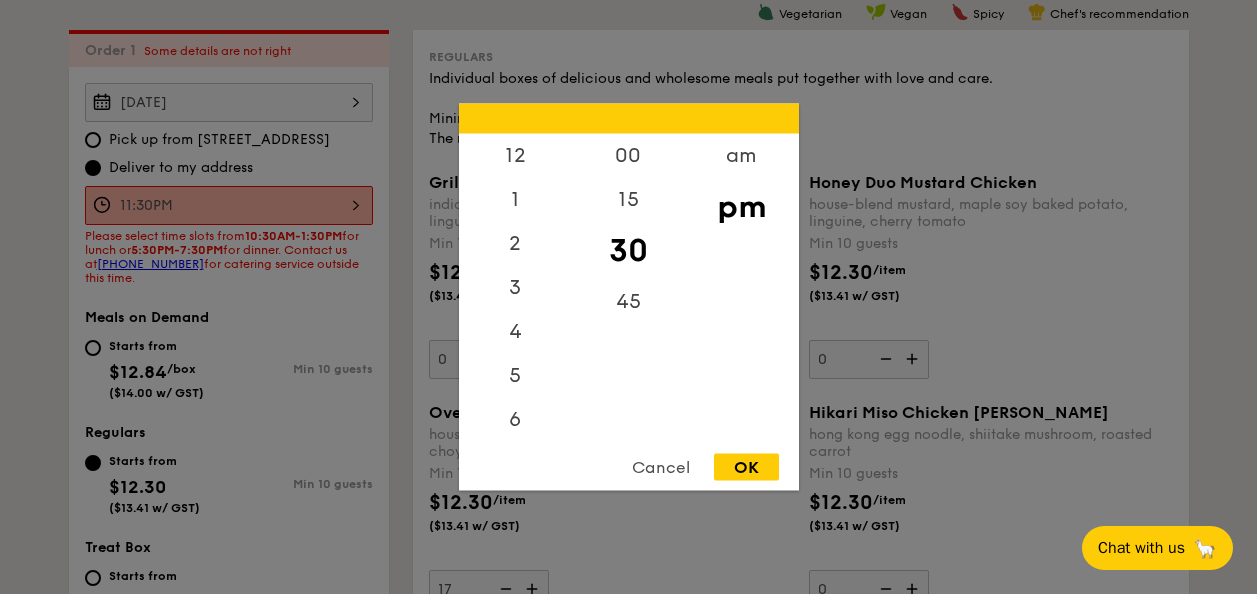 scroll, scrollTop: 223, scrollLeft: 0, axis: vertical 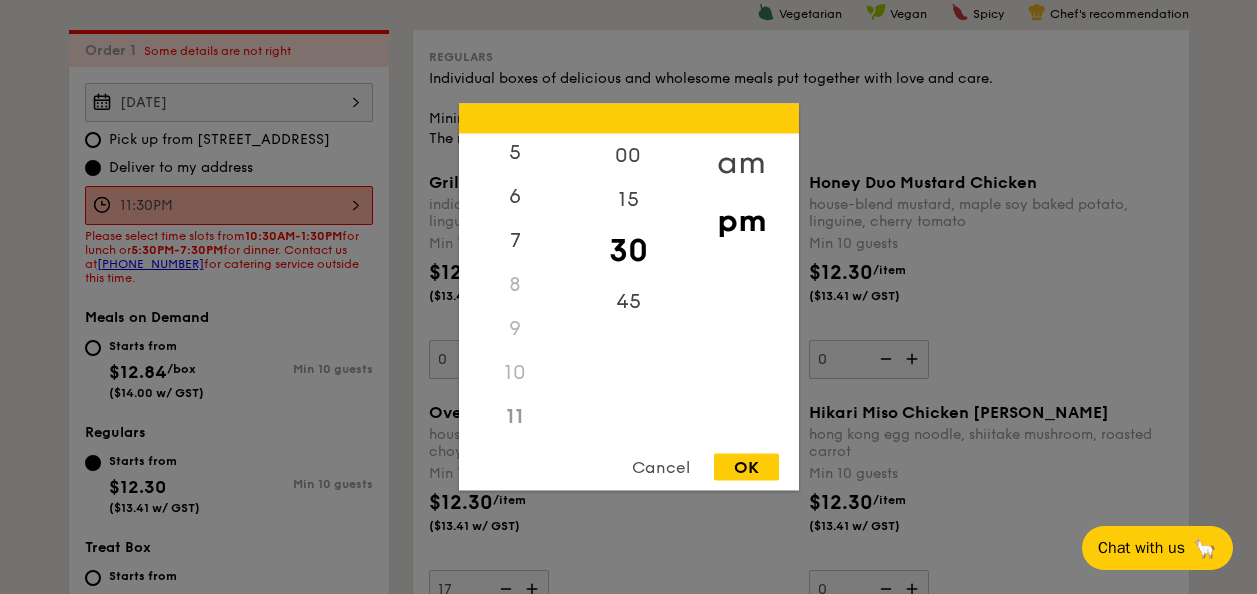 click on "am" at bounding box center (741, 163) 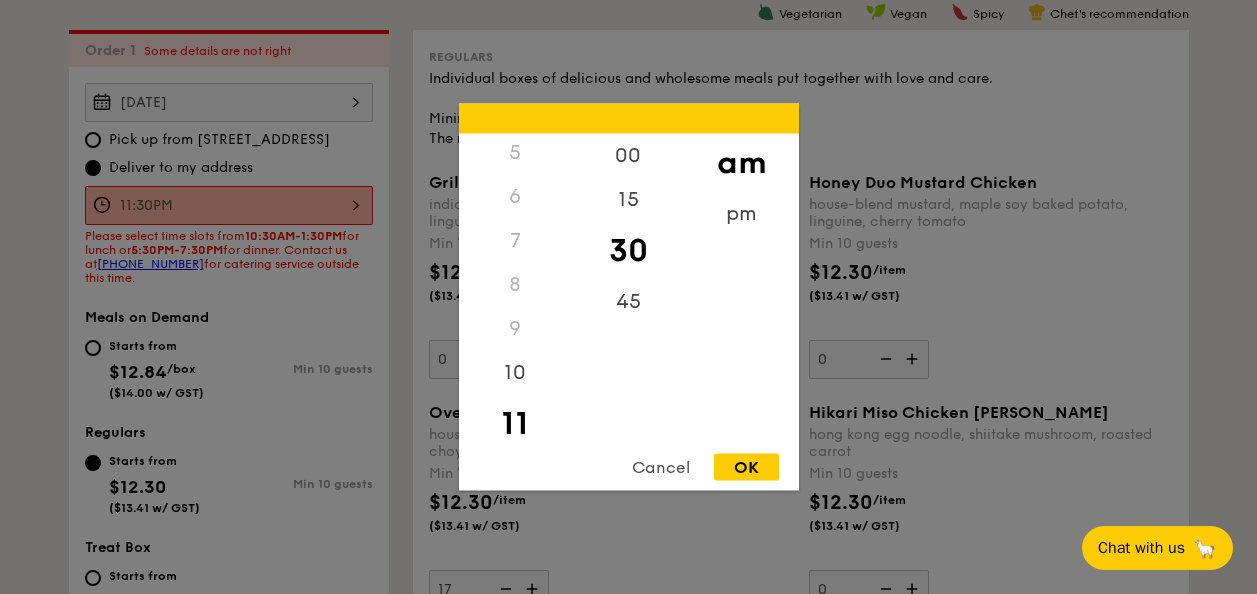 click on "OK" at bounding box center (746, 467) 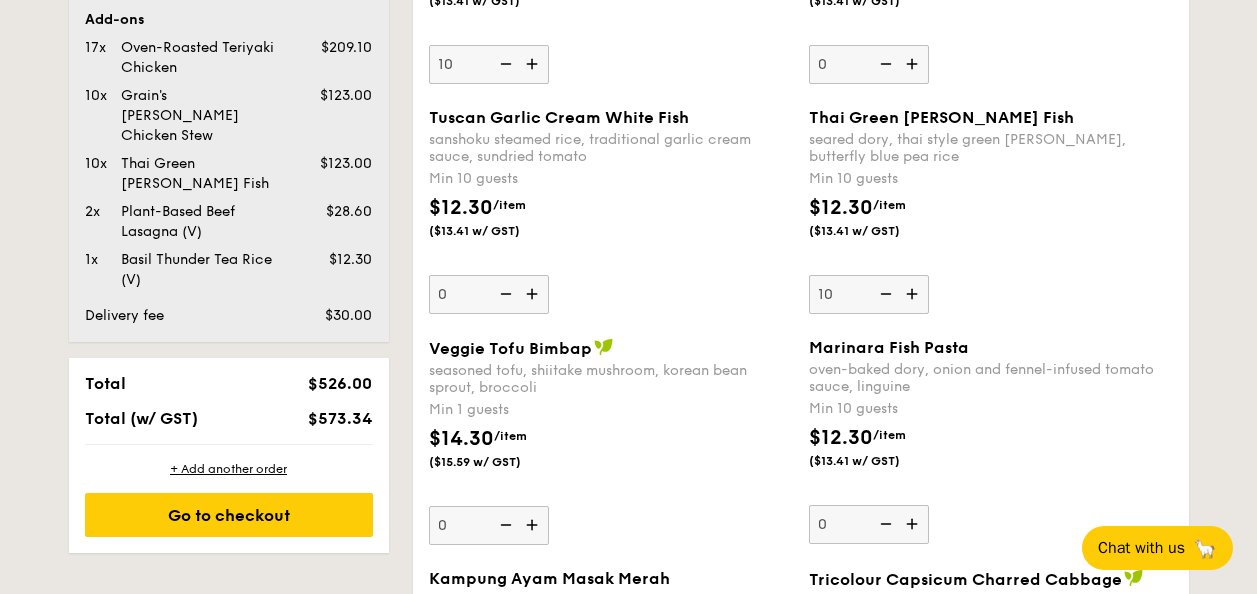 scroll, scrollTop: 1267, scrollLeft: 0, axis: vertical 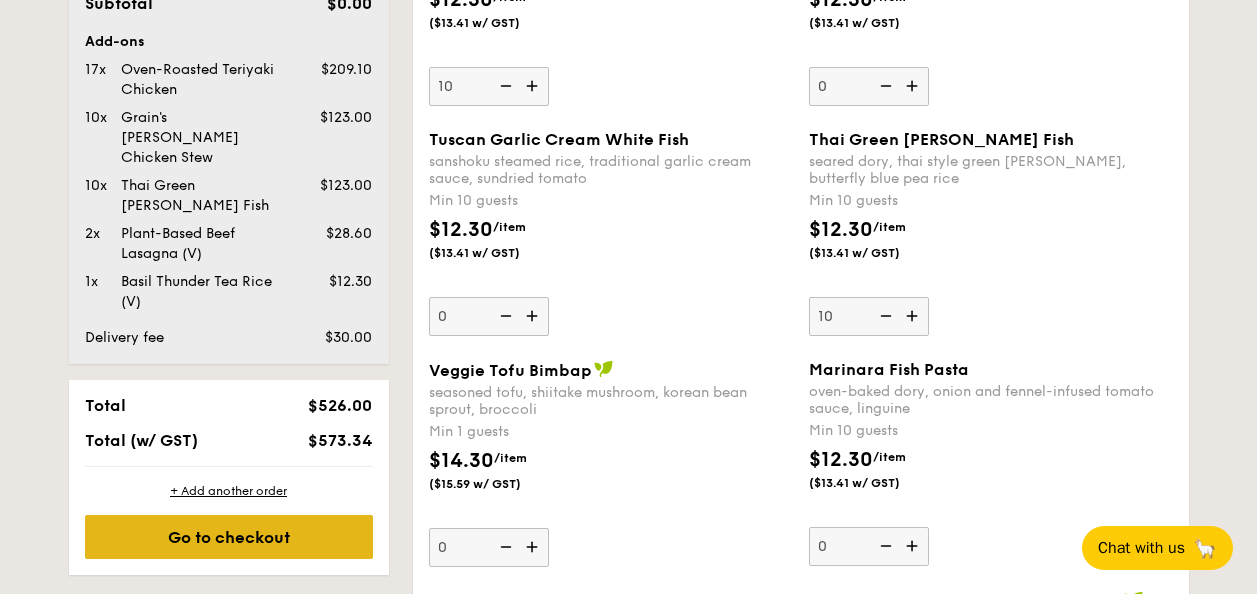 drag, startPoint x: 244, startPoint y: 504, endPoint x: 209, endPoint y: 504, distance: 35 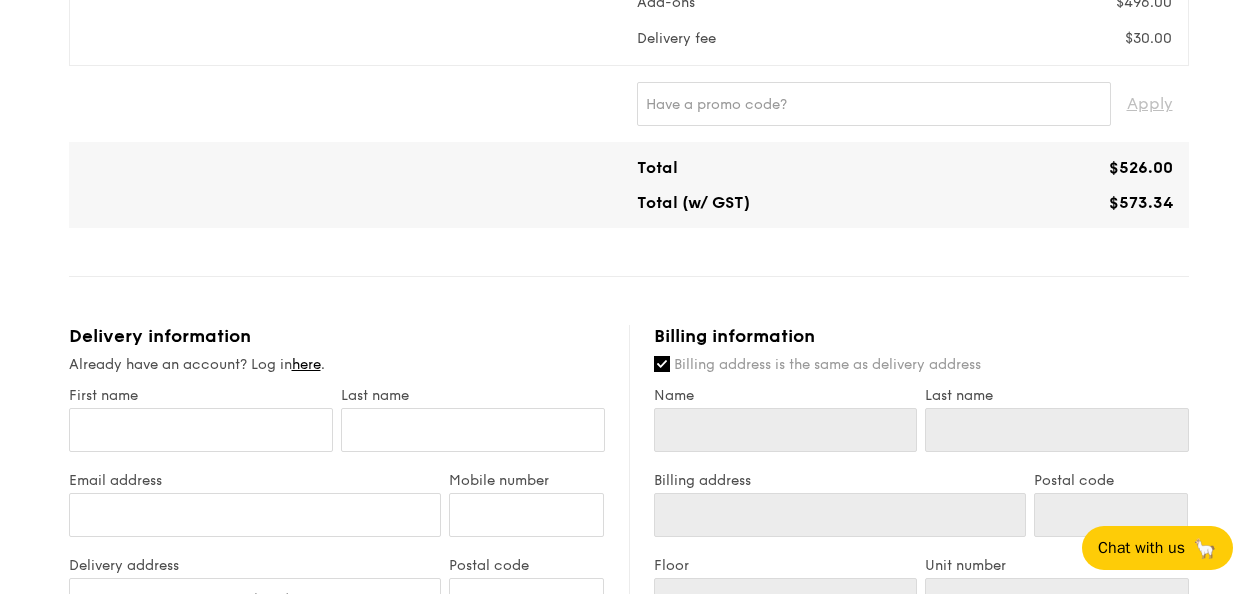 scroll, scrollTop: 715, scrollLeft: 0, axis: vertical 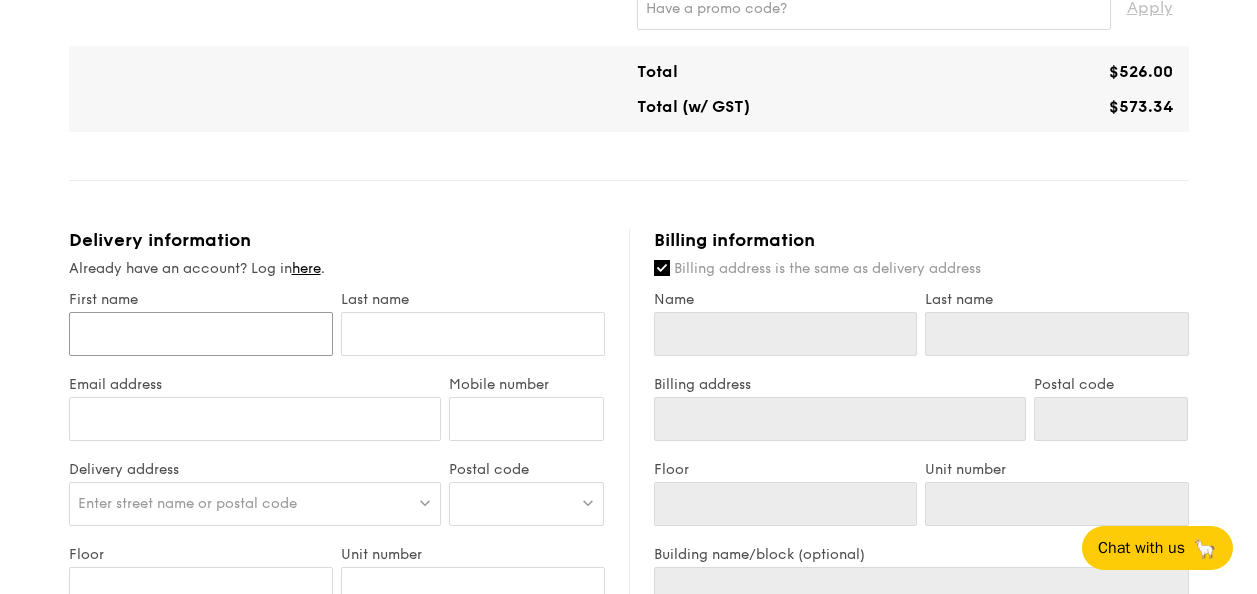 click on "First name" at bounding box center (201, 334) 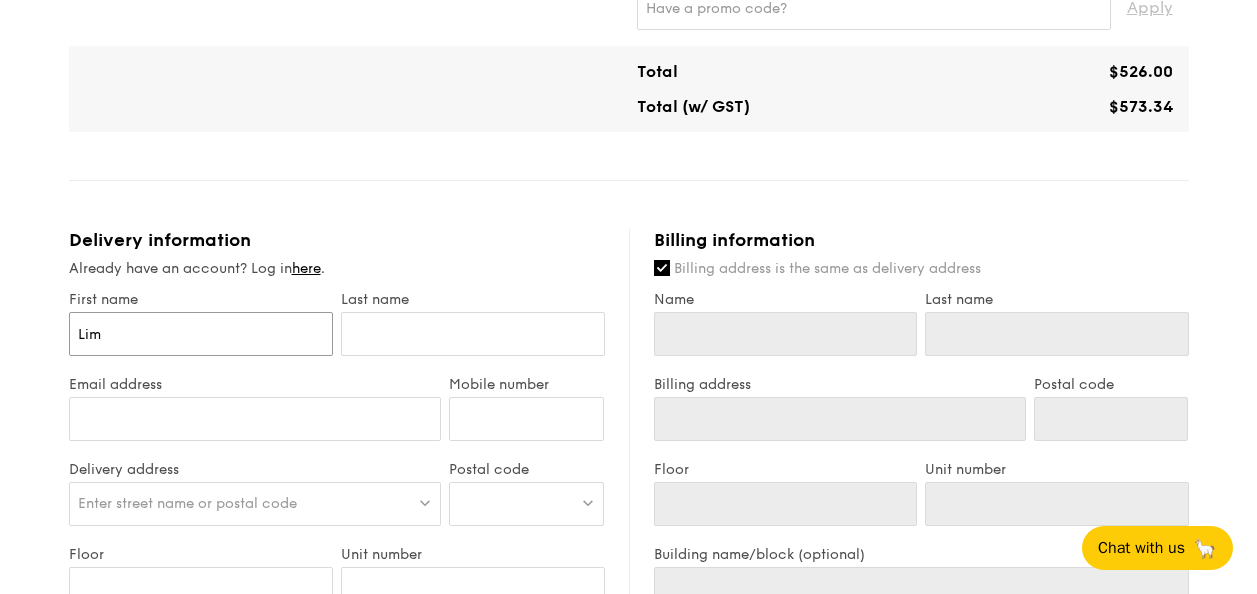 type on "Alice" 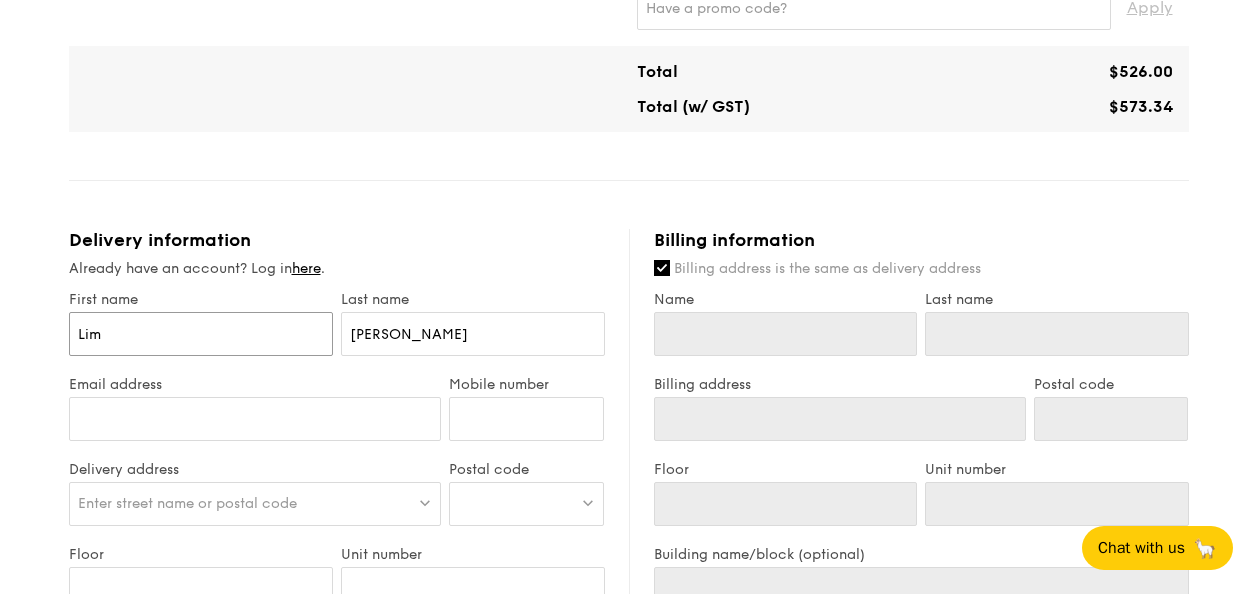 type on "Lim" 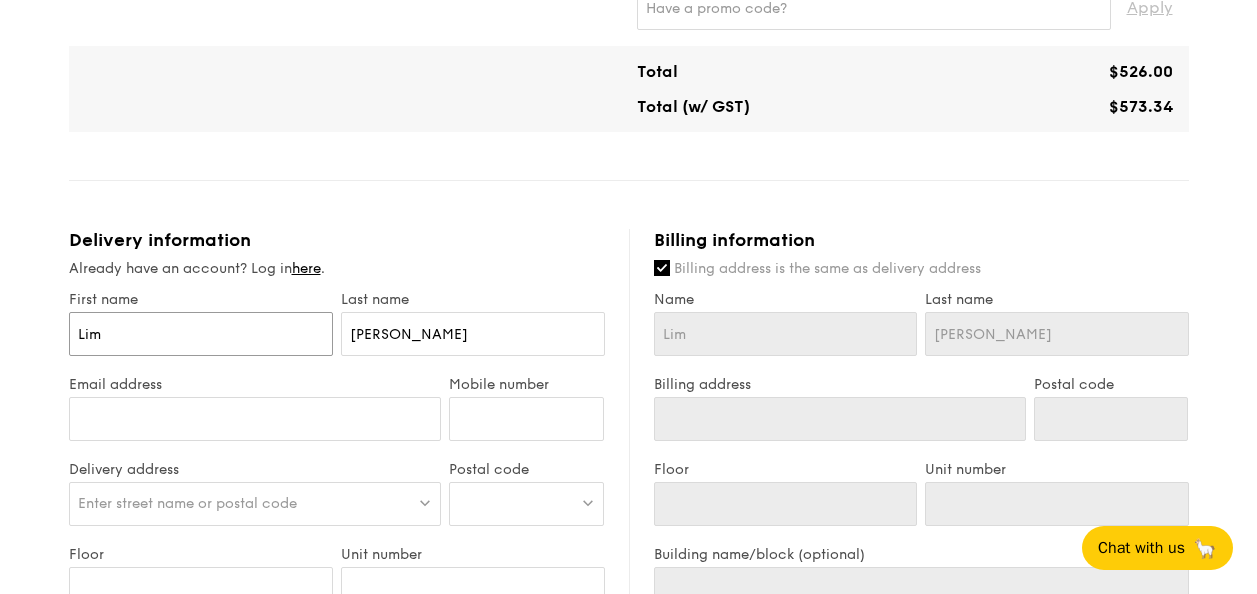 type on "zlisyahz@gmail.com" 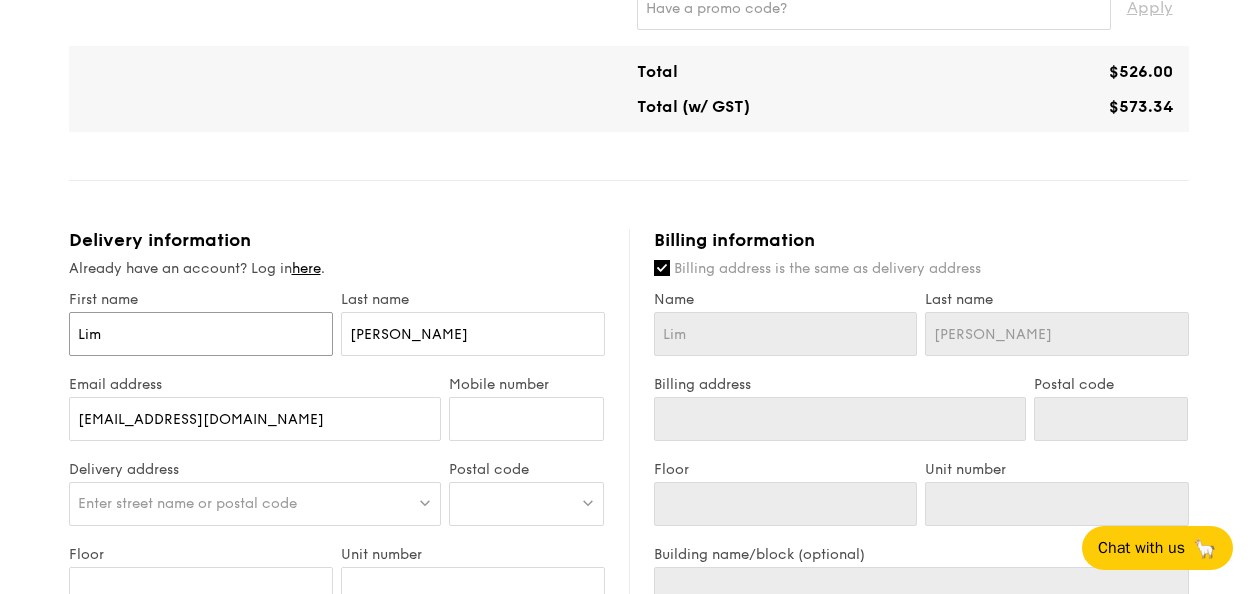 type on "94551524" 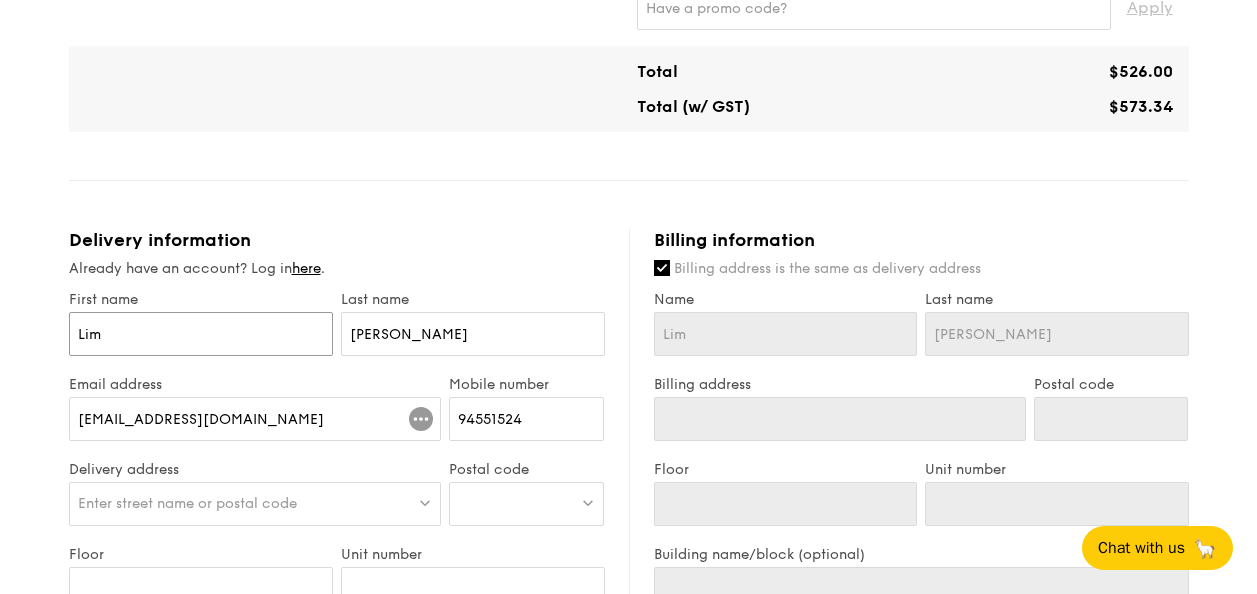 scroll, scrollTop: 867, scrollLeft: 0, axis: vertical 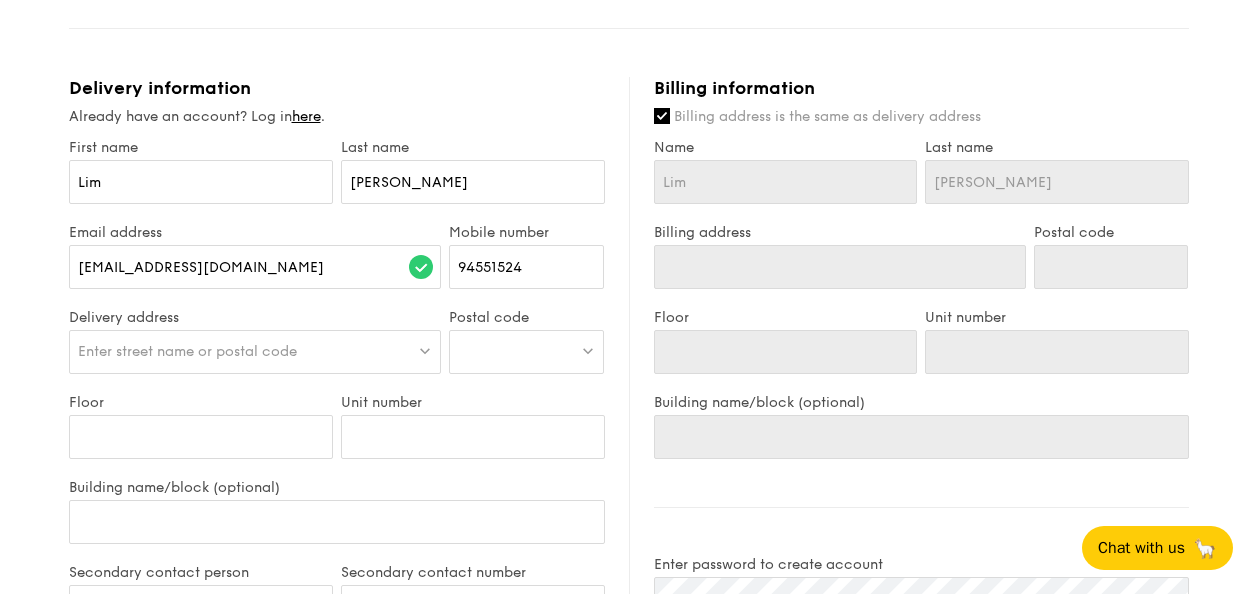 click on "Enter street name or postal code" at bounding box center (255, 352) 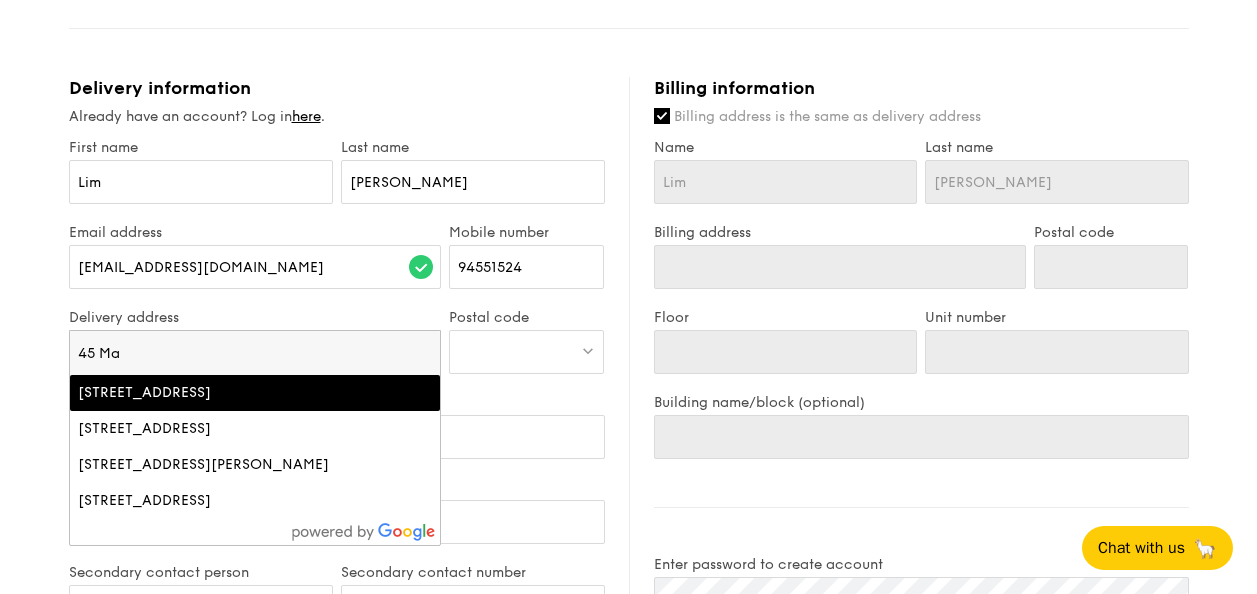 type on "45 Max" 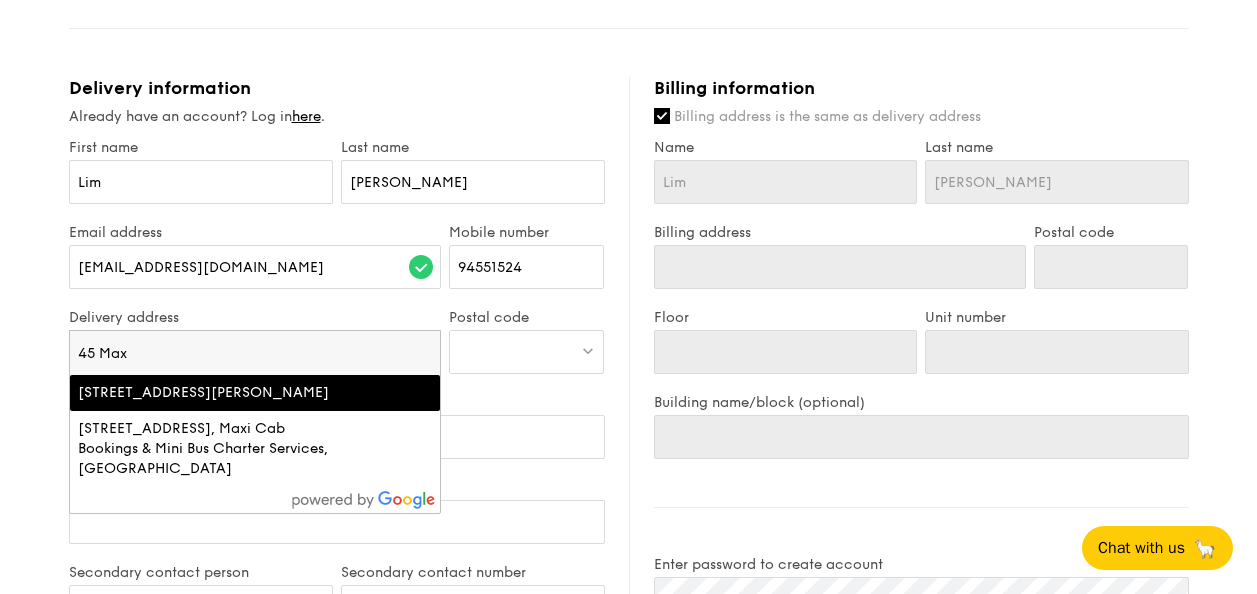 click on "45 Maxwell Road, Singapore" at bounding box center [211, 393] 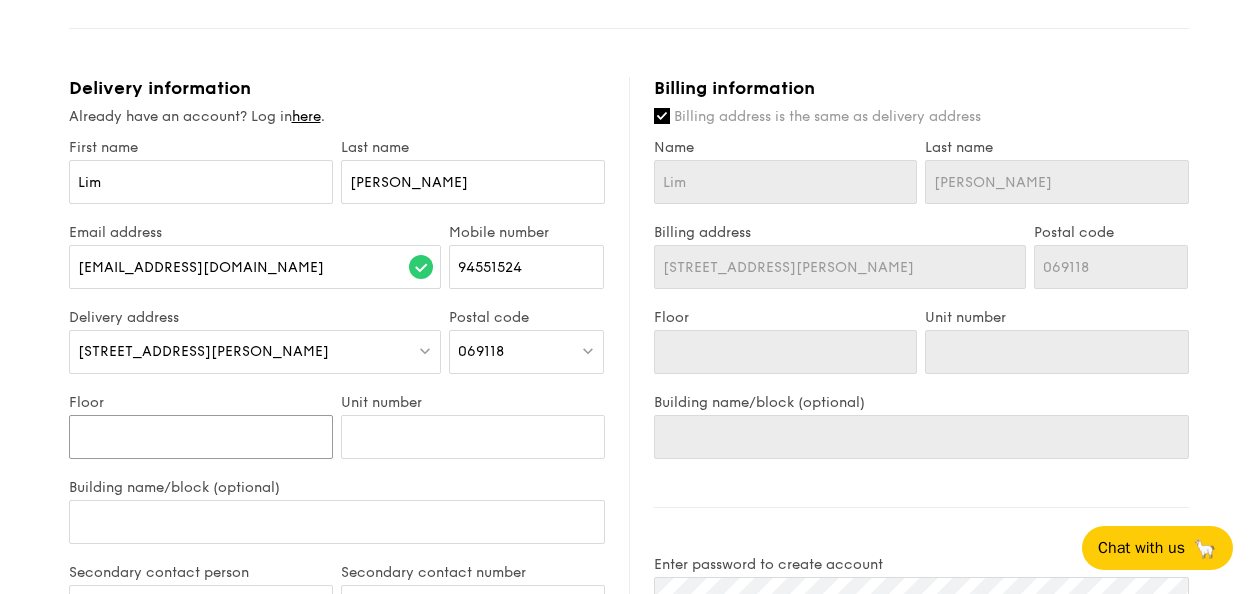 click on "Floor" at bounding box center [201, 437] 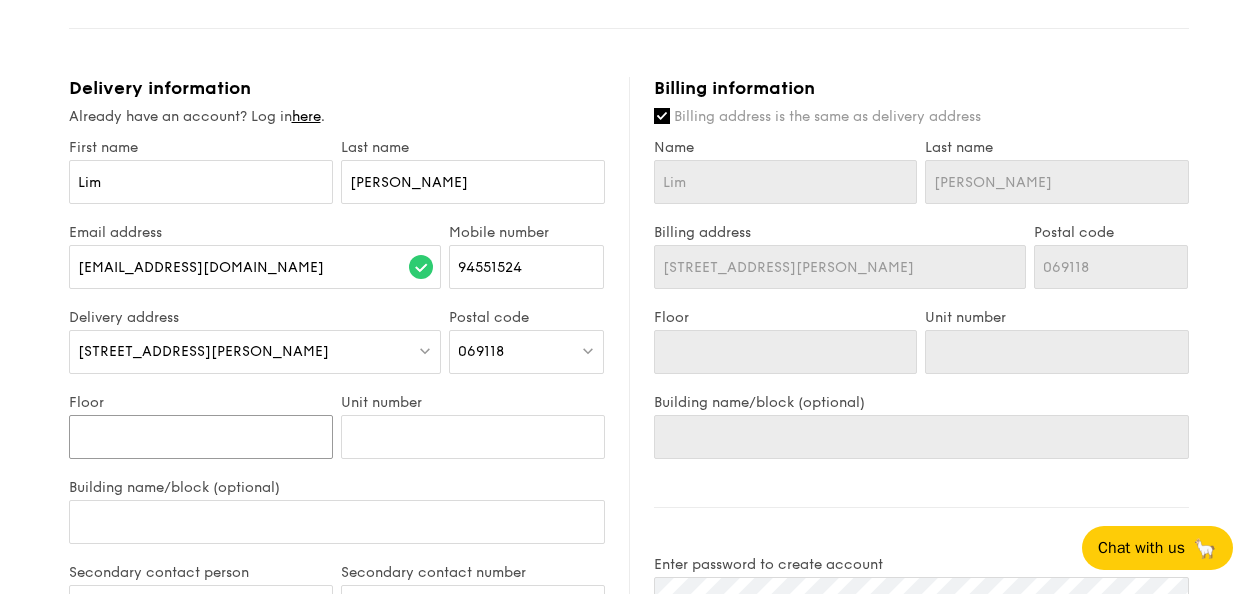 type on "0" 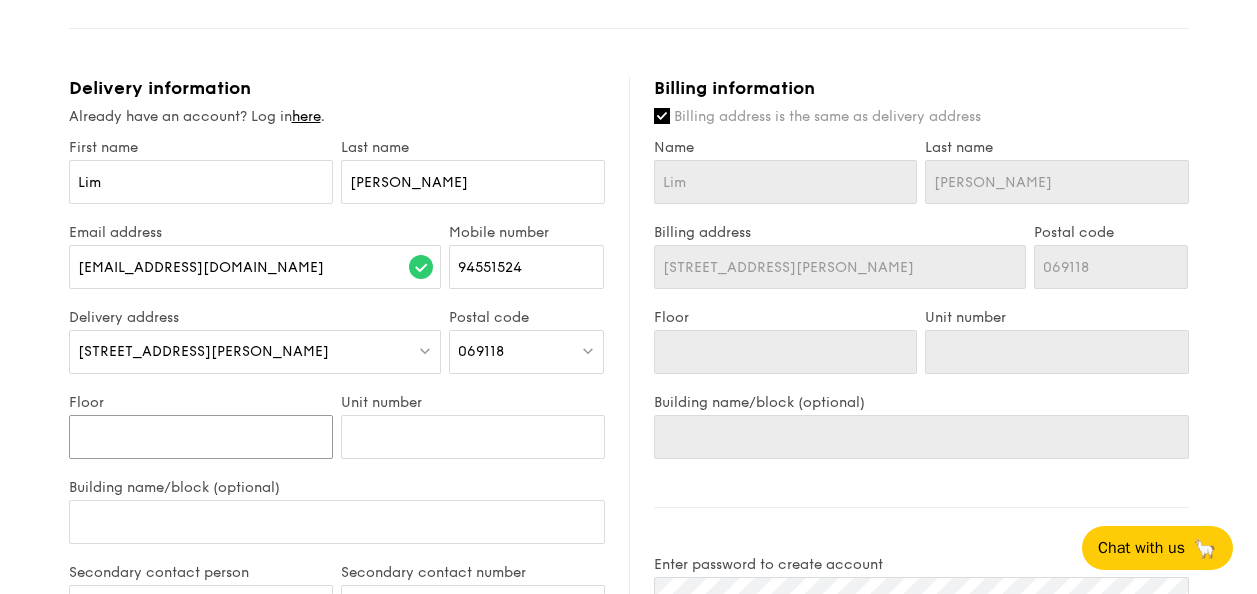 type on "0" 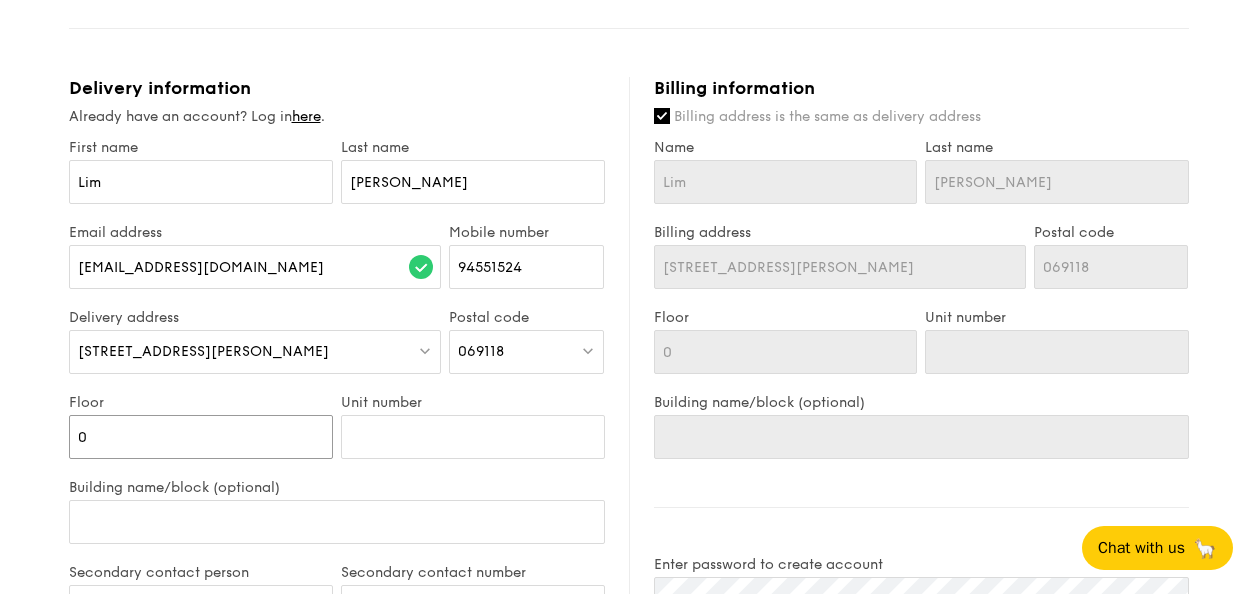 type on "08" 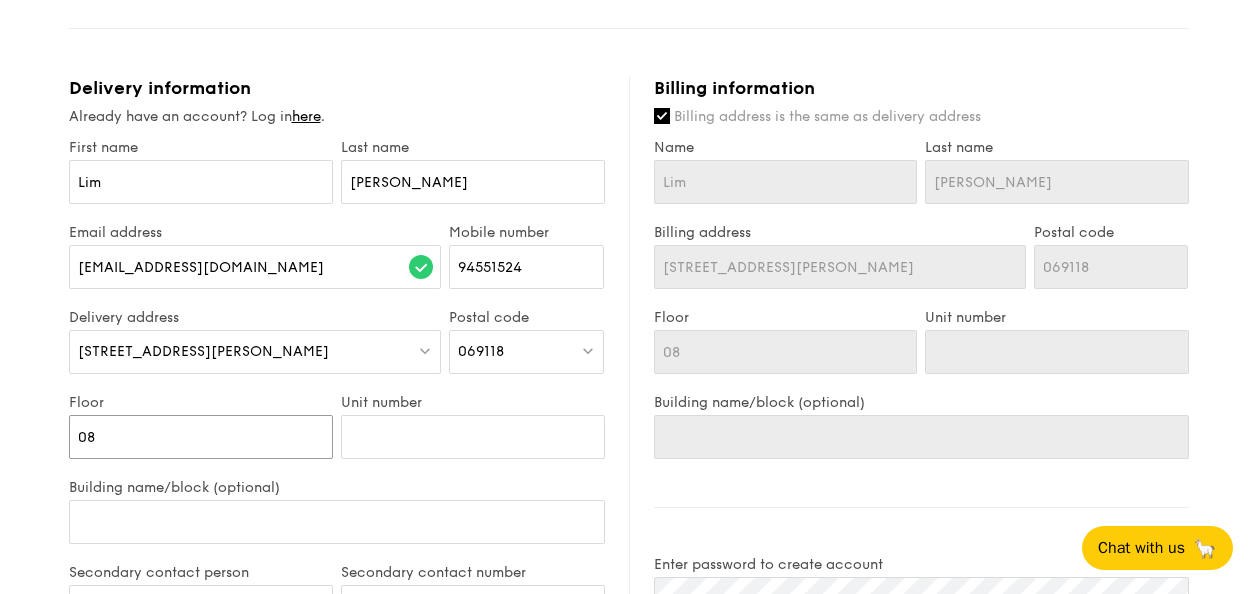 type on "08-" 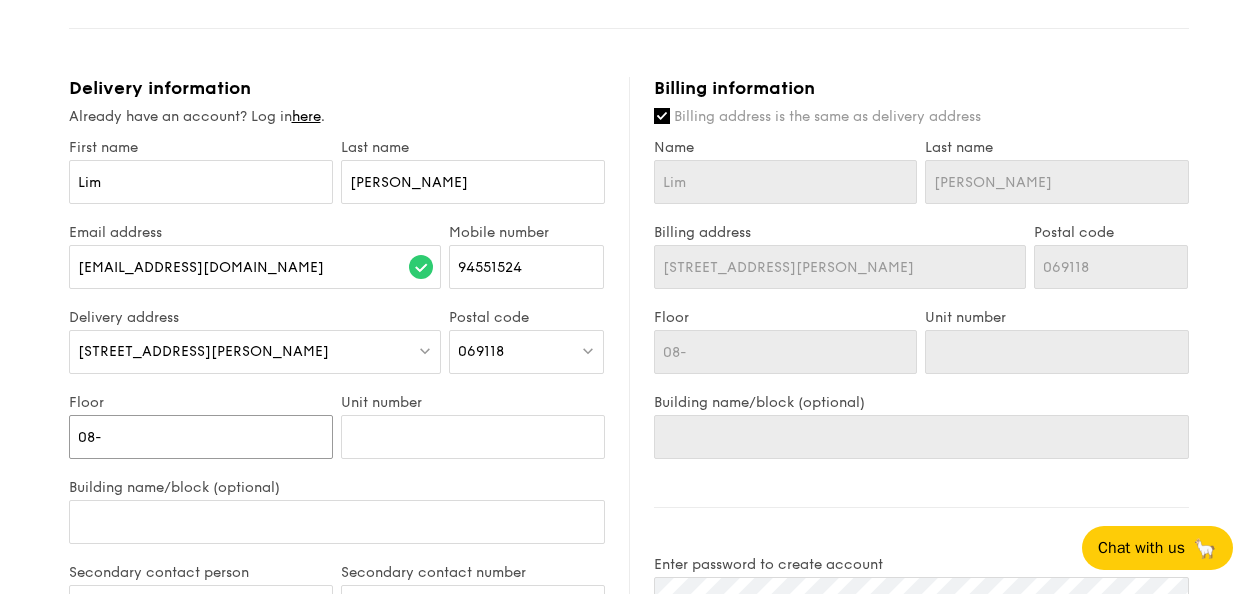 type on "08-0" 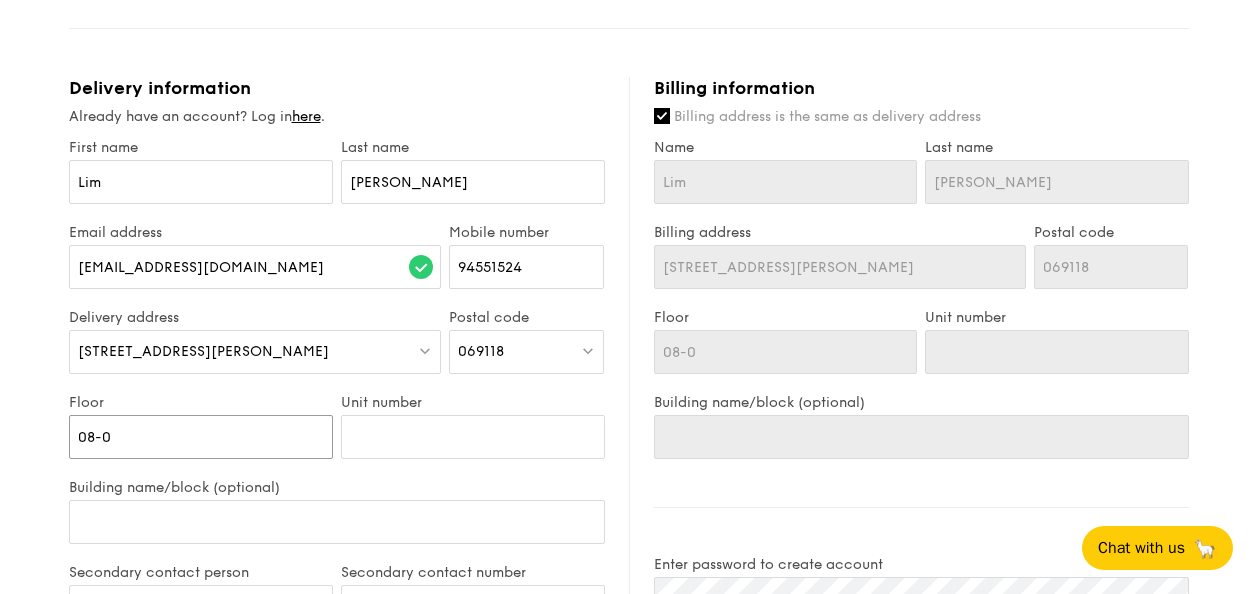 type on "08-01" 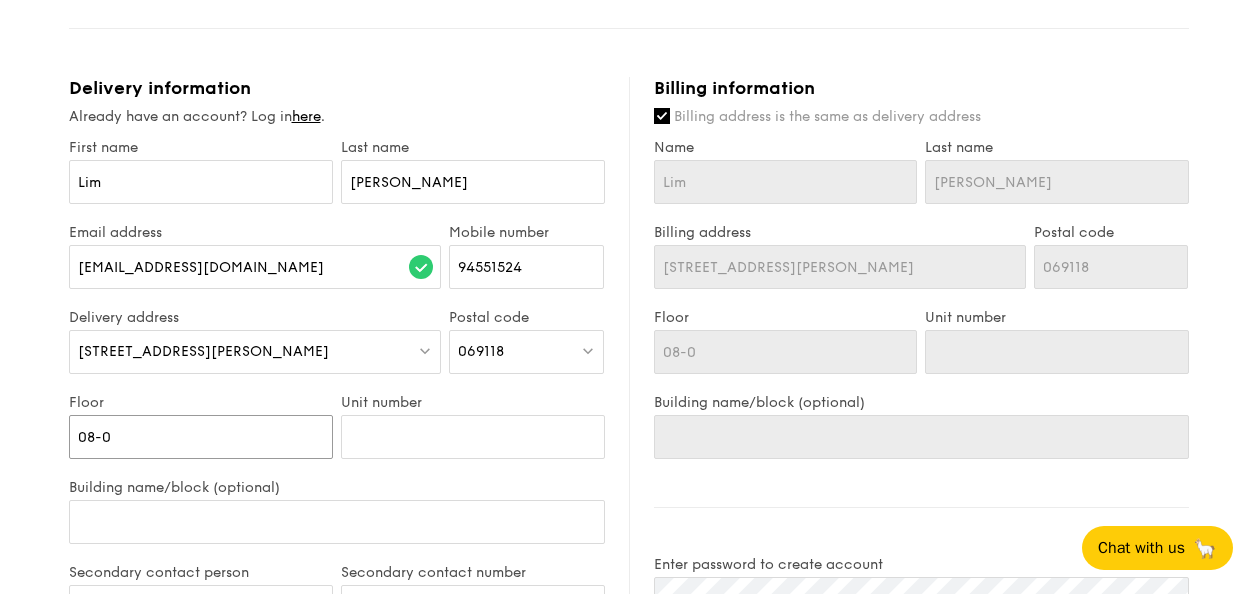 type on "08-01" 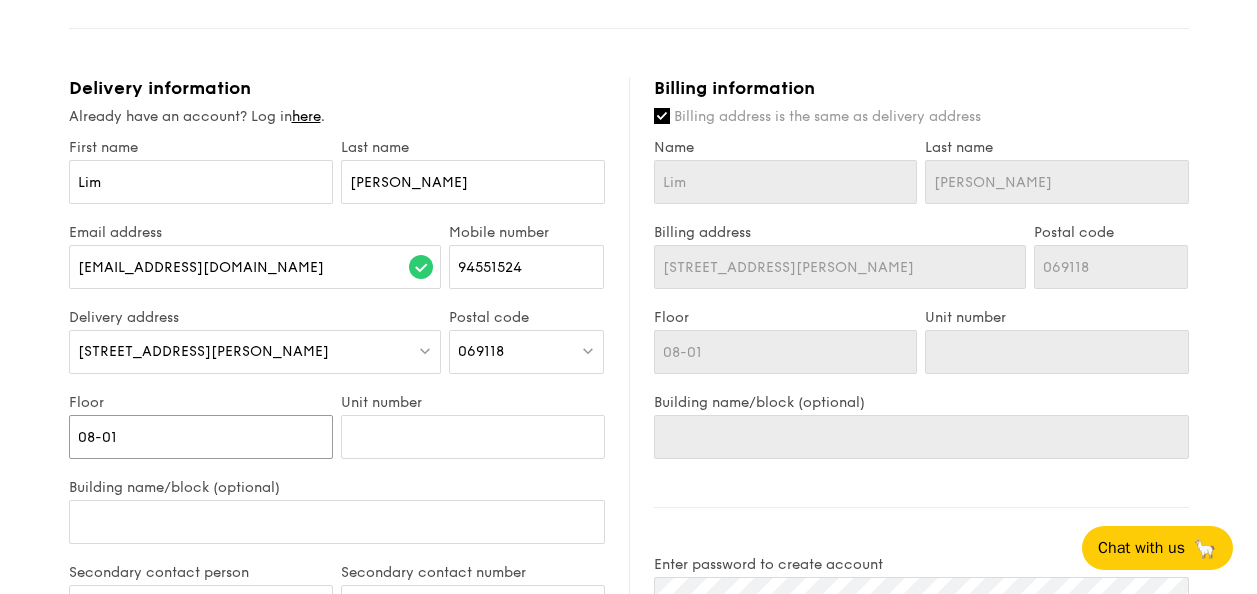 type on "08-01" 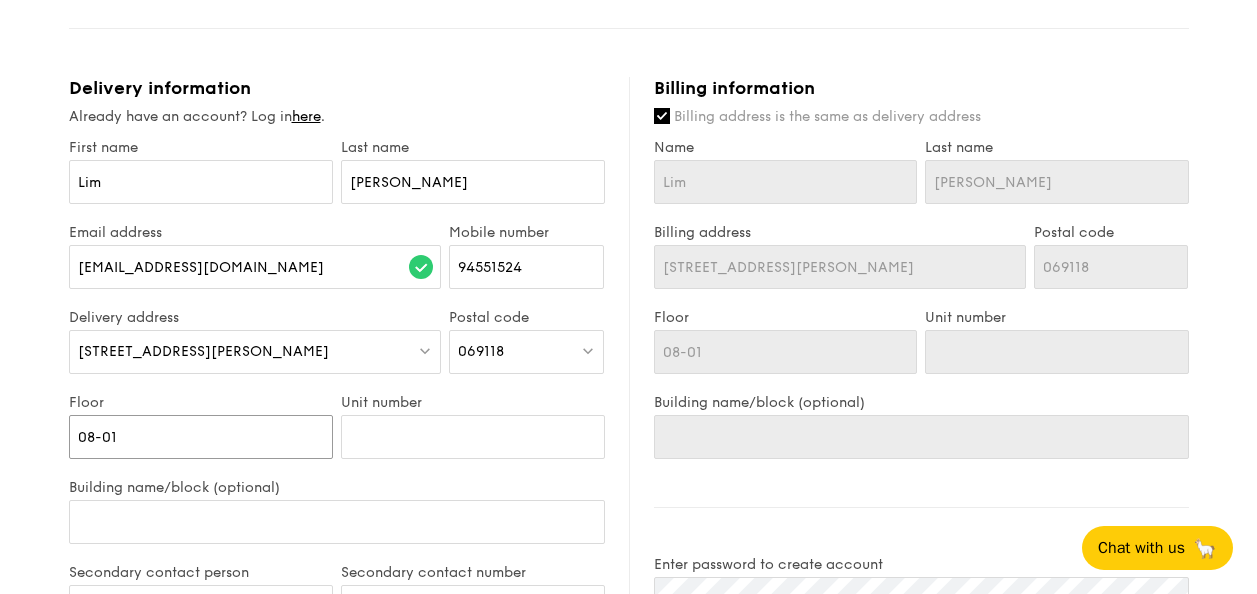 type on "08-01" 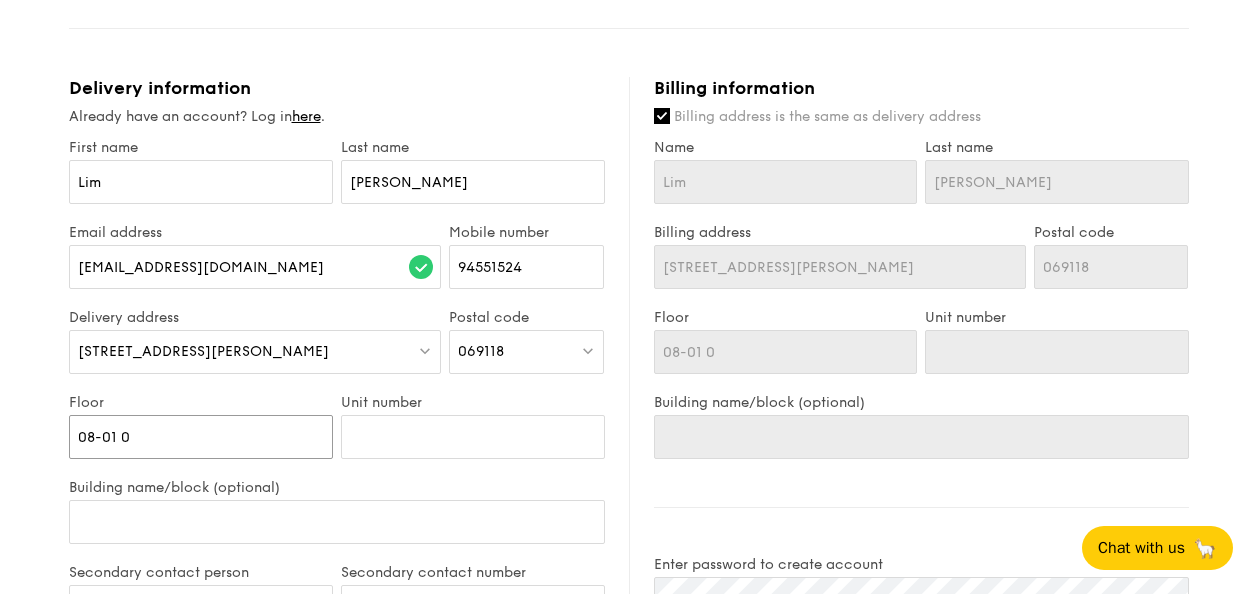 type on "08-01 01" 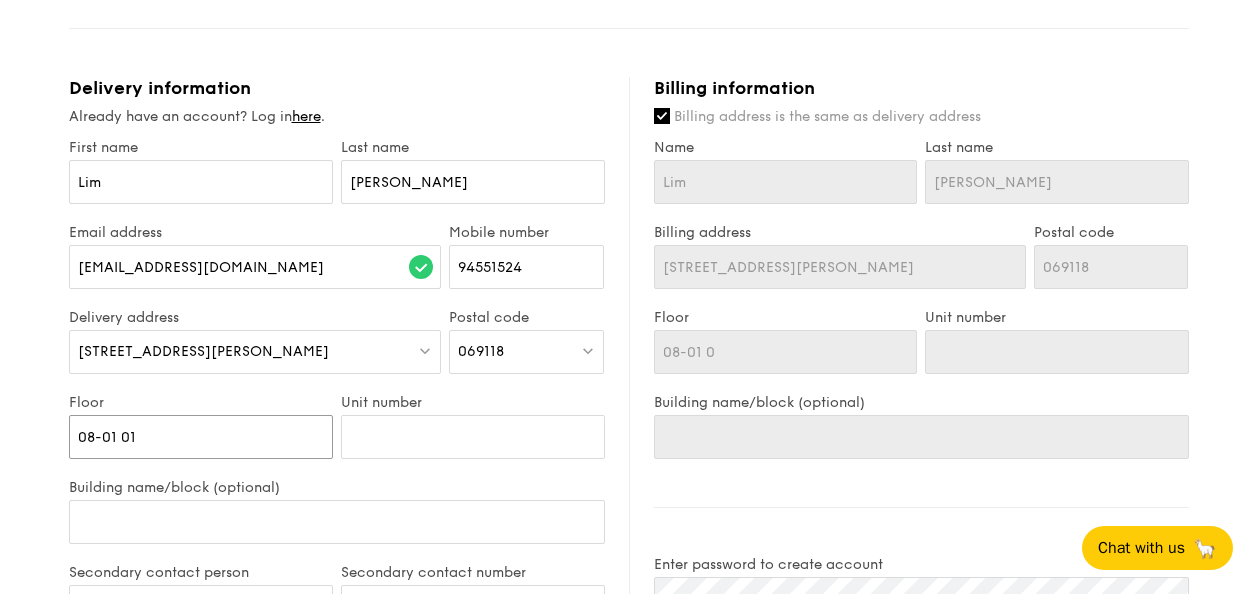 type on "08-01 01" 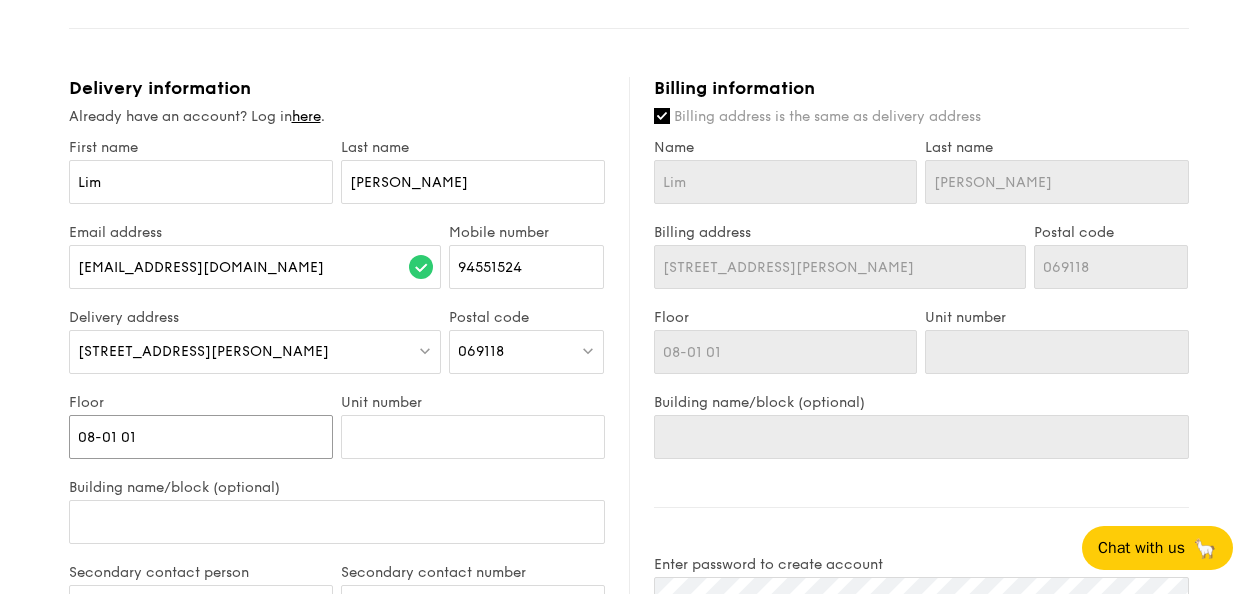 type on "08-01 0" 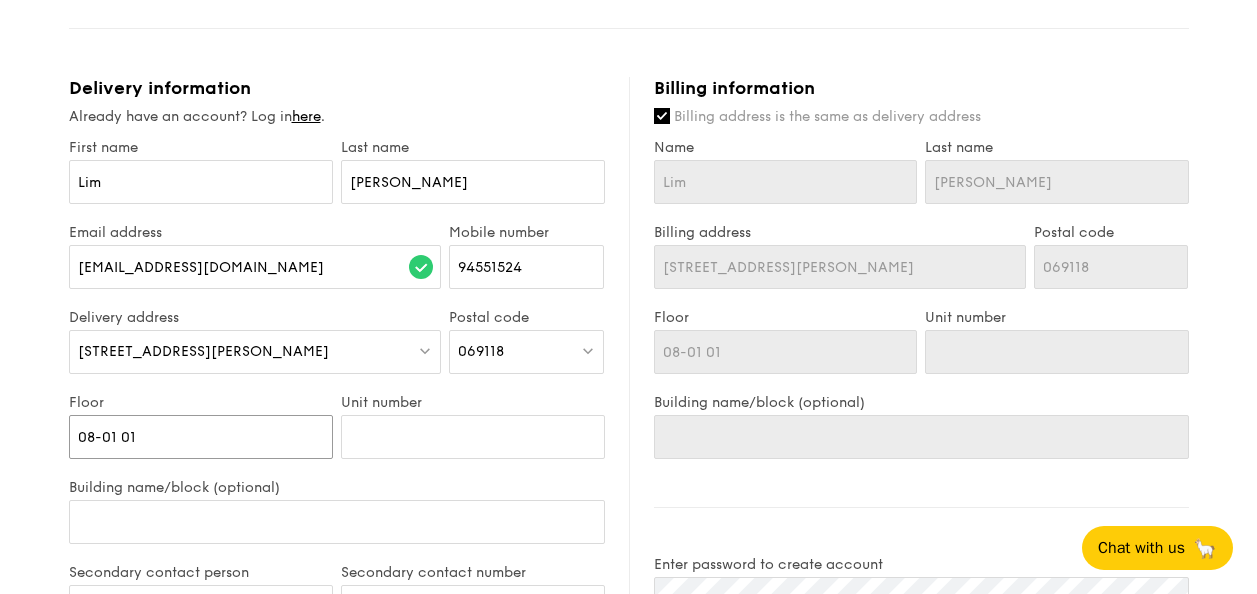 type on "08-01 0" 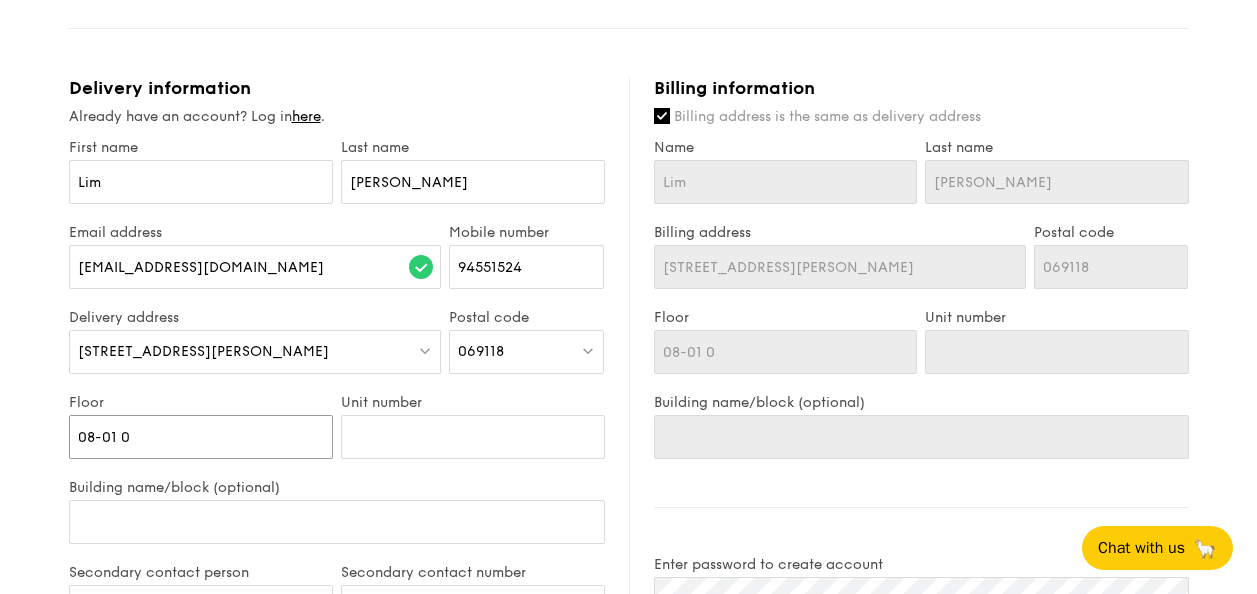 type on "08-01" 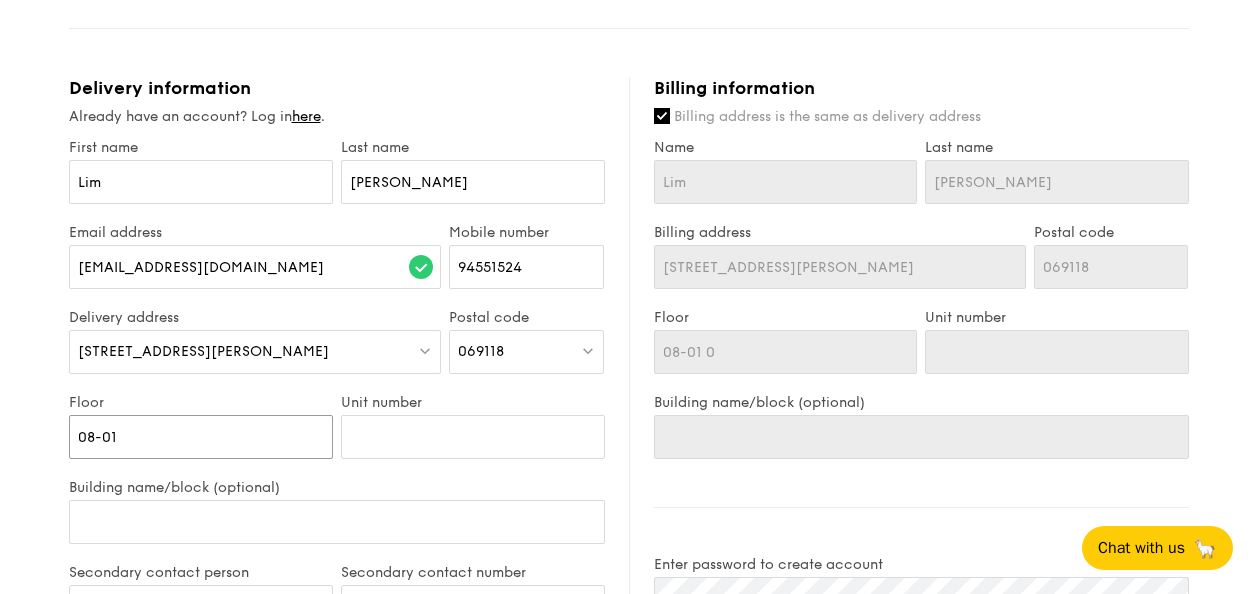 type on "08-01" 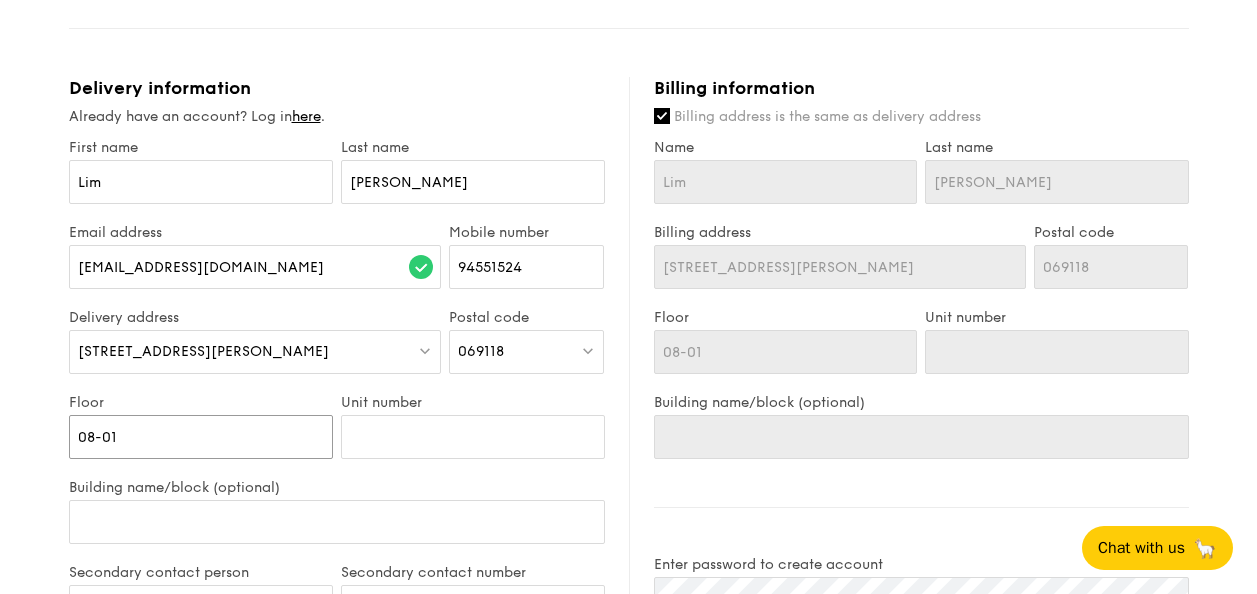 type on "08-01" 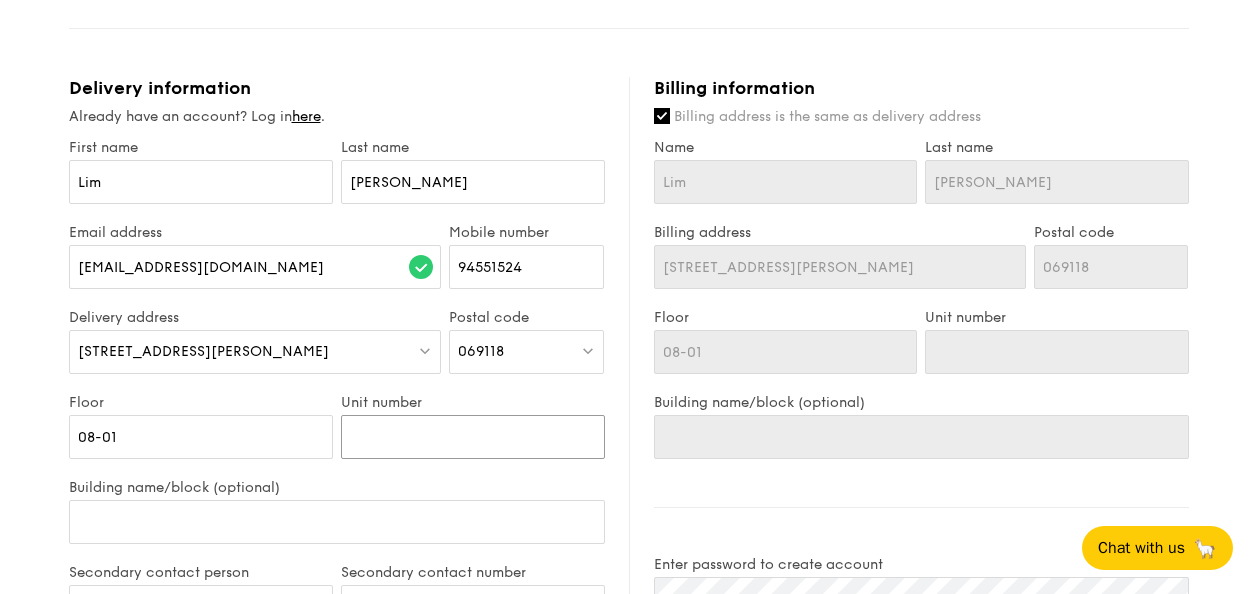 type on "0" 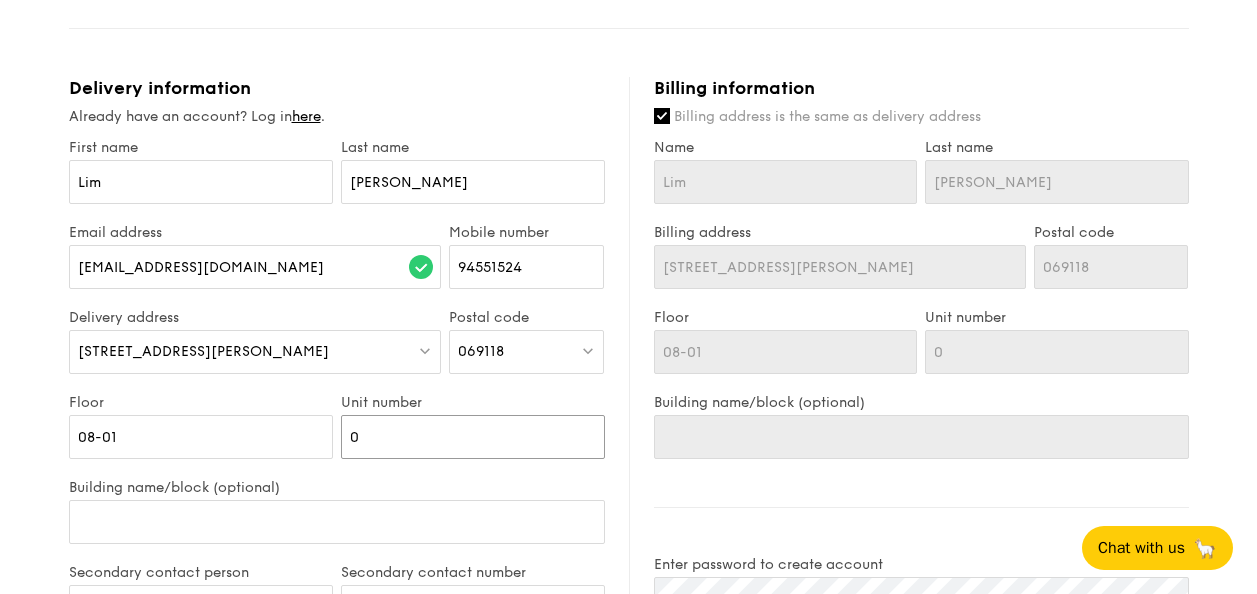 type on "01" 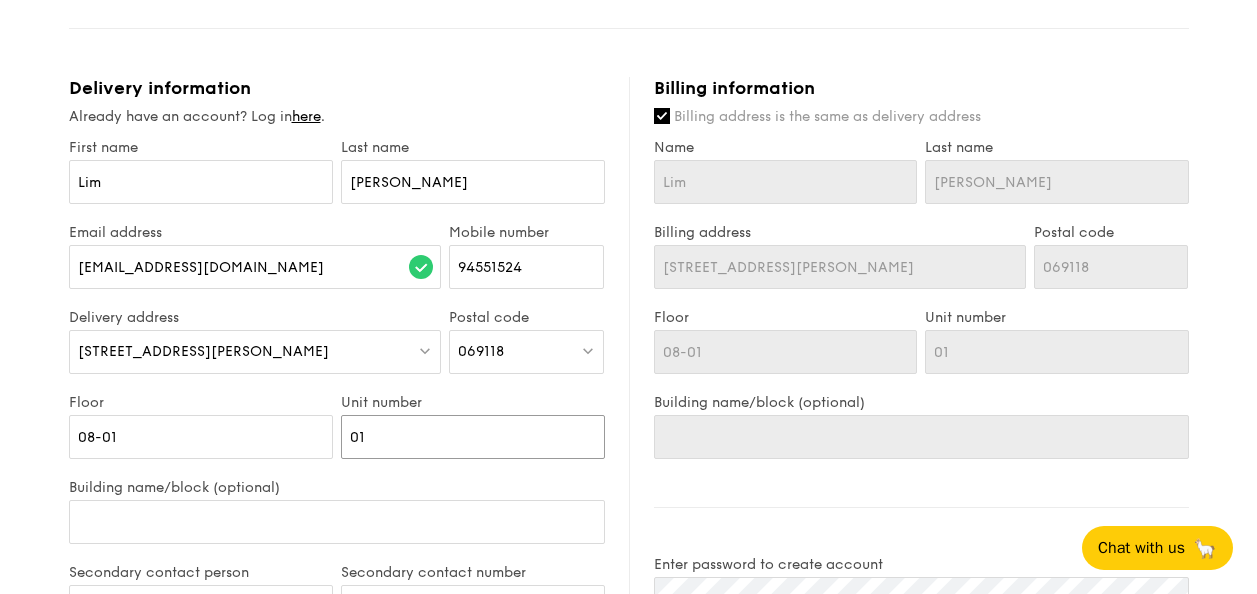 type on "01" 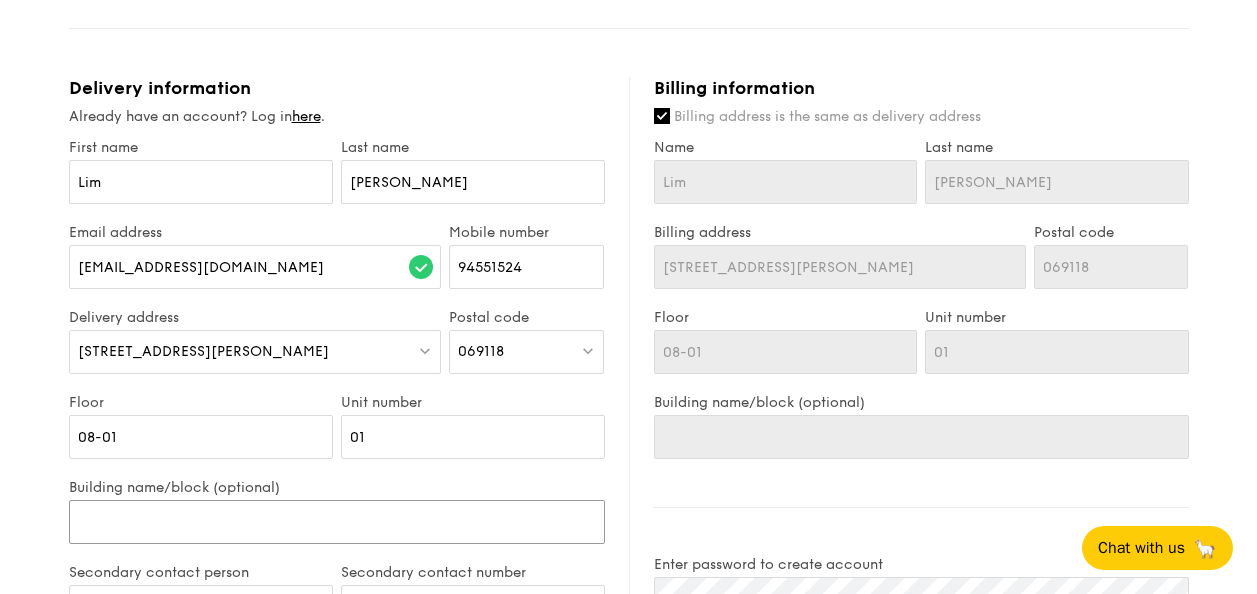 click on "Building name/block (optional)" at bounding box center (337, 522) 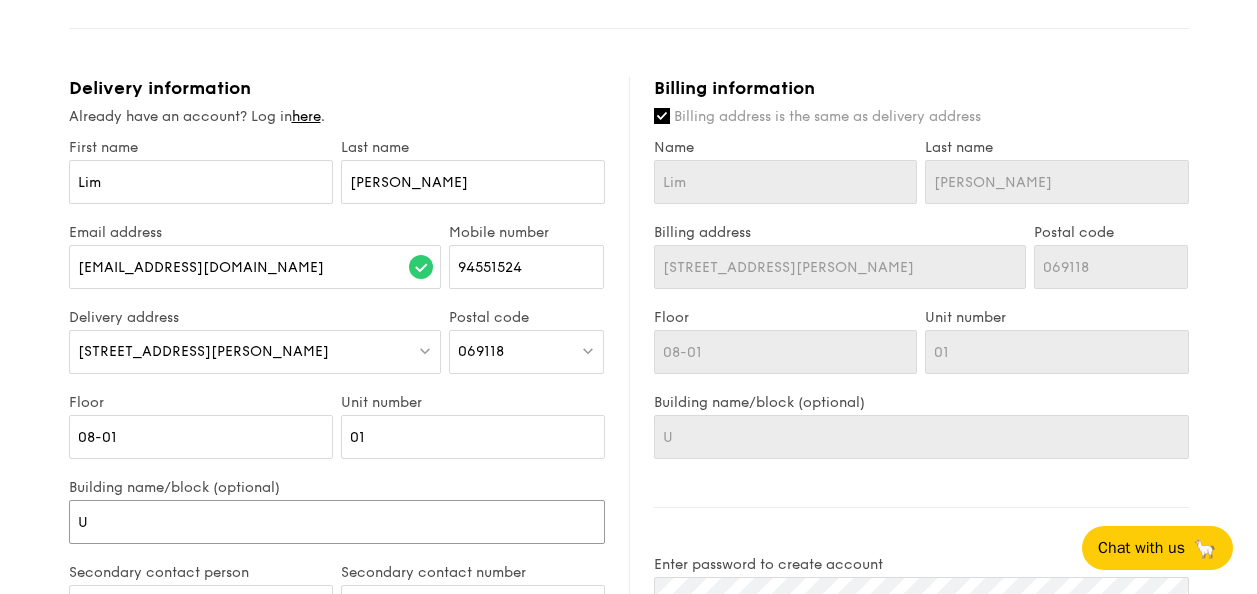 type on "UR" 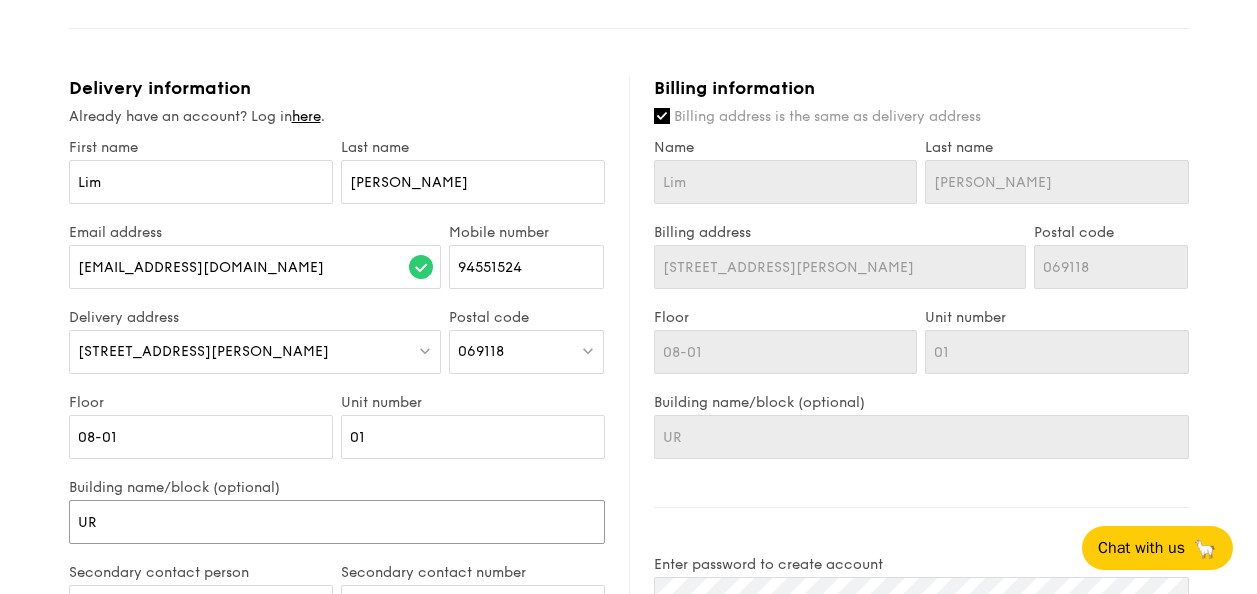 type on "URA" 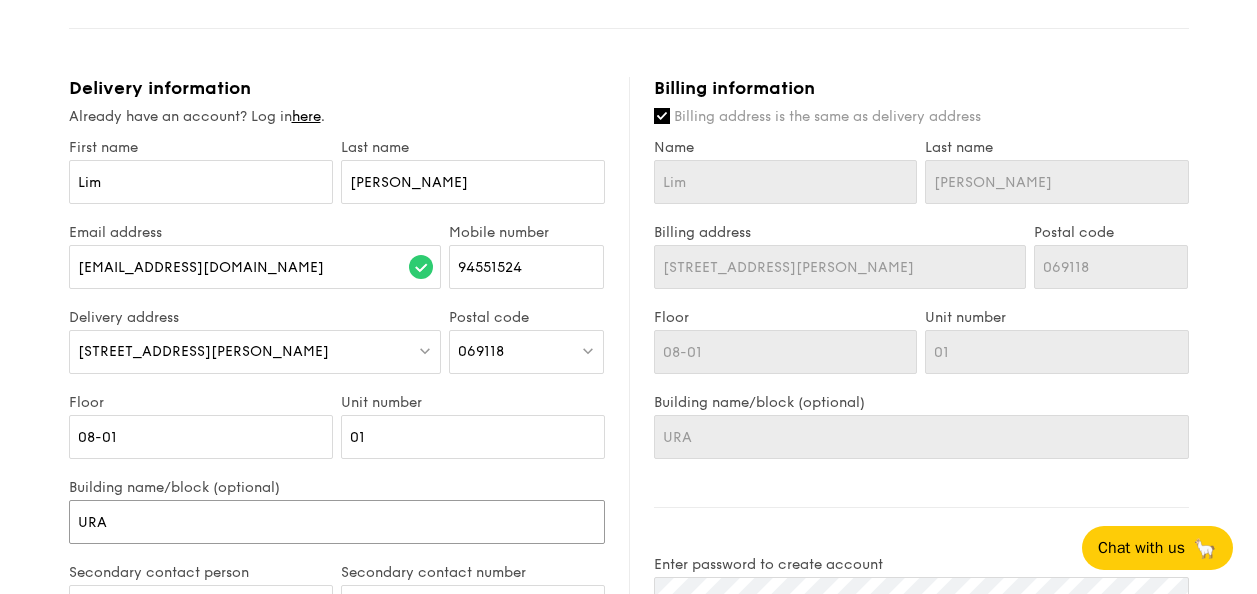 type on "URA" 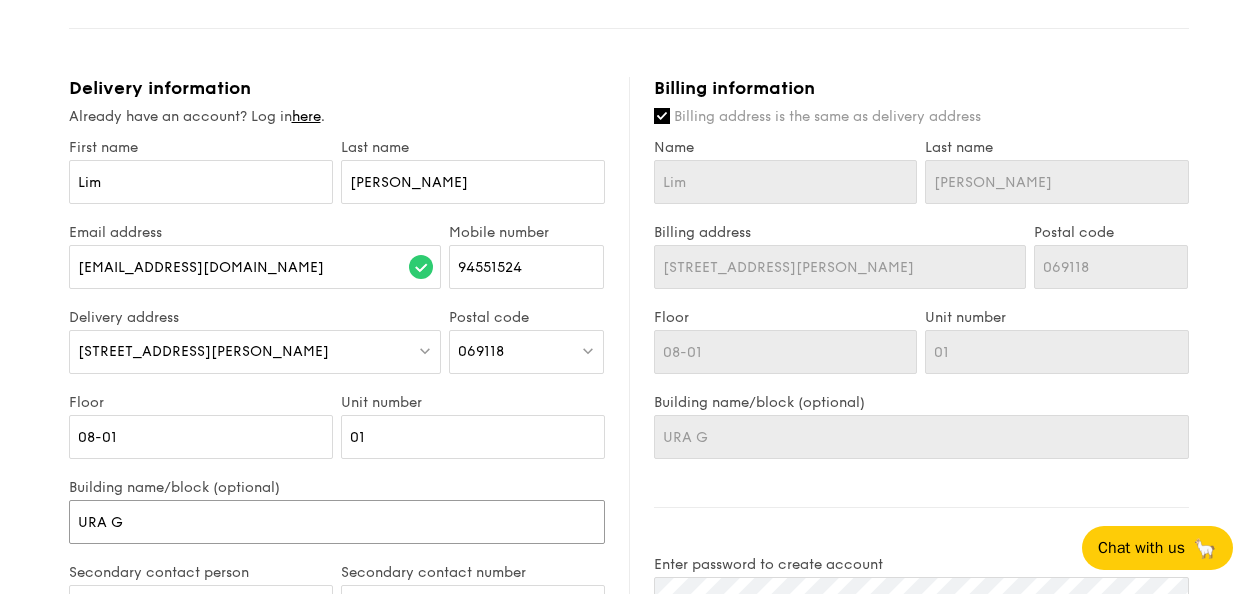 type on "URA Ga" 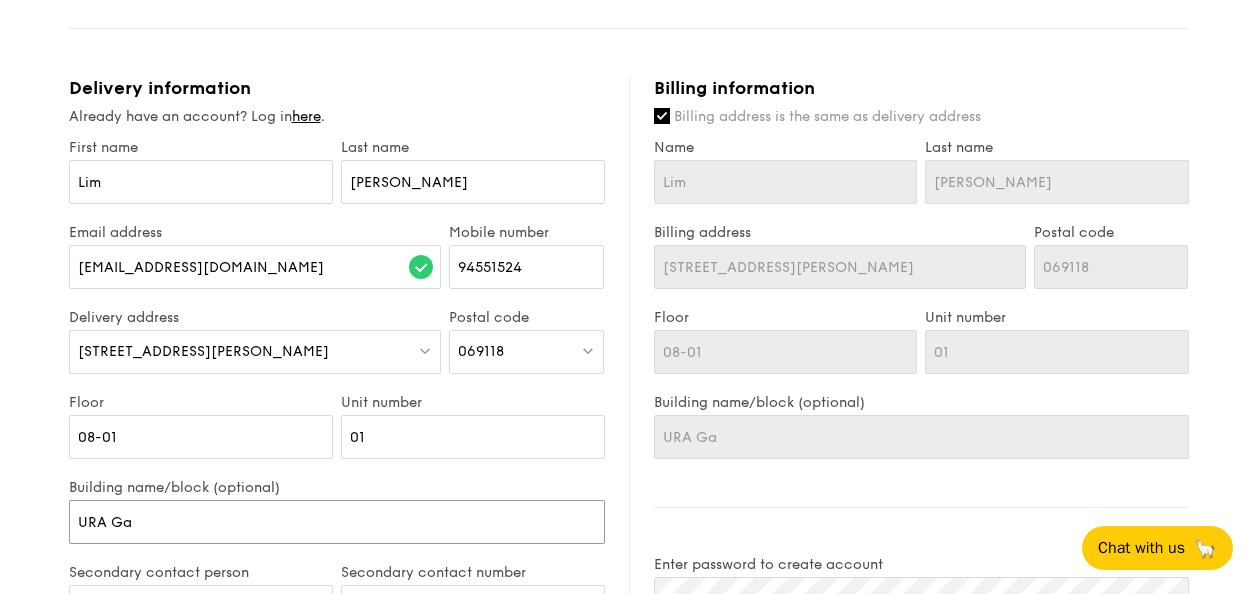 type on "URA Gal" 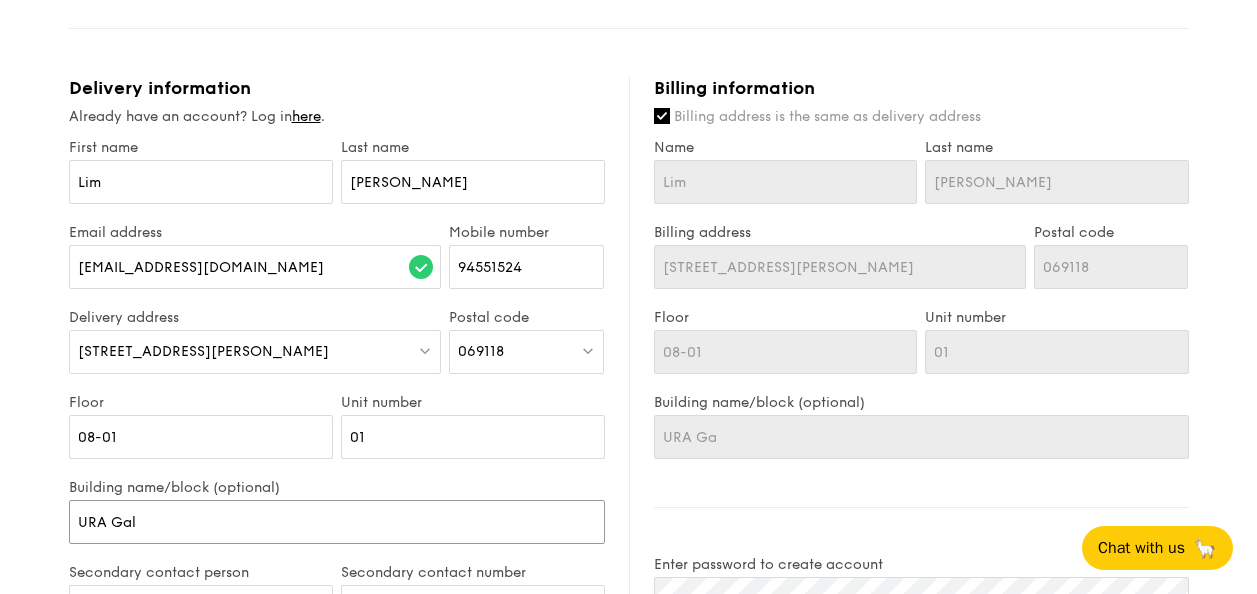 type on "URA Gal" 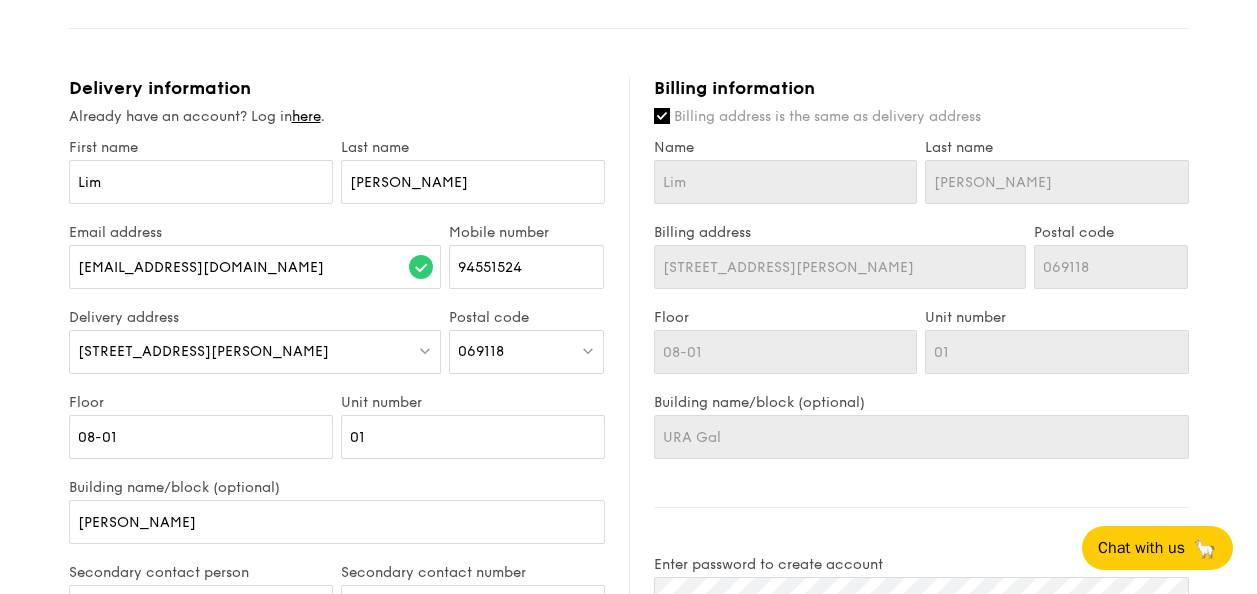type on "URA GalELyslllmee" 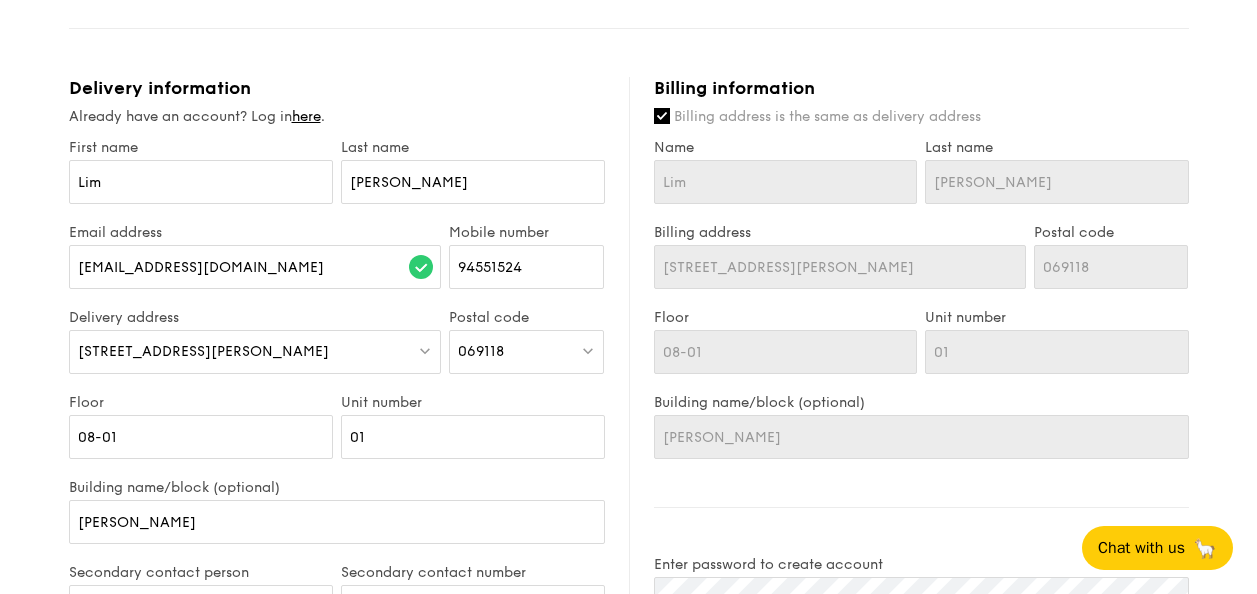 click on "URA GalELyslllmee" at bounding box center (337, 522) 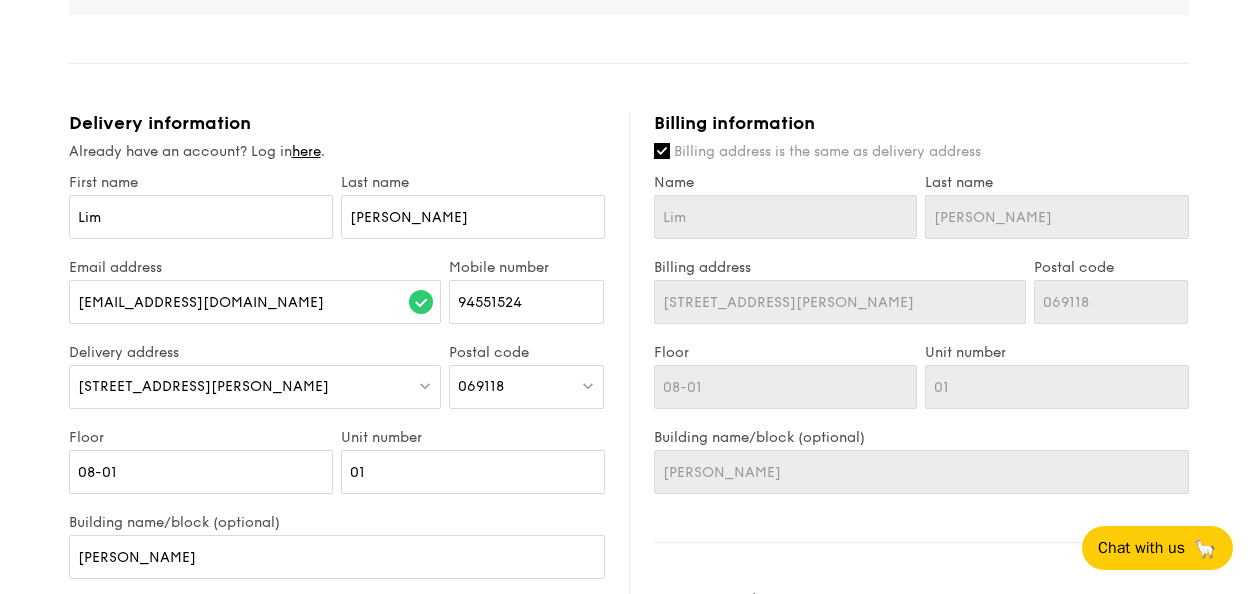 click on "45 Maxwell Rd" at bounding box center (255, 387) 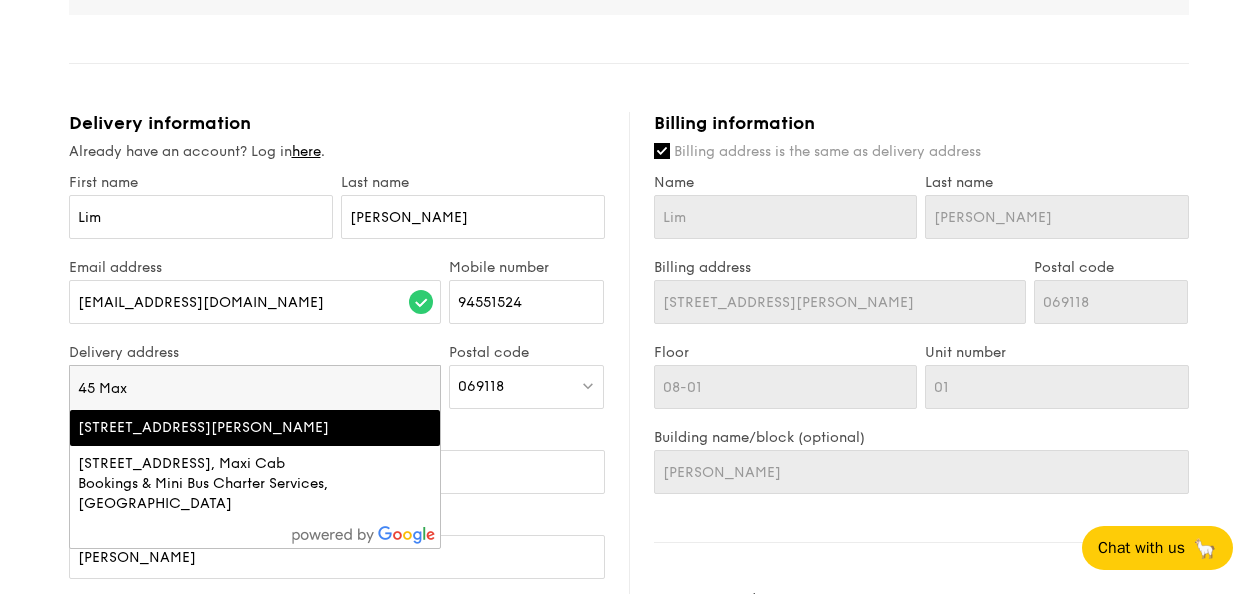 click on "45 Maxwell Road, Singapore" at bounding box center [211, 428] 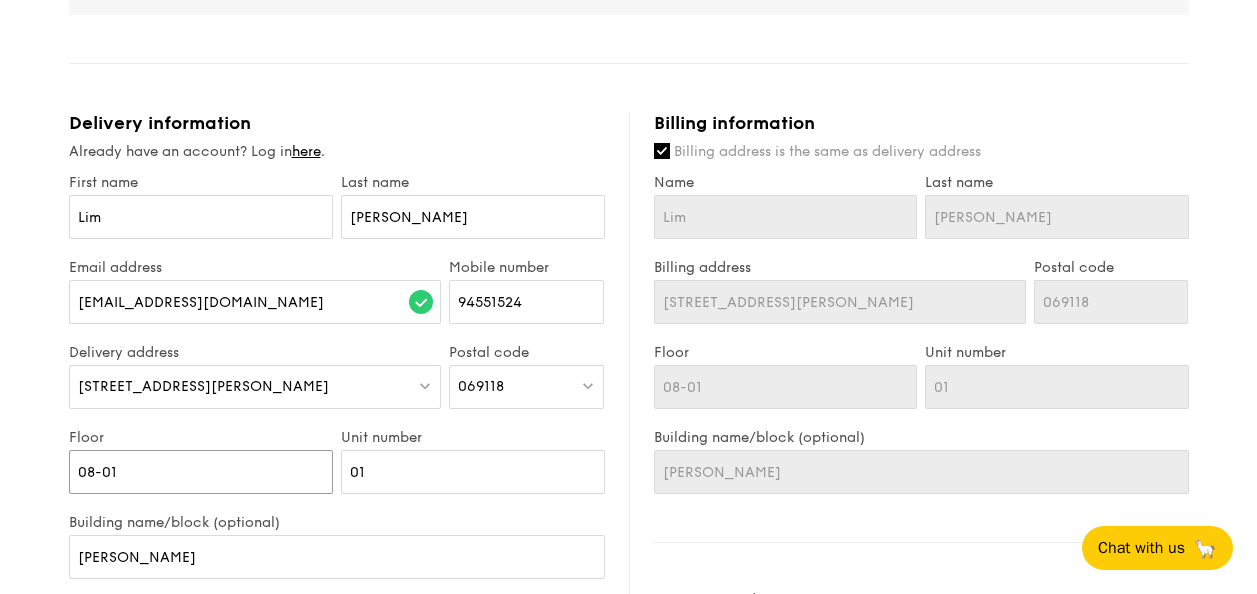 click on "08-01" at bounding box center [201, 472] 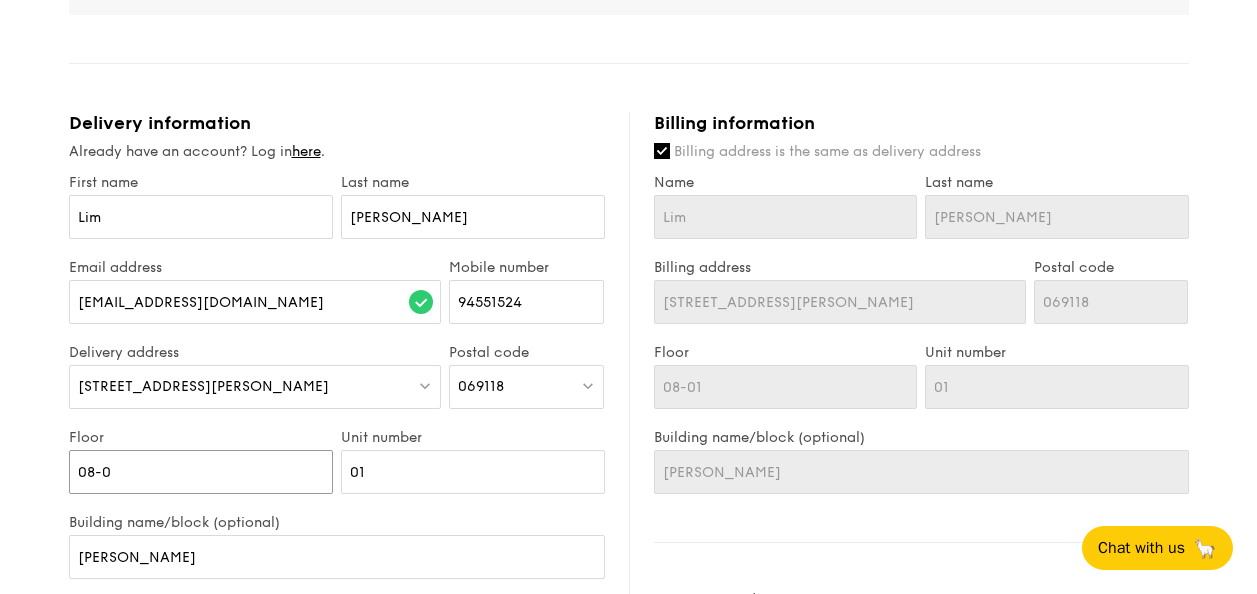 type on "08-" 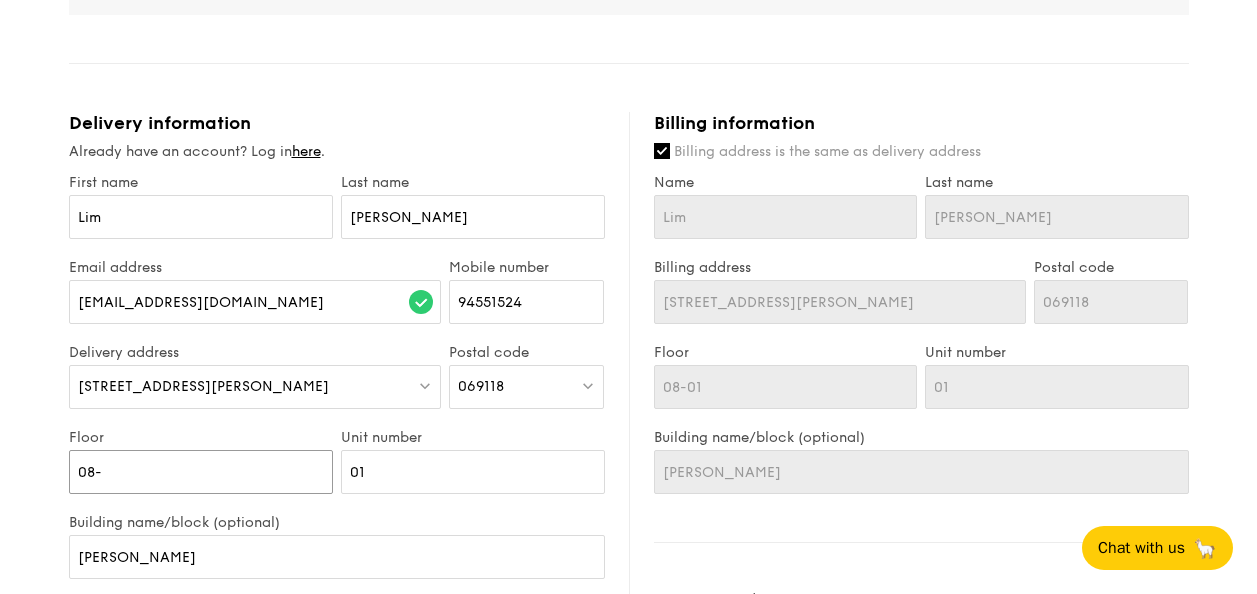 type on "08-" 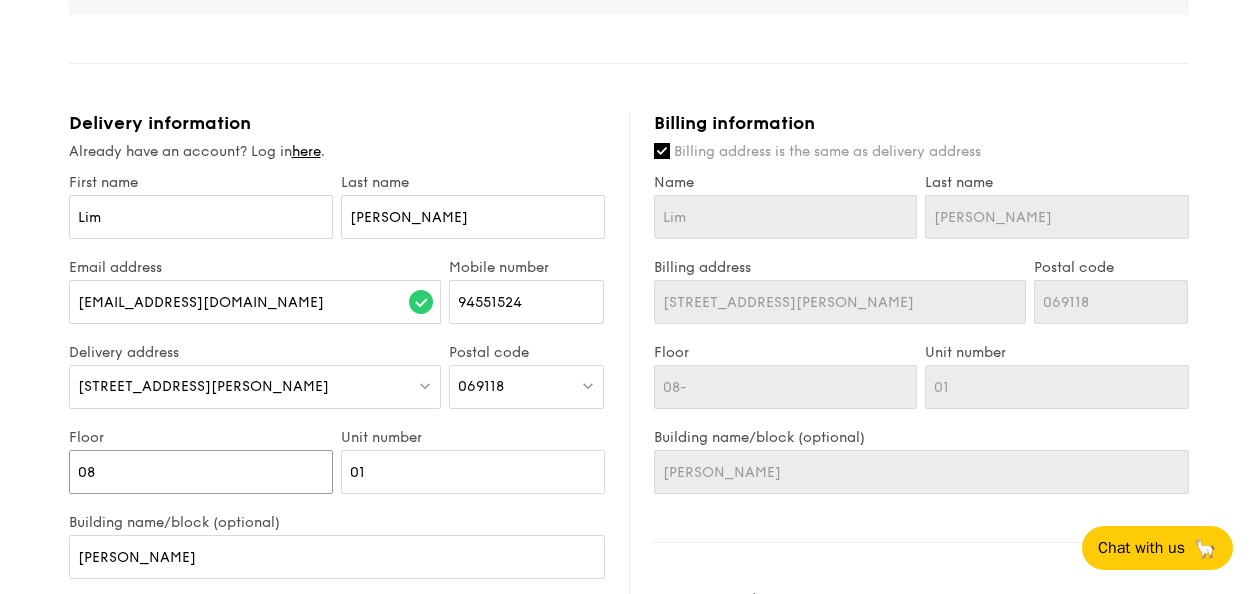type on "0" 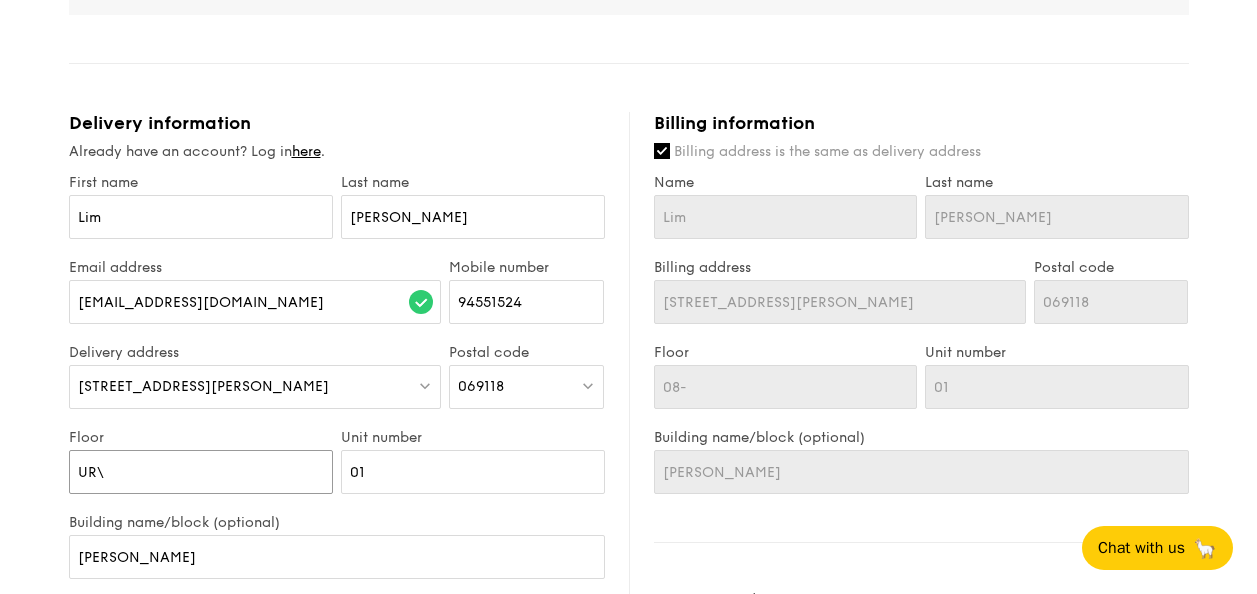 type on "UR" 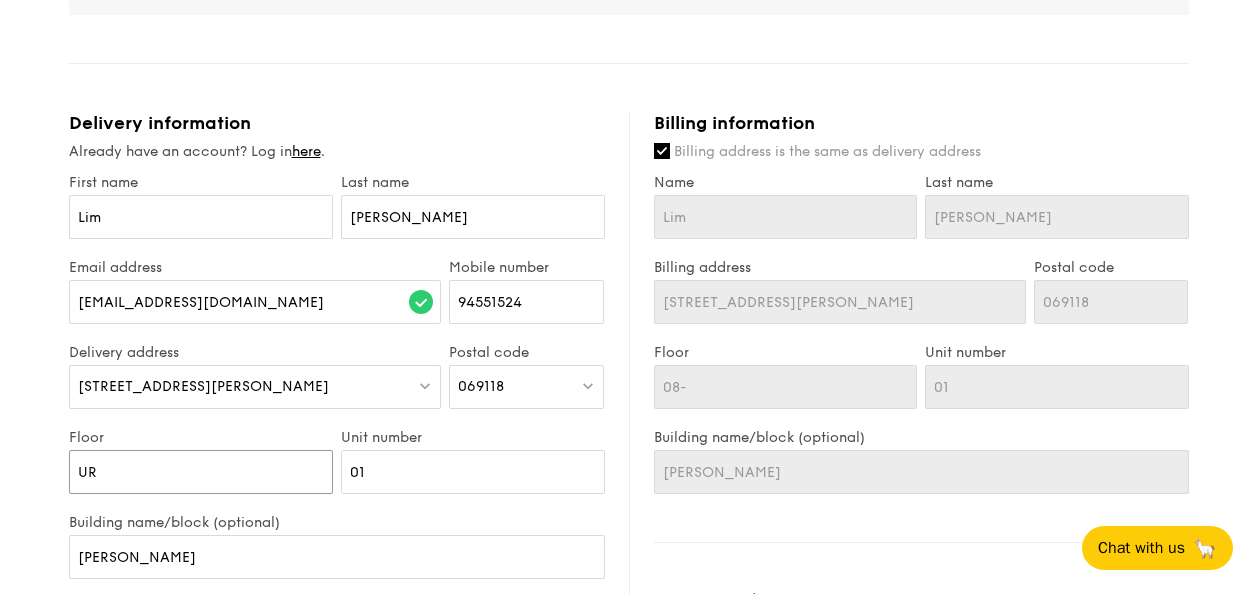 type on "UR" 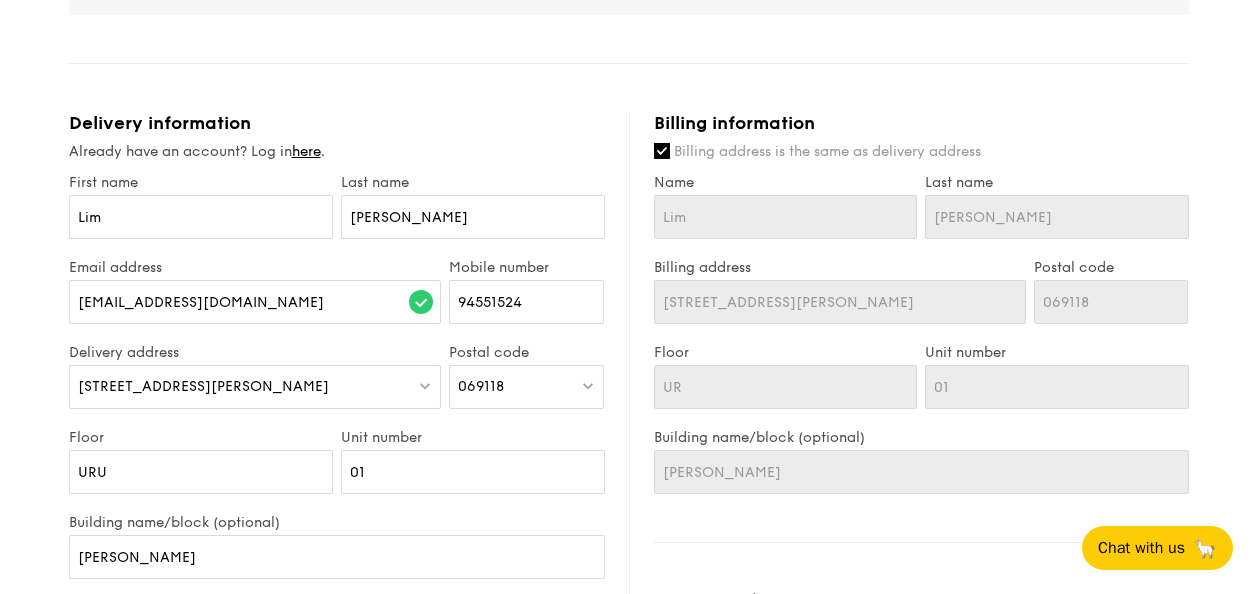 type on "URU" 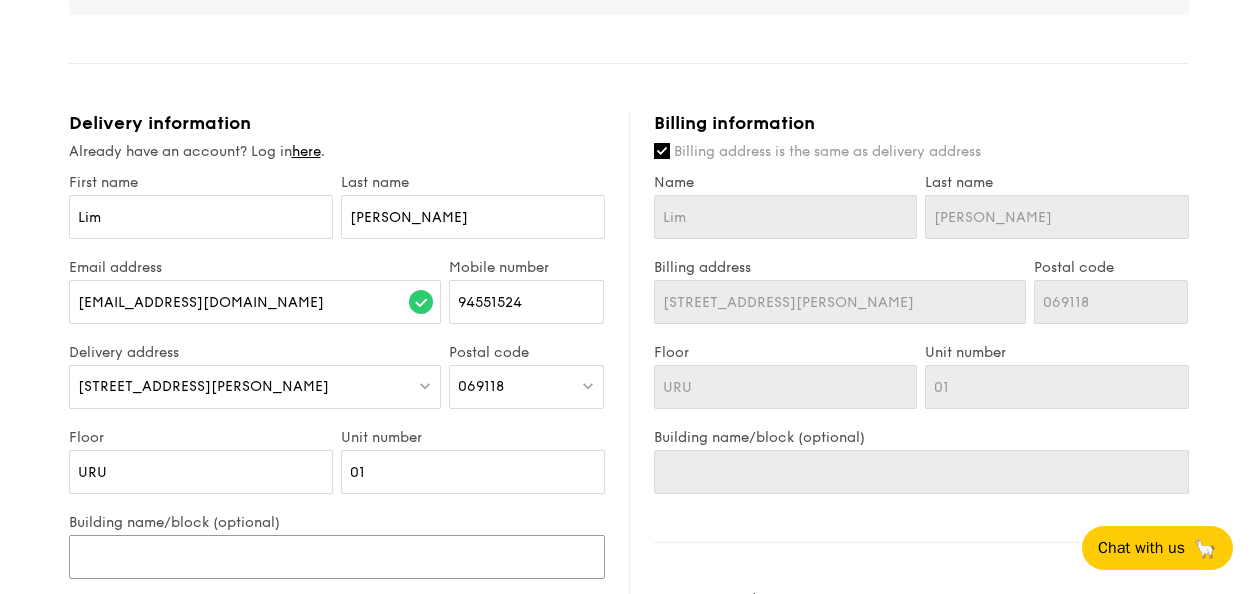 type 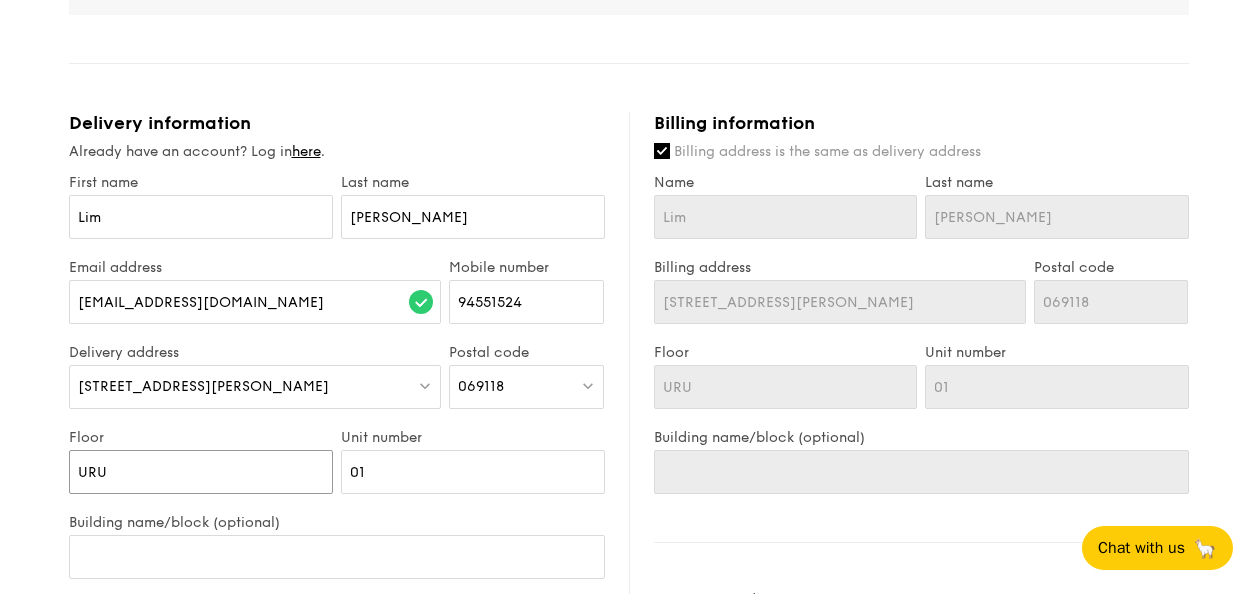click on "URU" at bounding box center (201, 472) 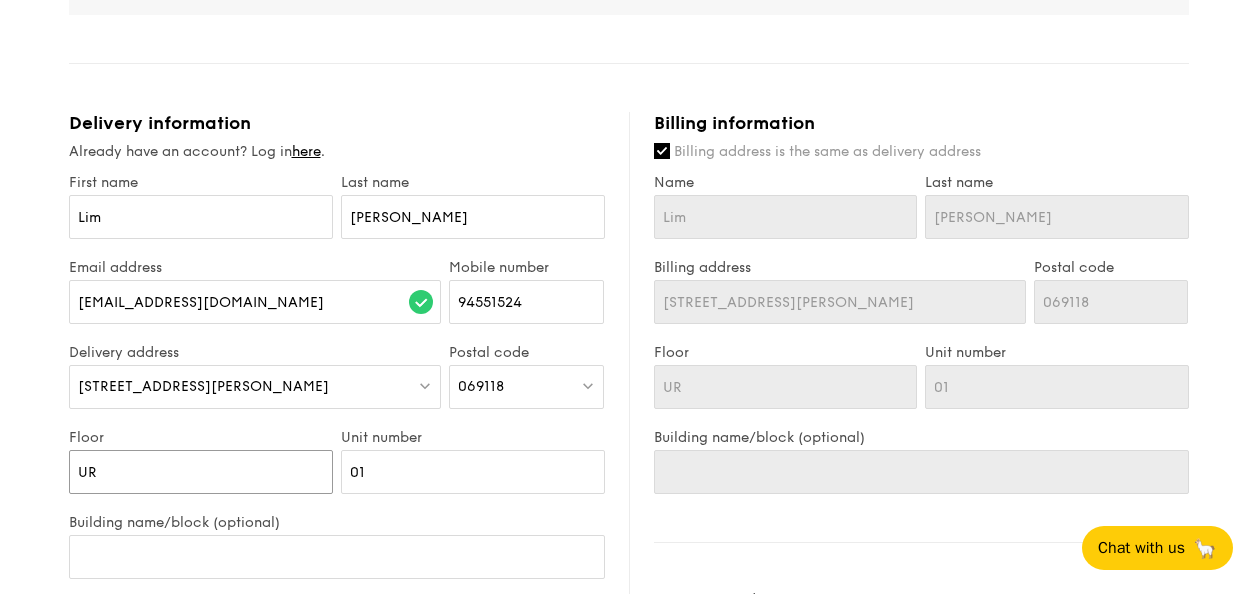 type on "U" 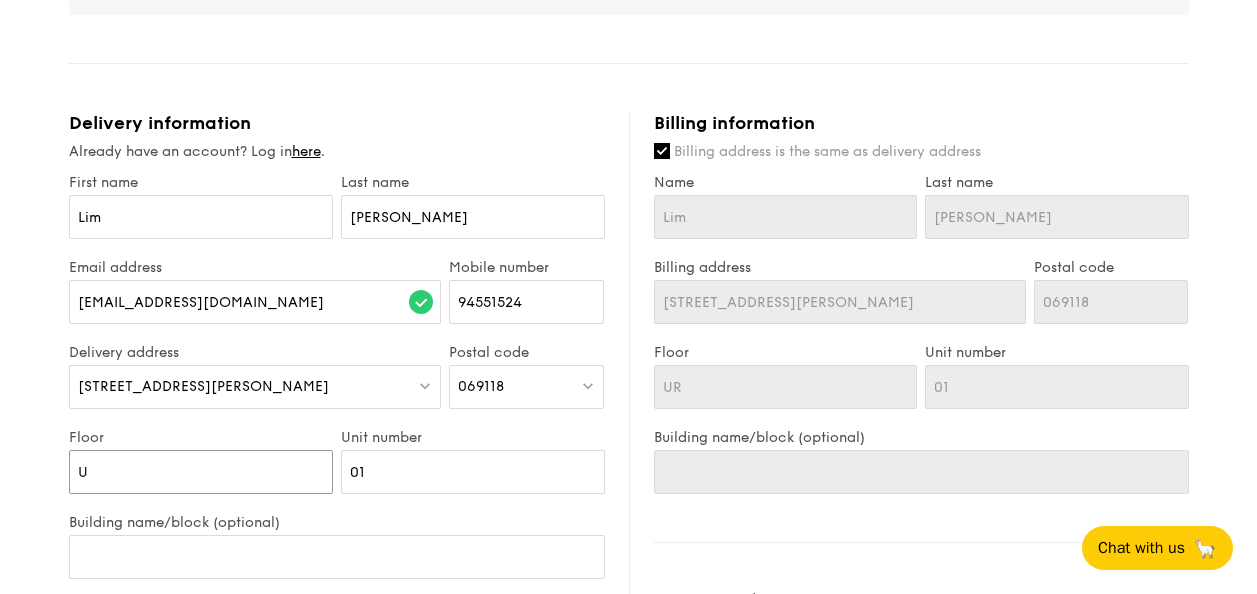 type 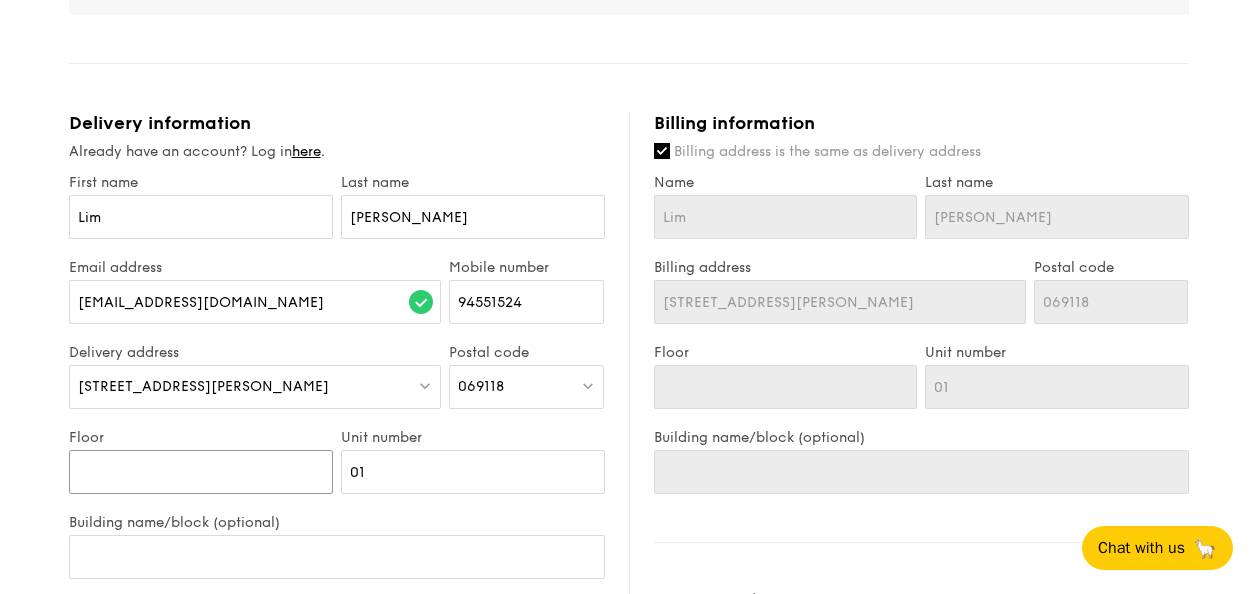 type on "0" 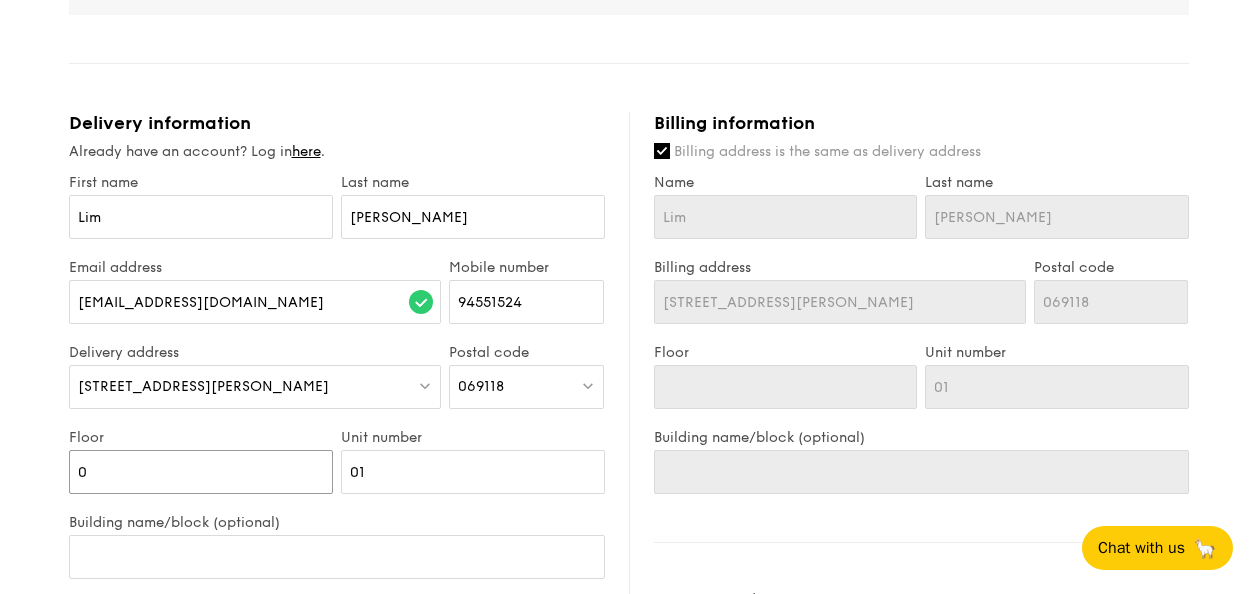 type on "0" 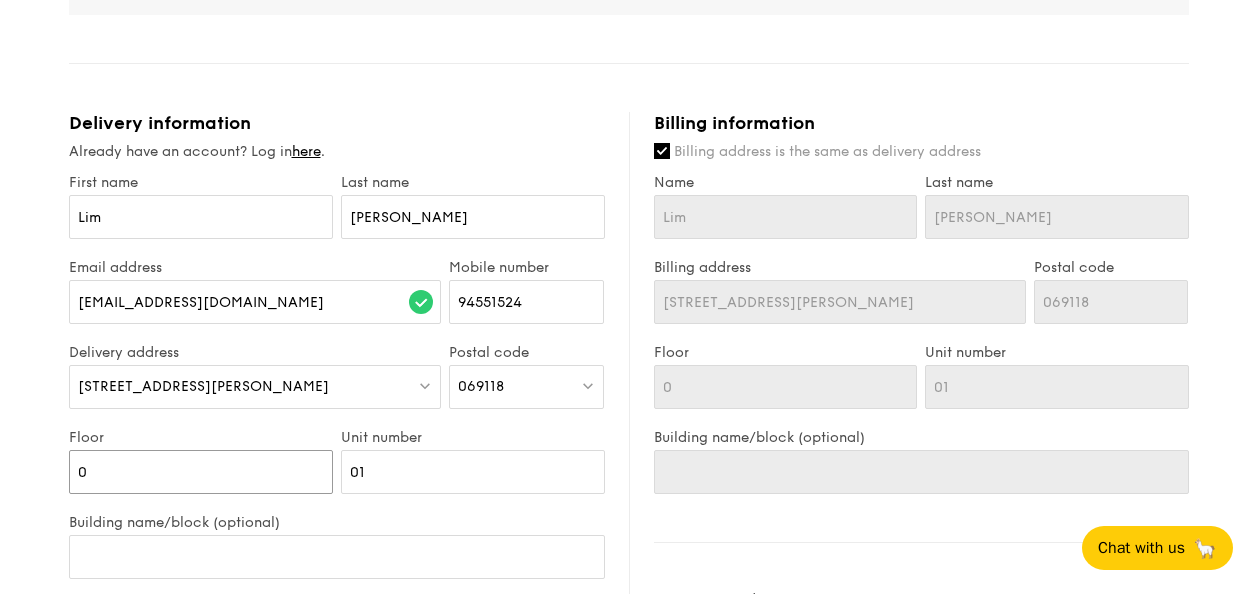 type on "08" 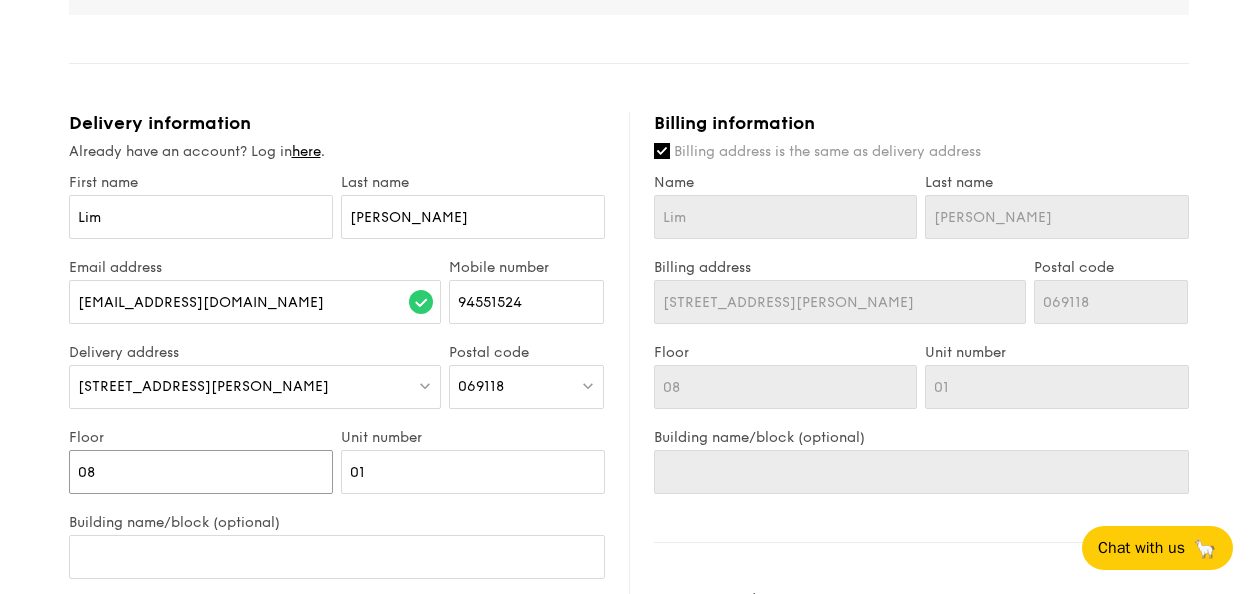 type on "08" 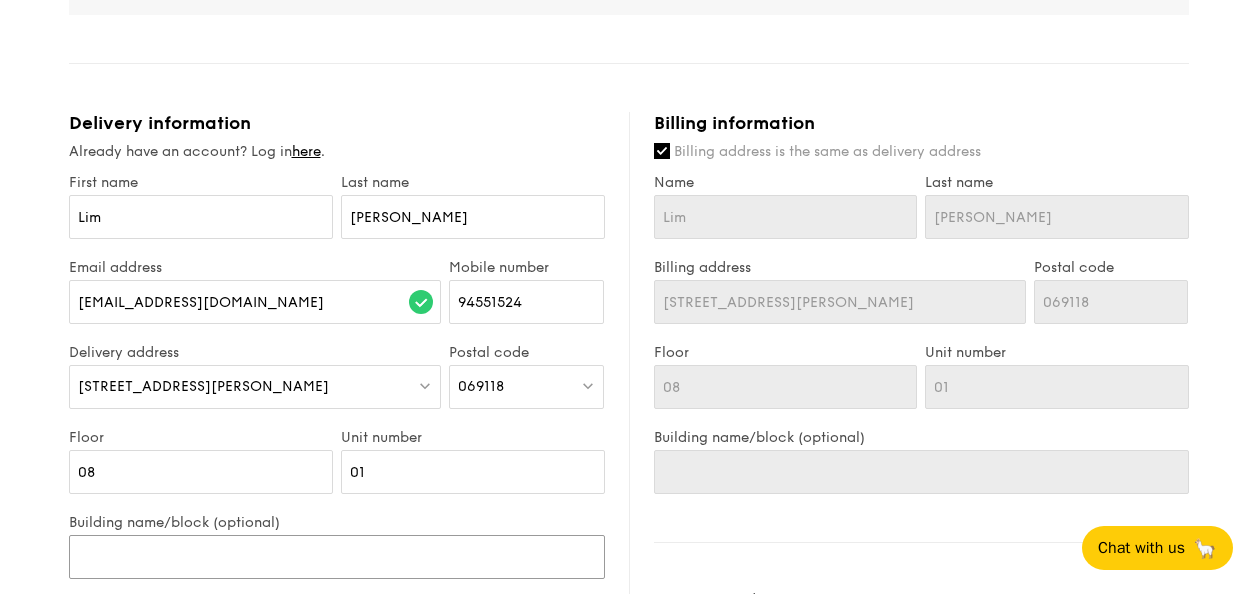click on "Building name/block (optional)" at bounding box center (337, 557) 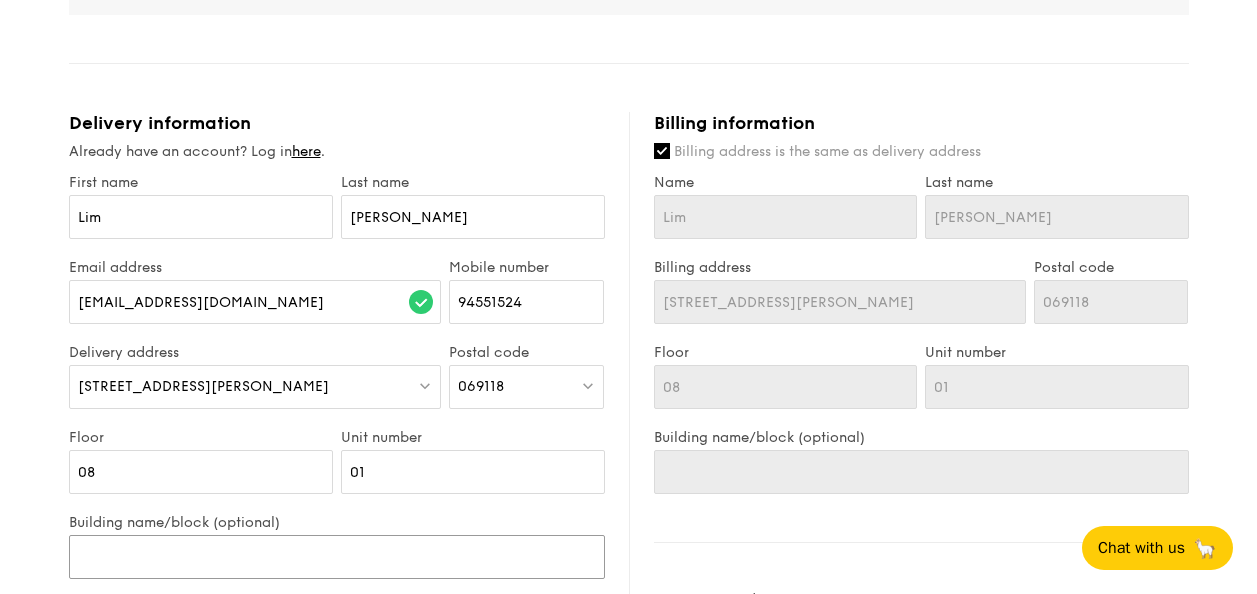 paste on "URA Gallery" 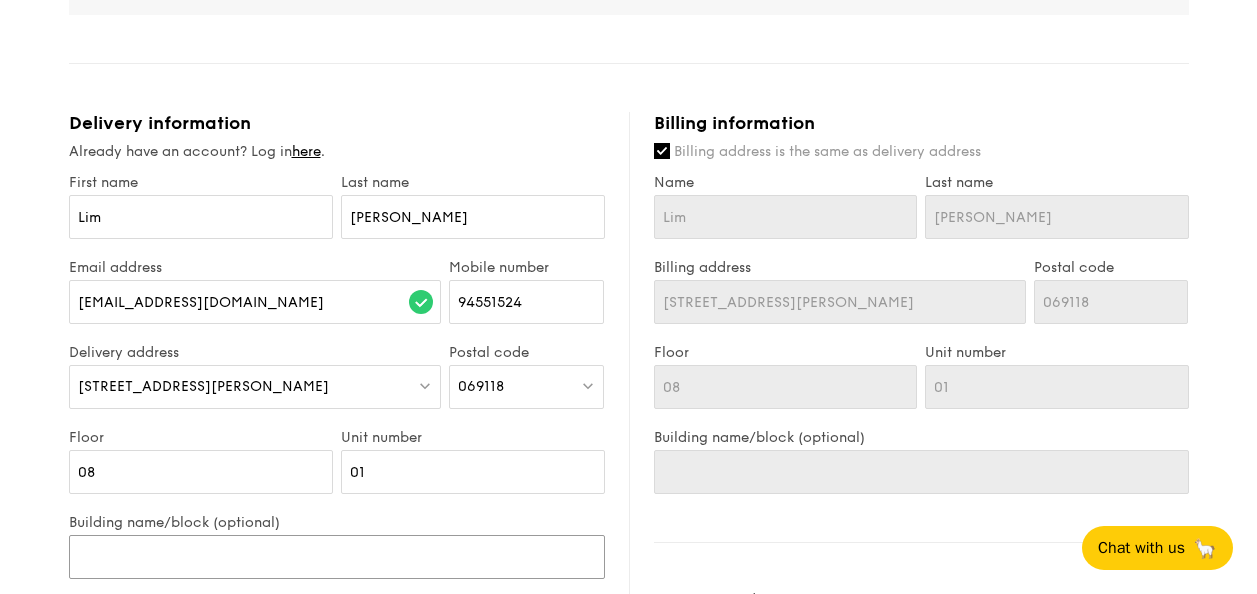 type on "URA Gallery" 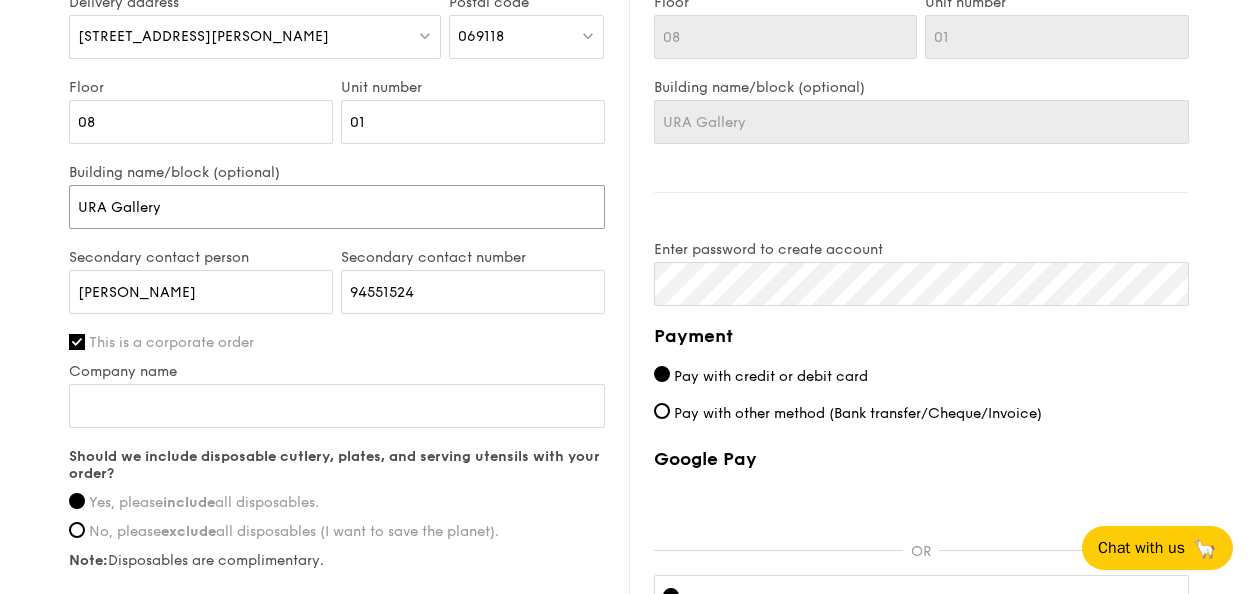 scroll, scrollTop: 1181, scrollLeft: 0, axis: vertical 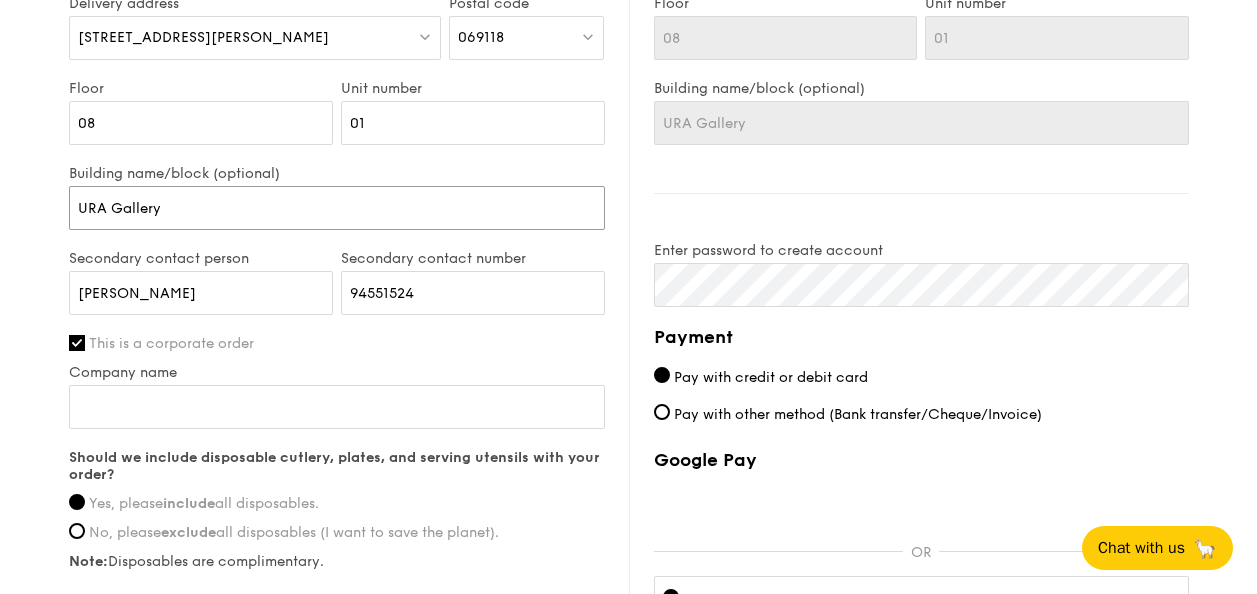 type on "URA Gallery" 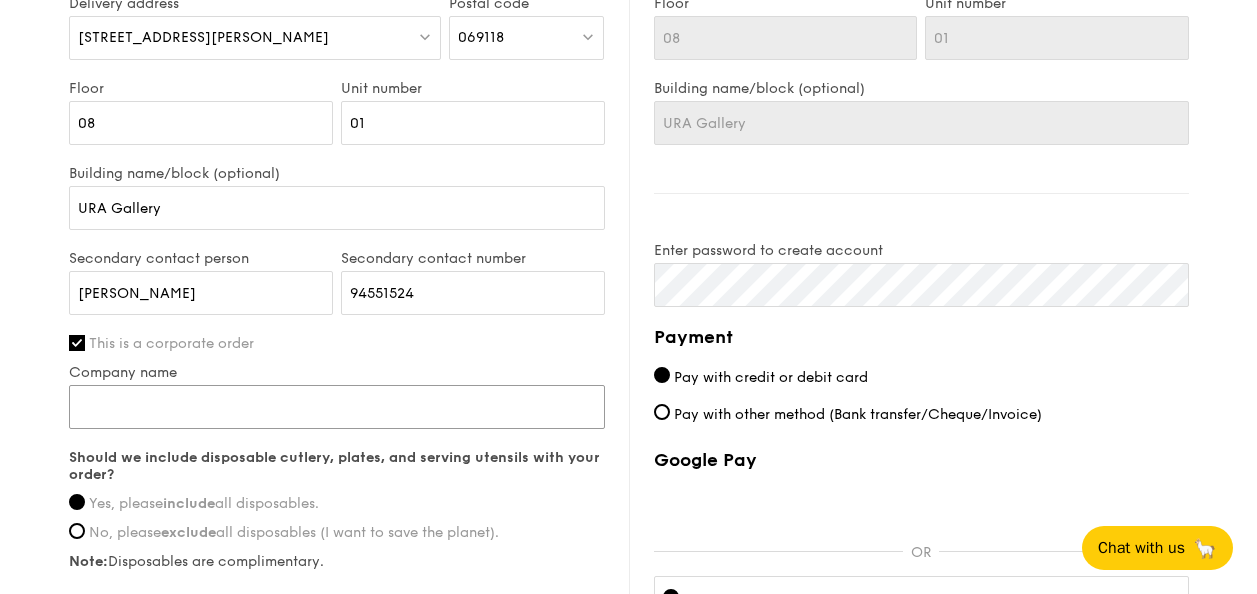 click on "Company name" at bounding box center (337, 407) 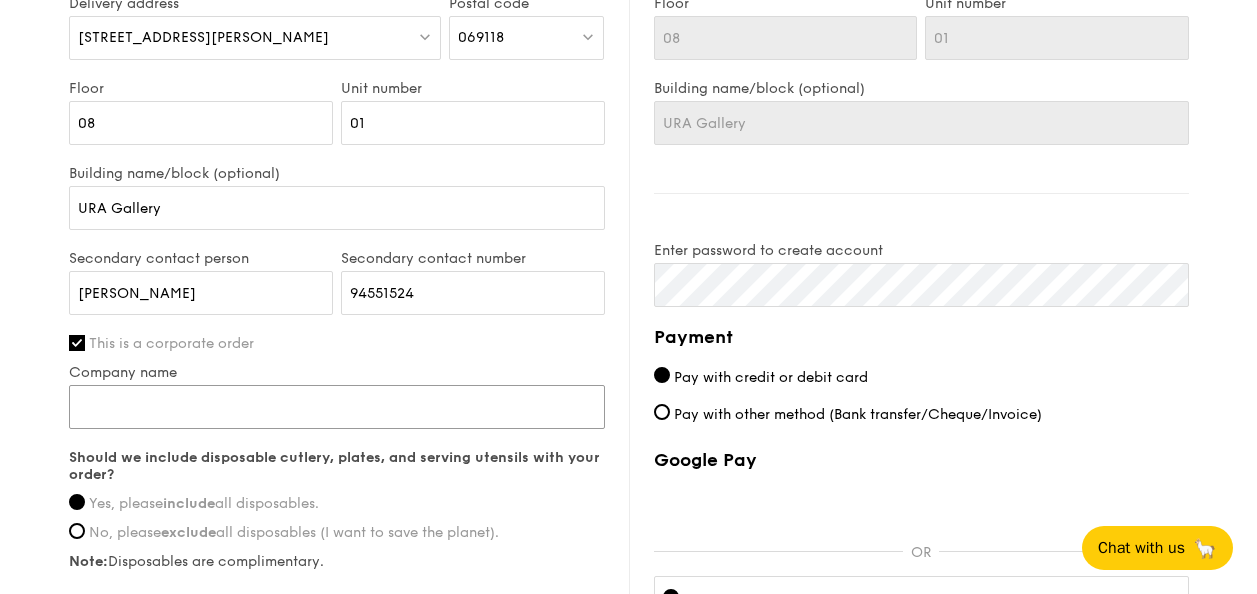 click on "Company name" at bounding box center (337, 407) 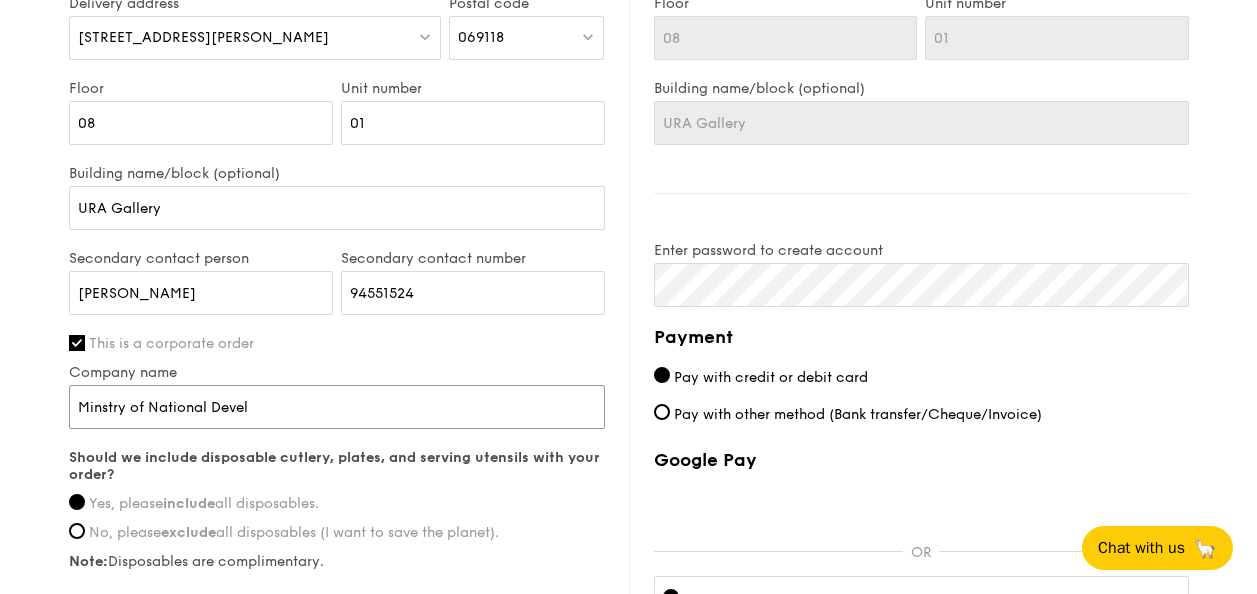 type on "Minstry of National Develo" 